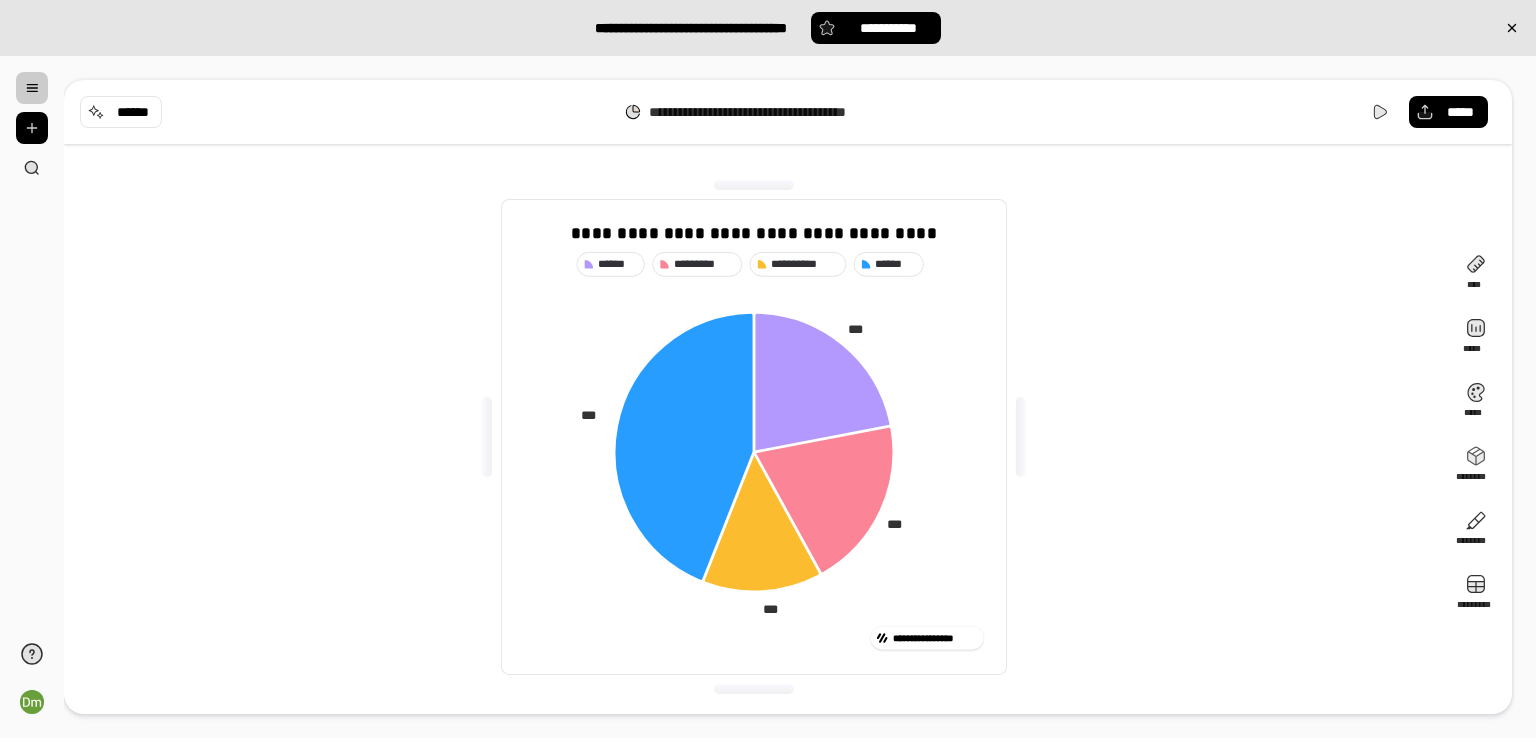 scroll, scrollTop: 0, scrollLeft: 0, axis: both 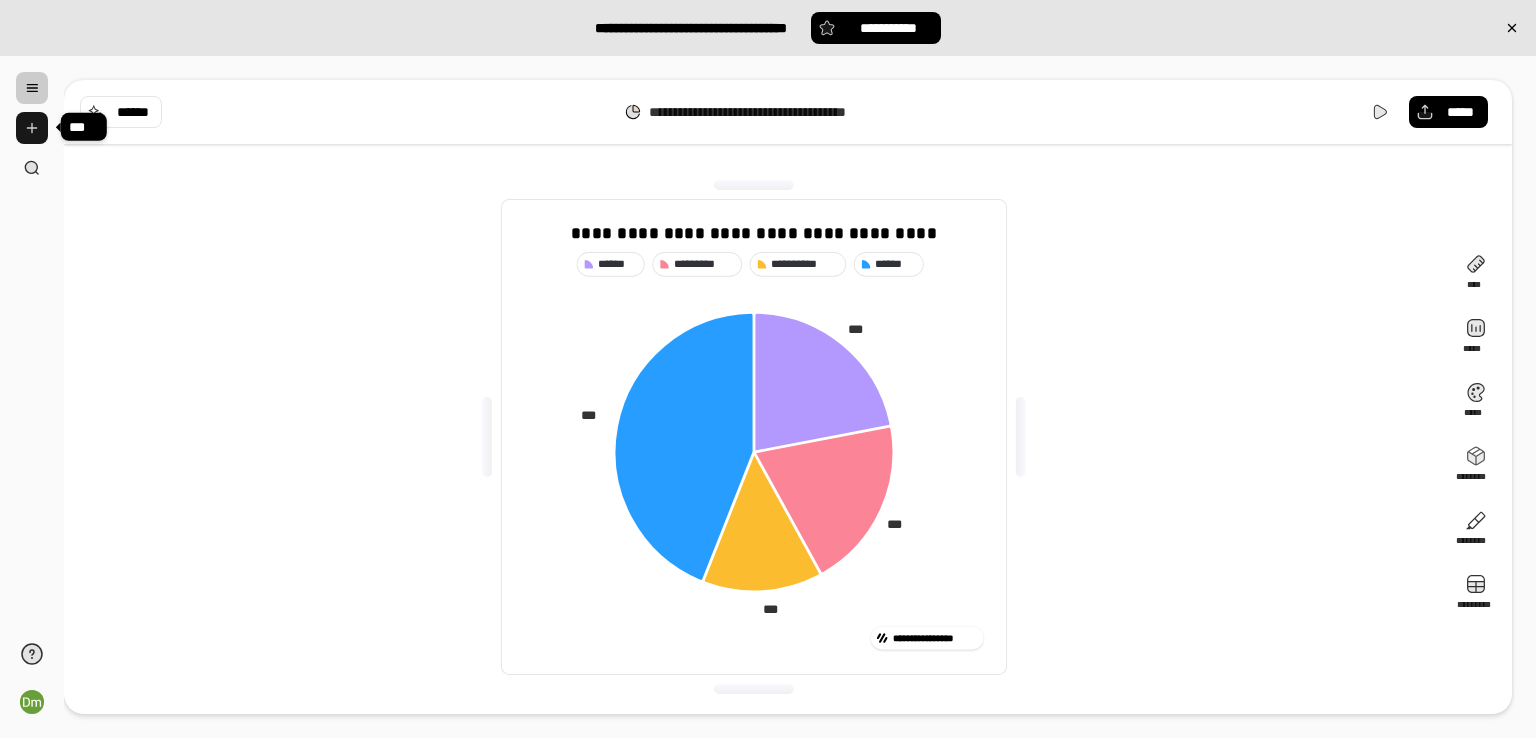 click at bounding box center (32, 128) 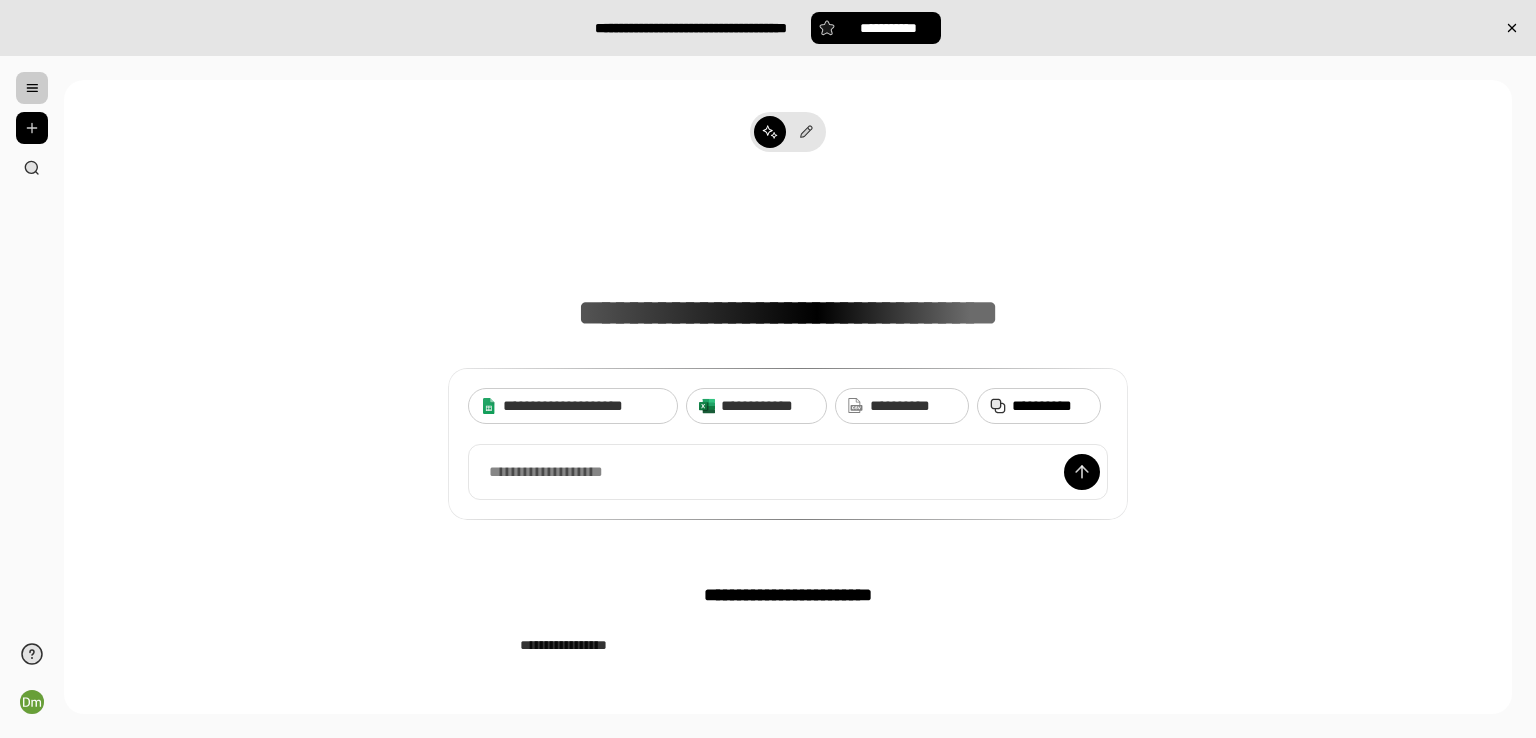 drag, startPoint x: 1054, startPoint y: 399, endPoint x: 1160, endPoint y: 379, distance: 107.87029 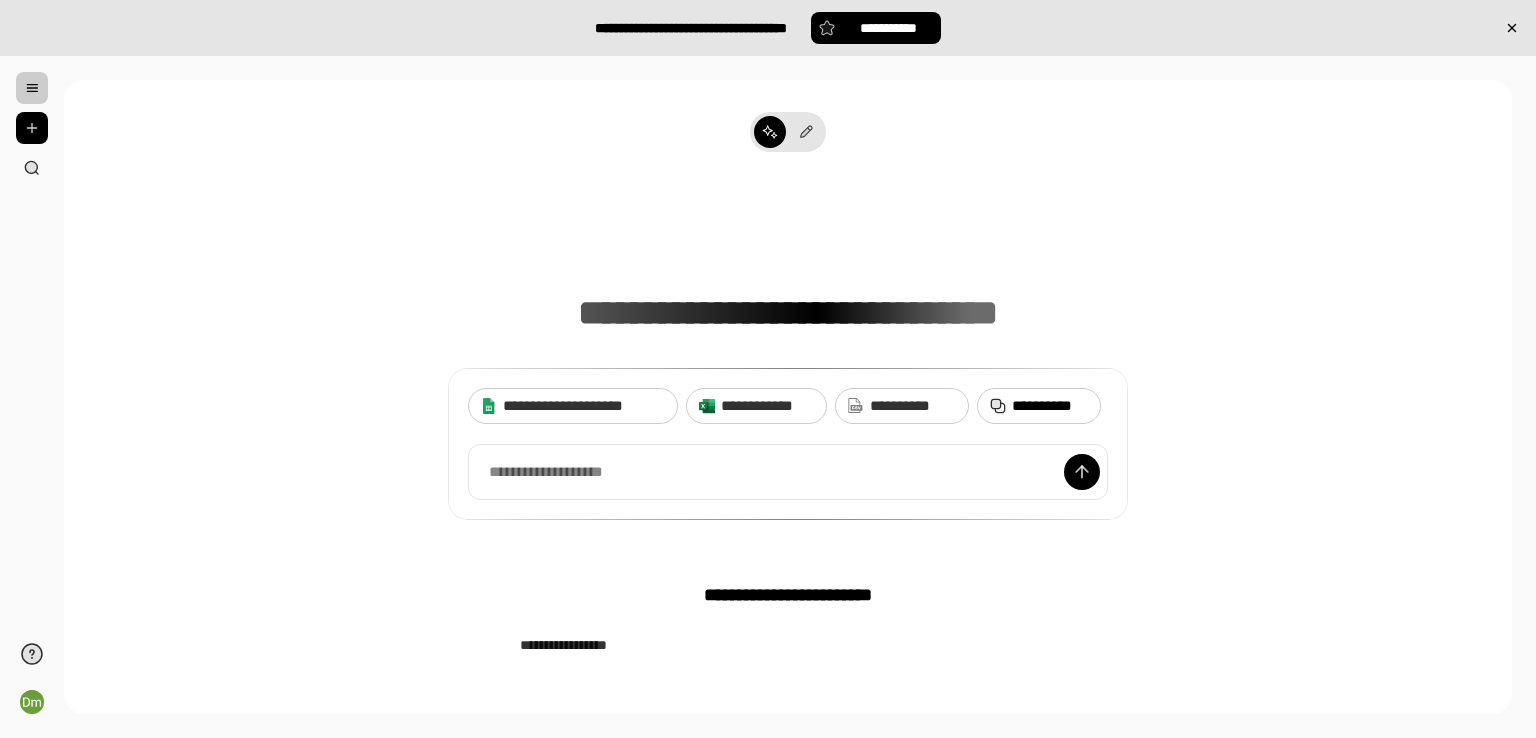 click on "**********" at bounding box center [1050, 406] 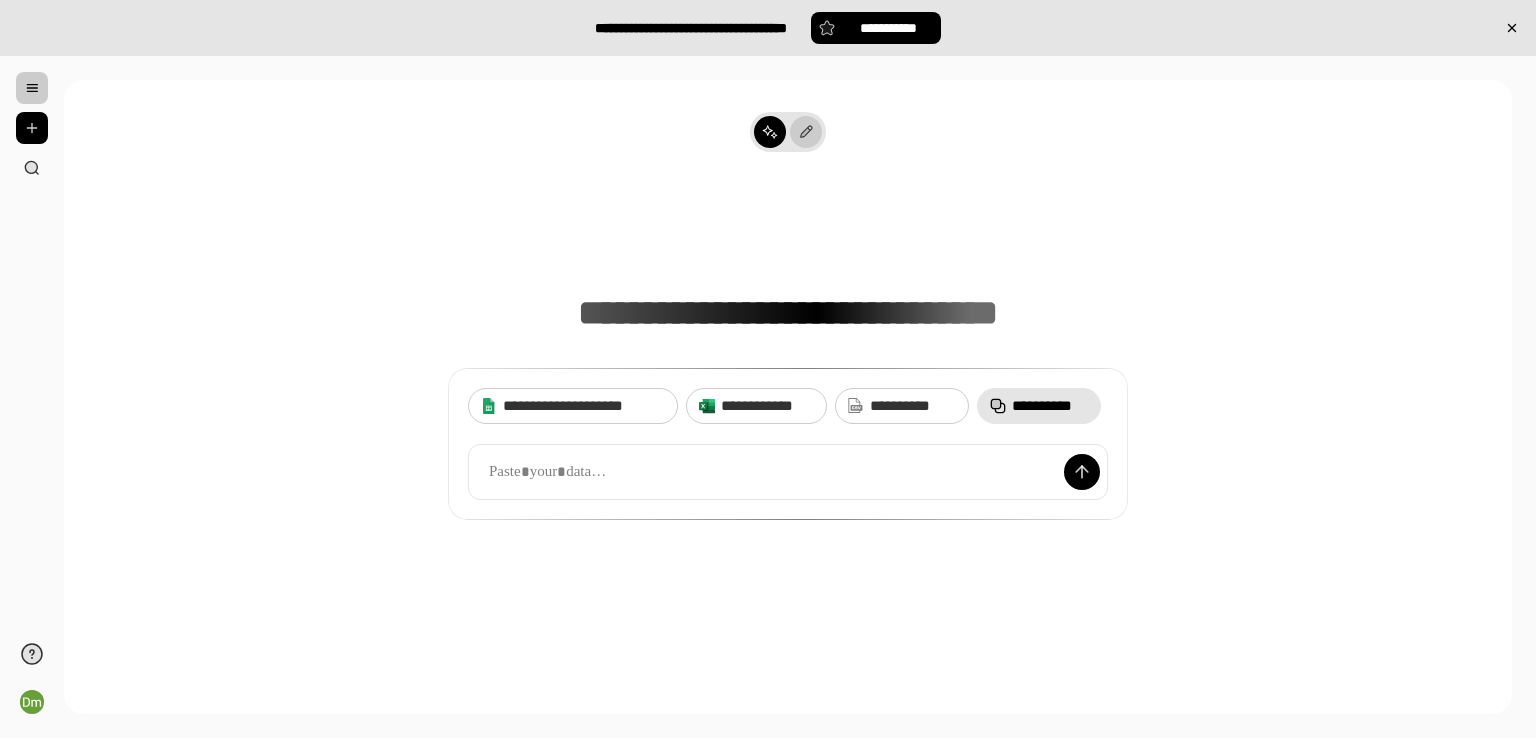 click 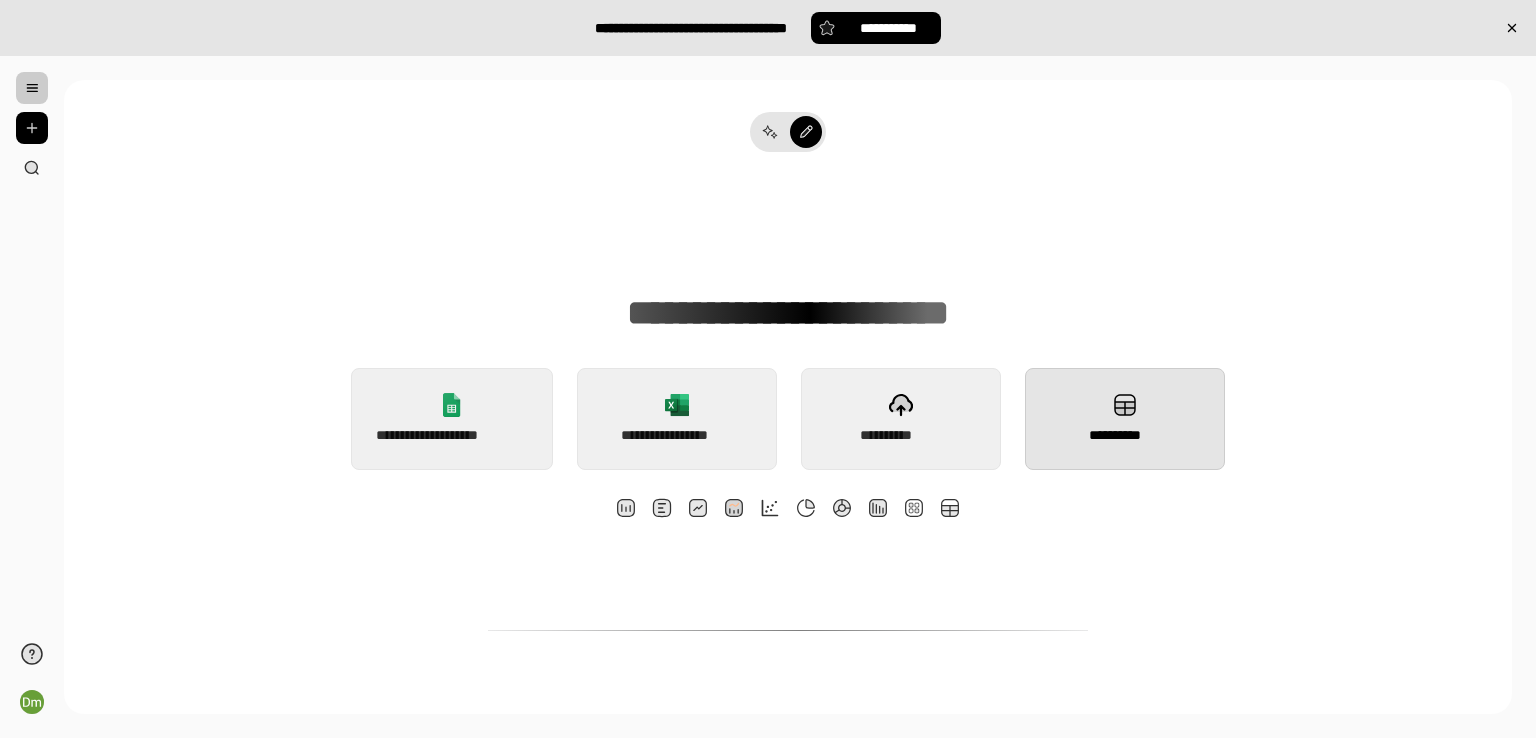 click 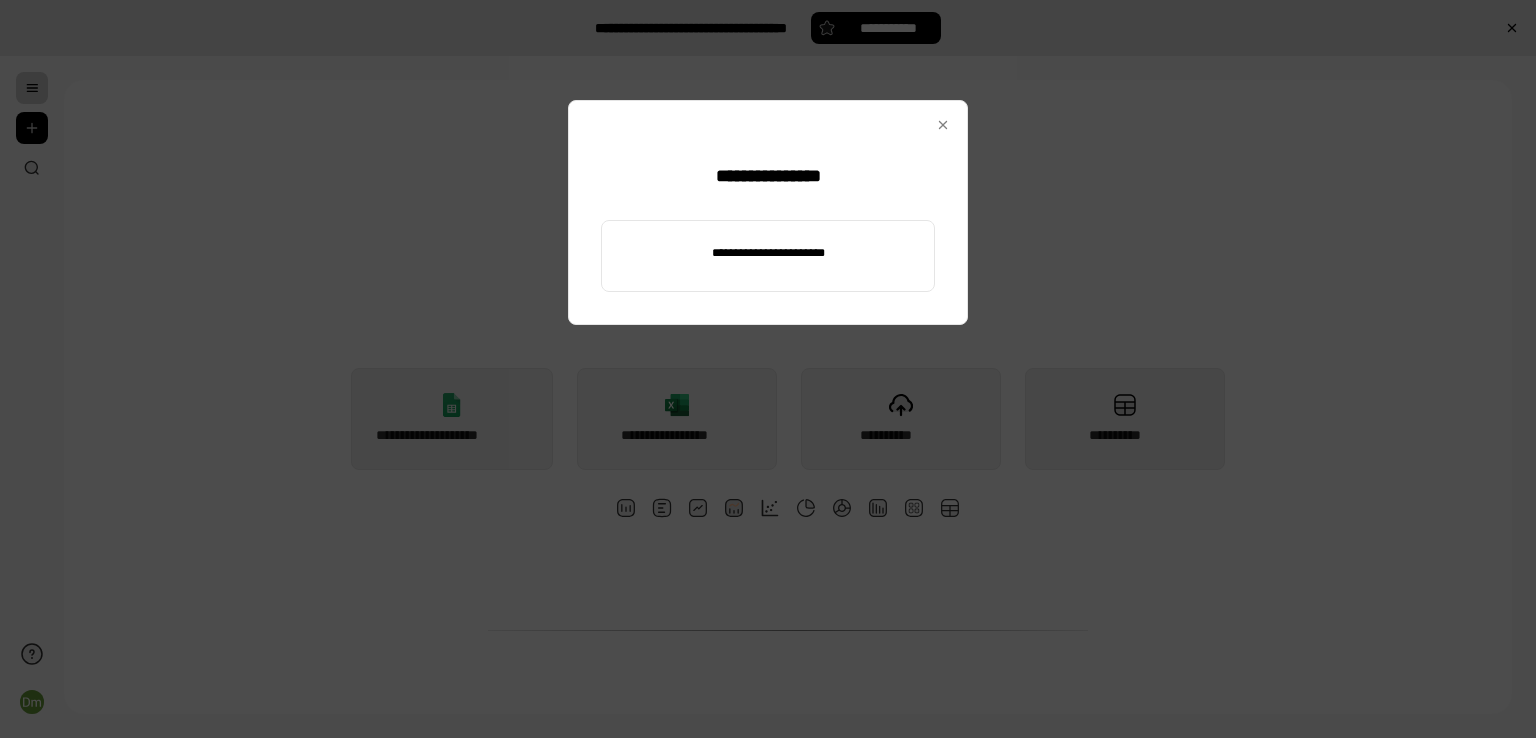 drag, startPoint x: 944, startPoint y: 125, endPoint x: 800, endPoint y: 273, distance: 206.49455 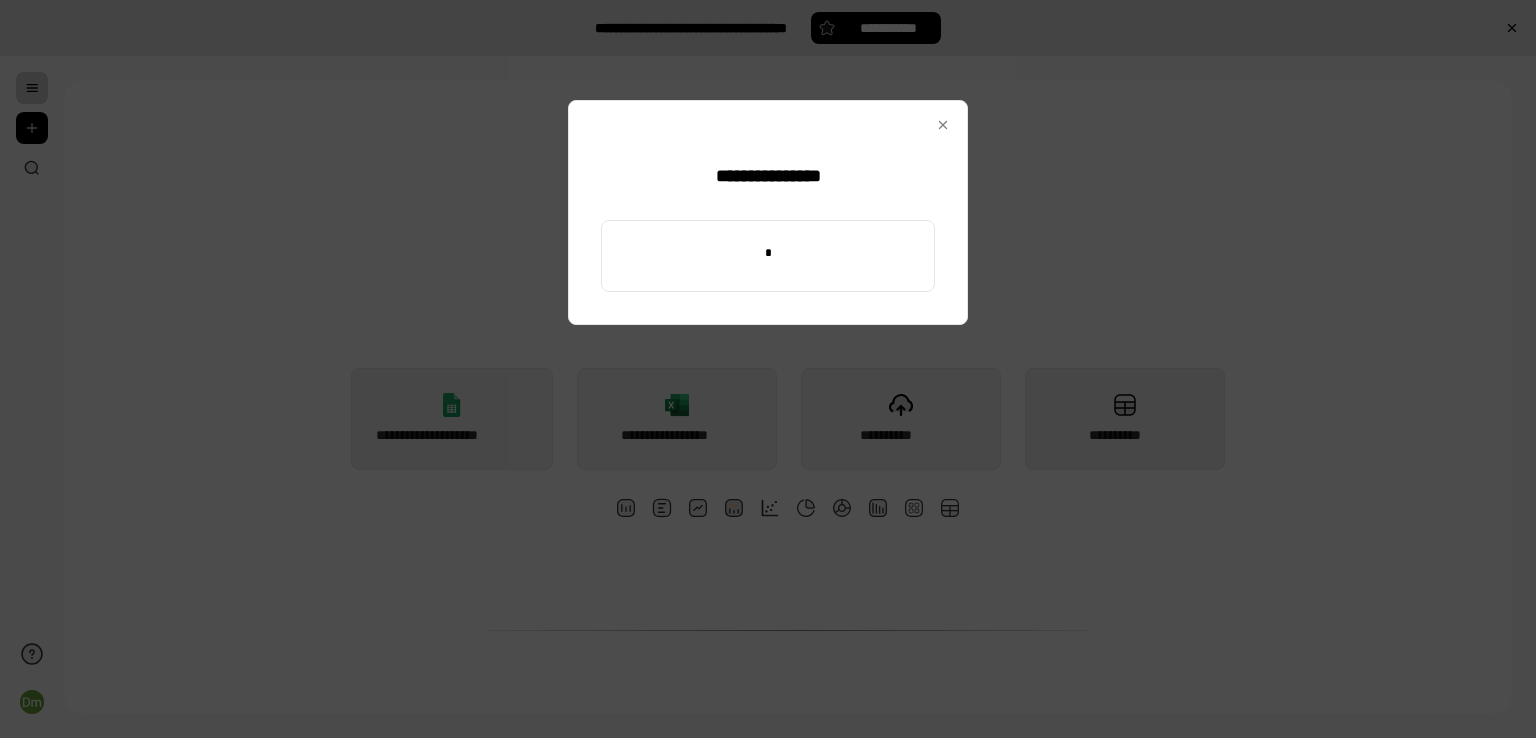 type on "*" 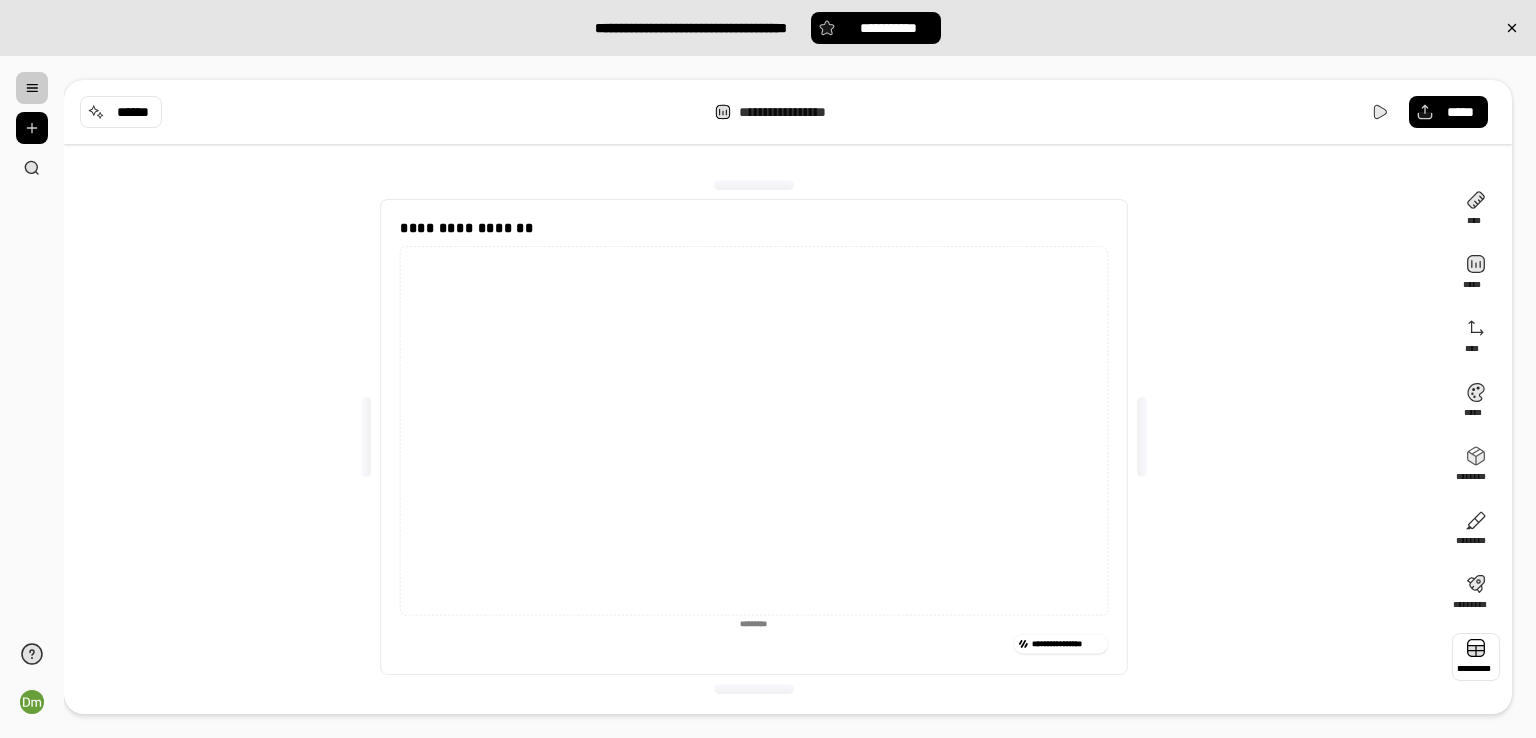 click at bounding box center [1476, 657] 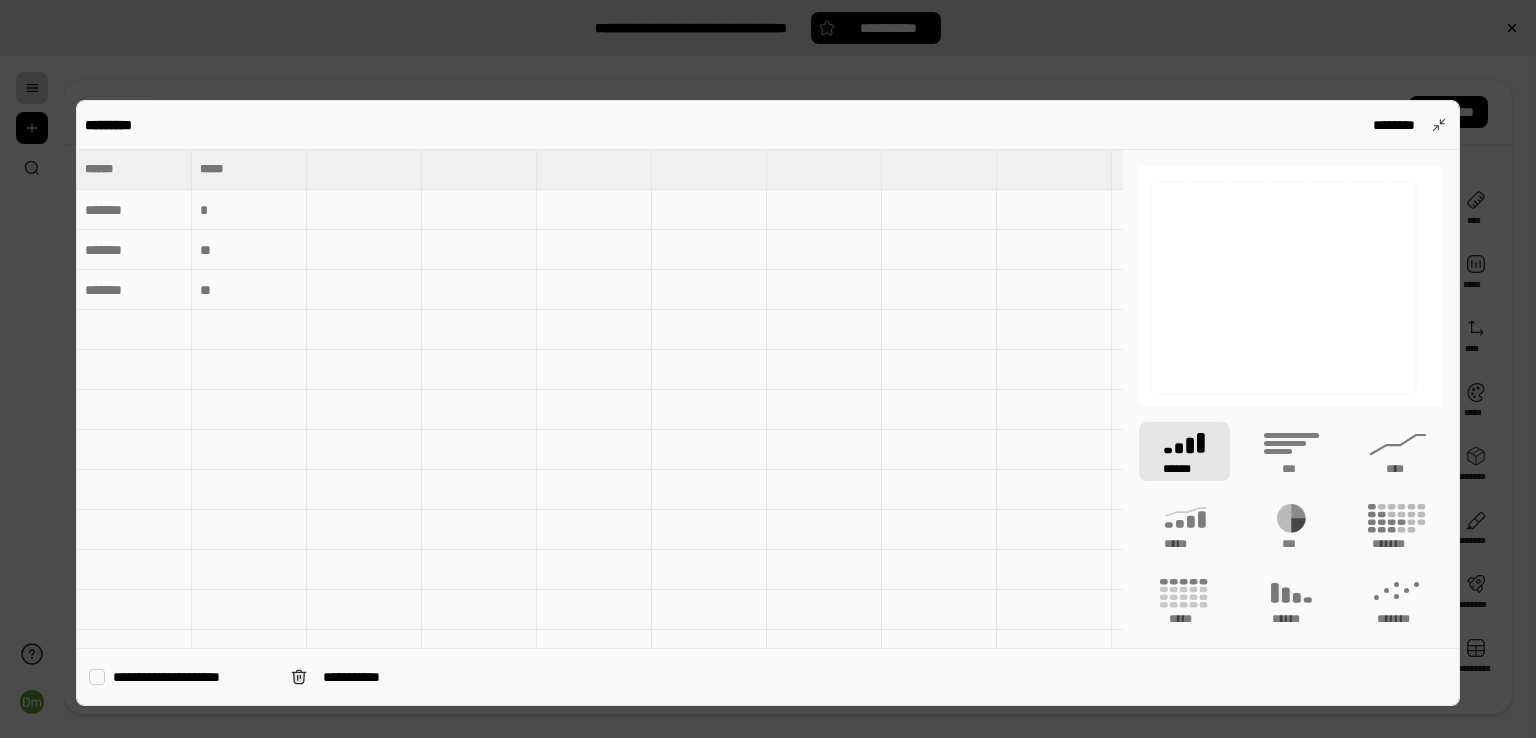 type 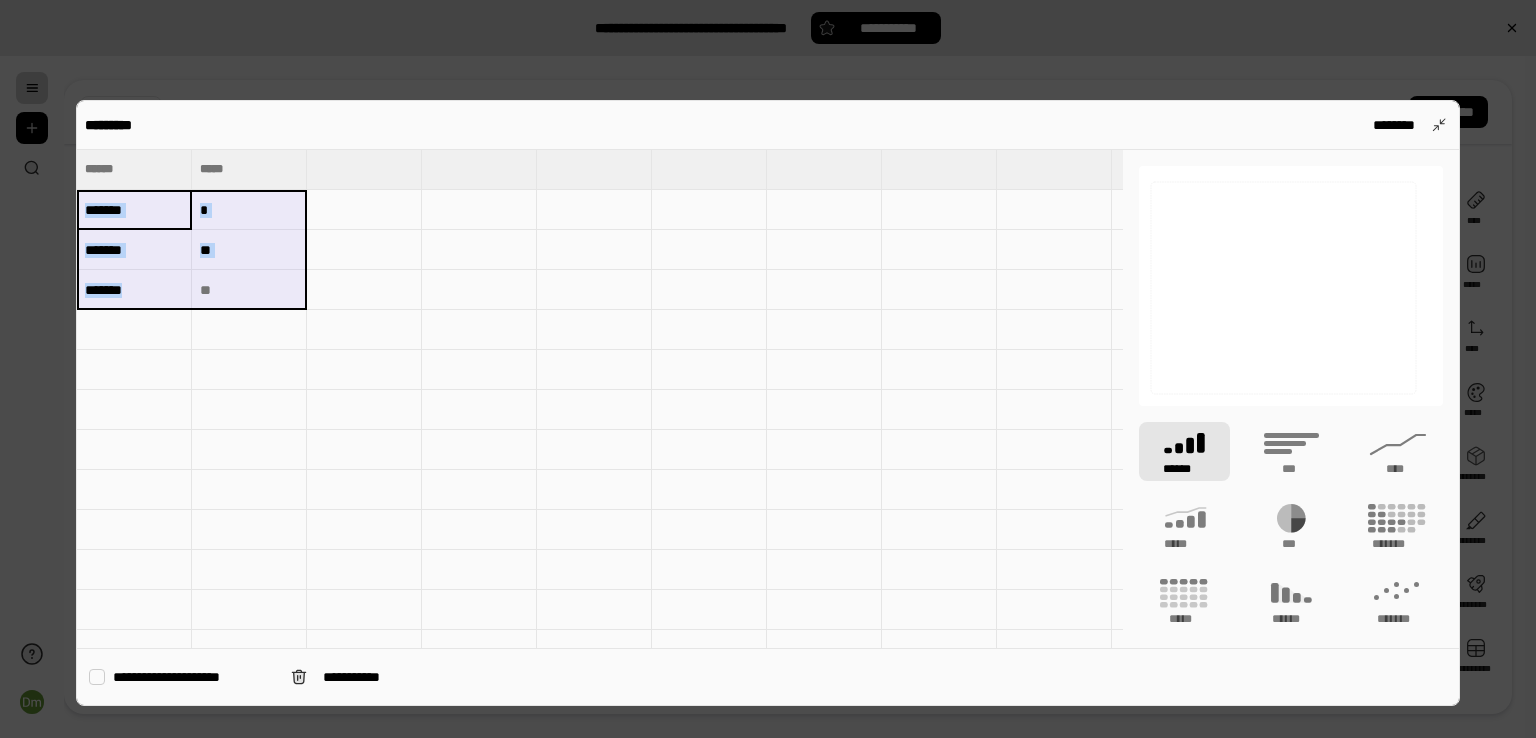 drag, startPoint x: 140, startPoint y: 210, endPoint x: 249, endPoint y: 281, distance: 130.0846 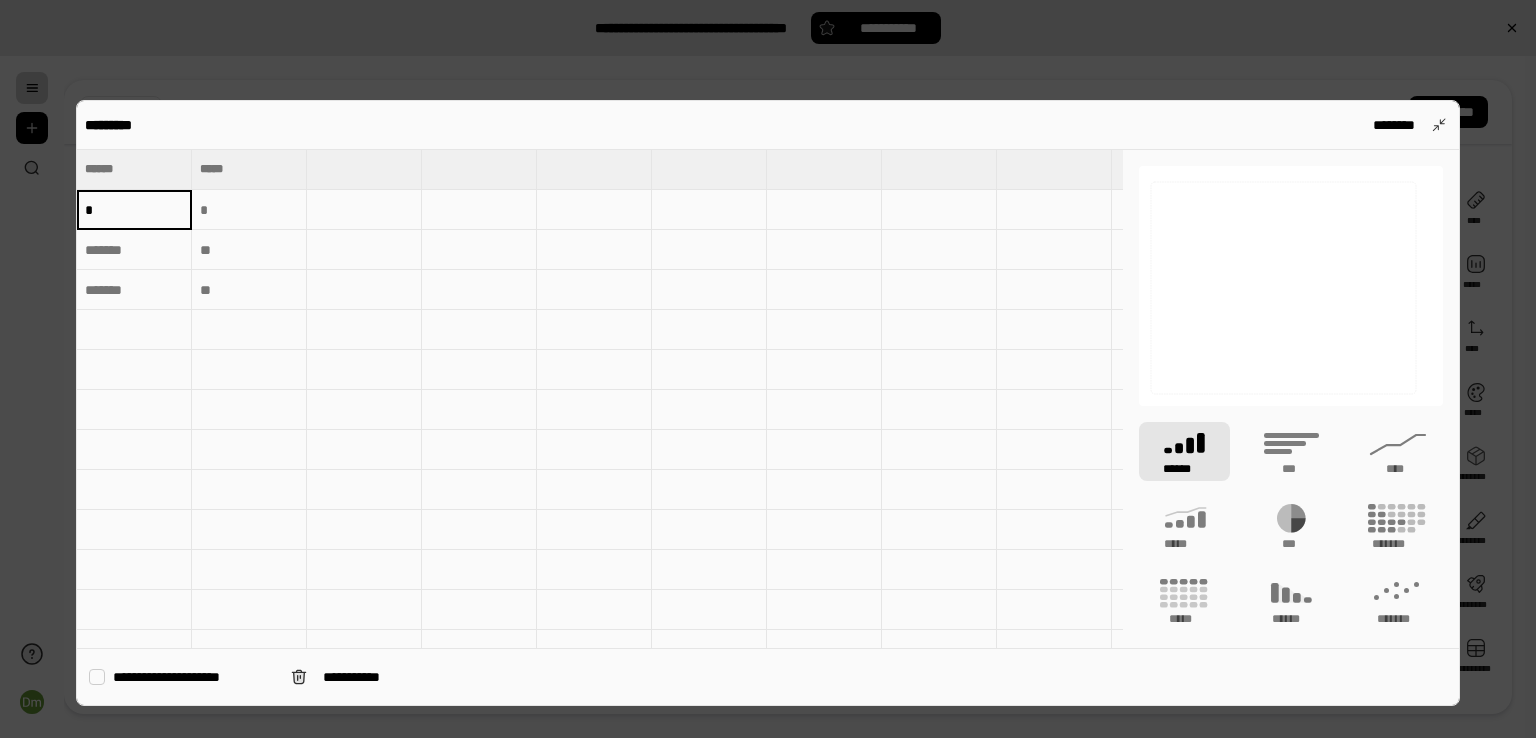 click at bounding box center (249, 210) 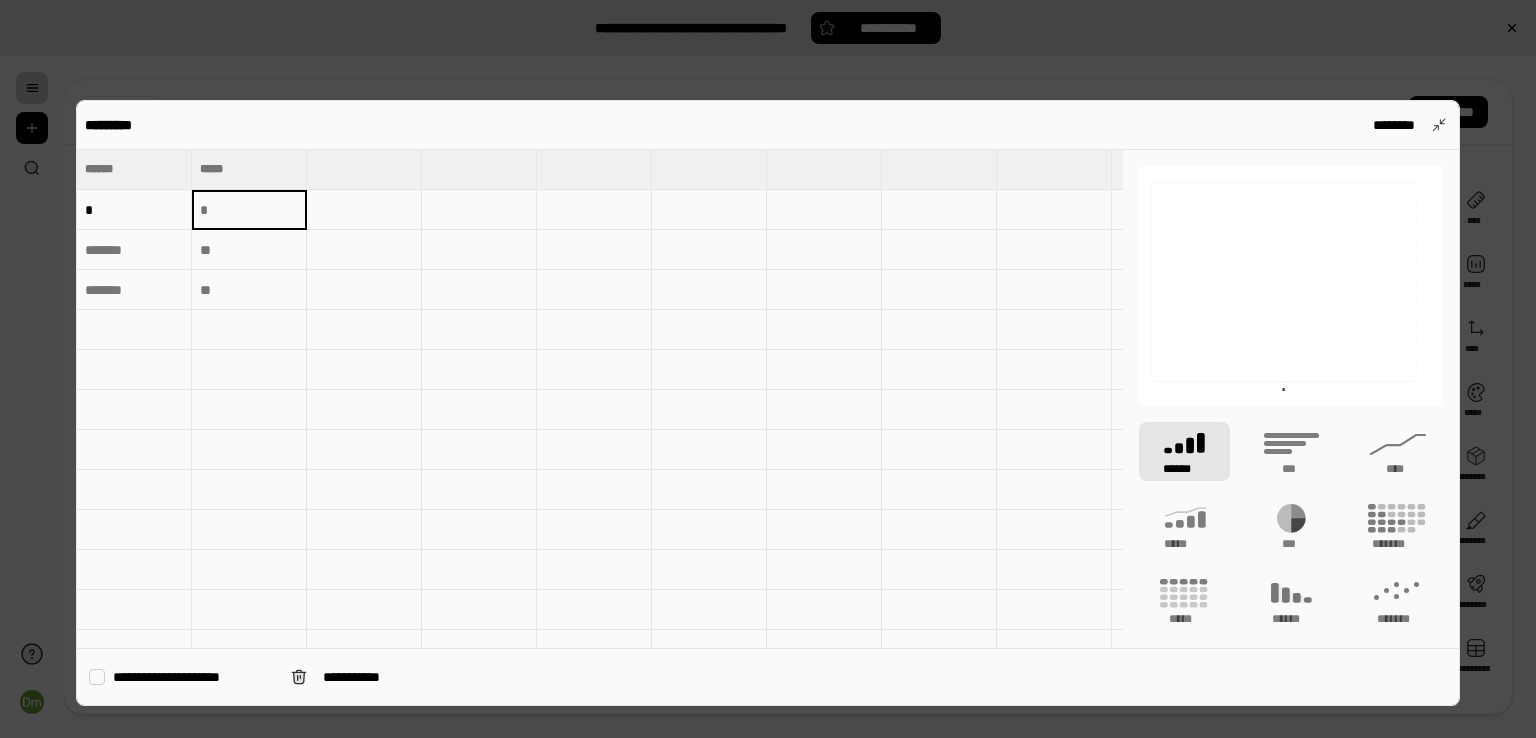 click on "*" at bounding box center [134, 210] 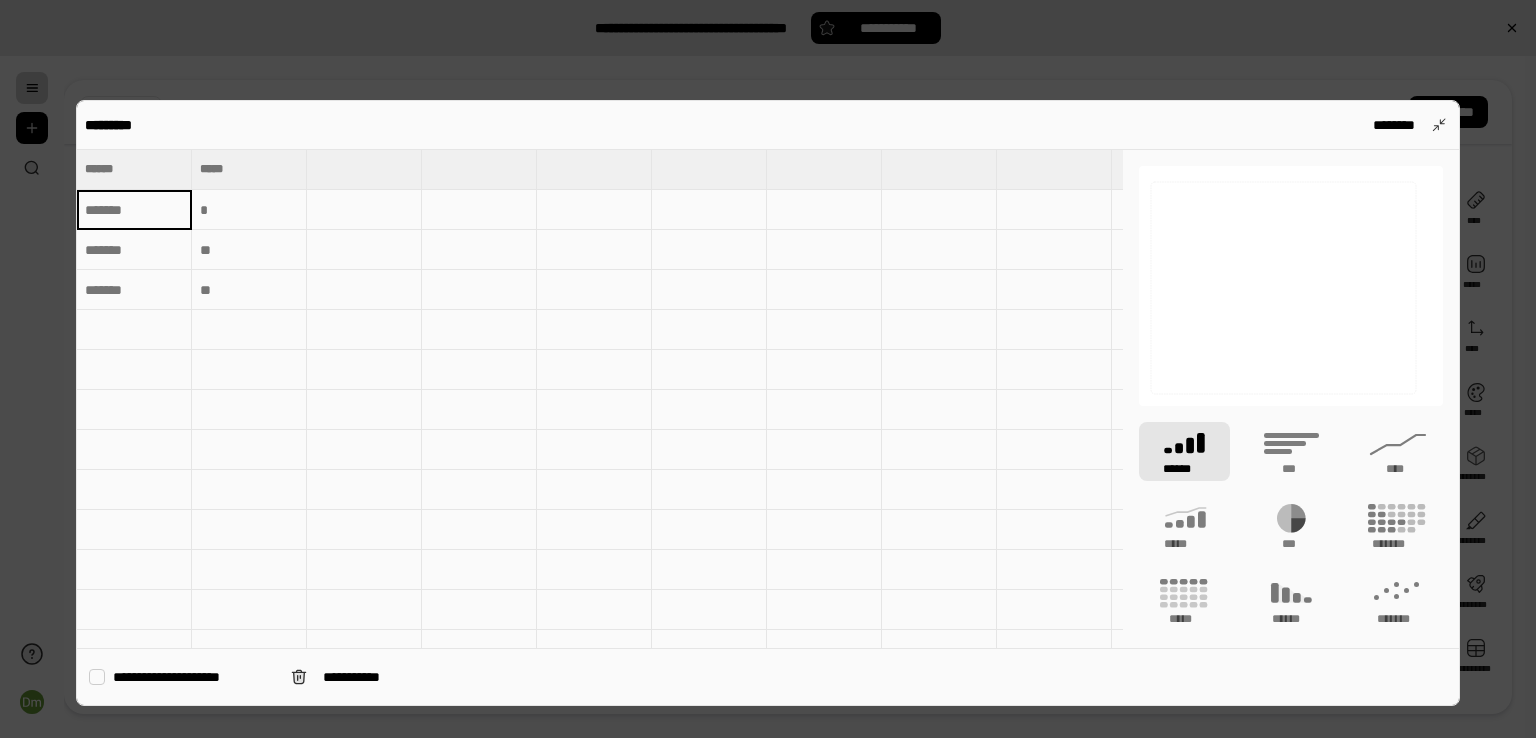 click at bounding box center [249, 210] 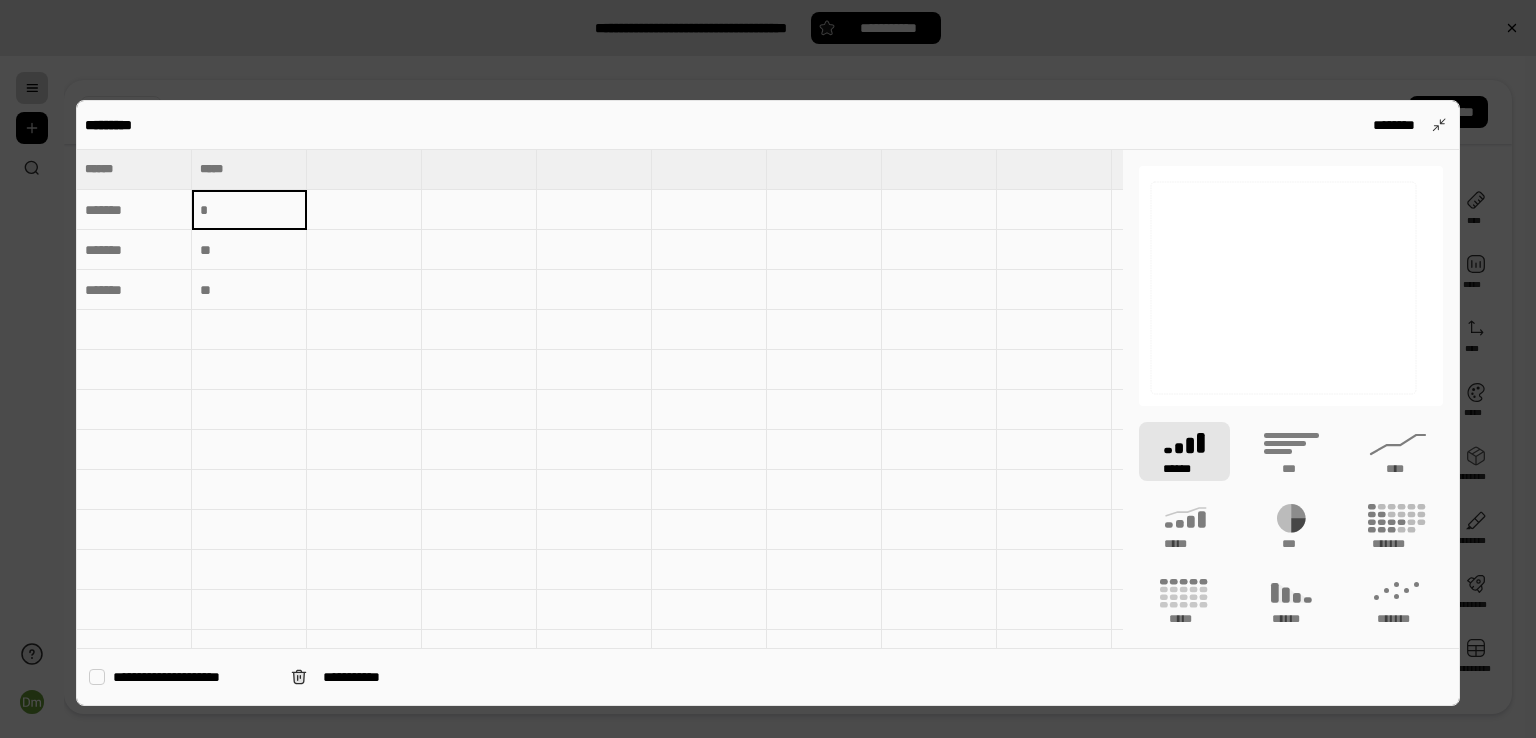 click at bounding box center (134, 210) 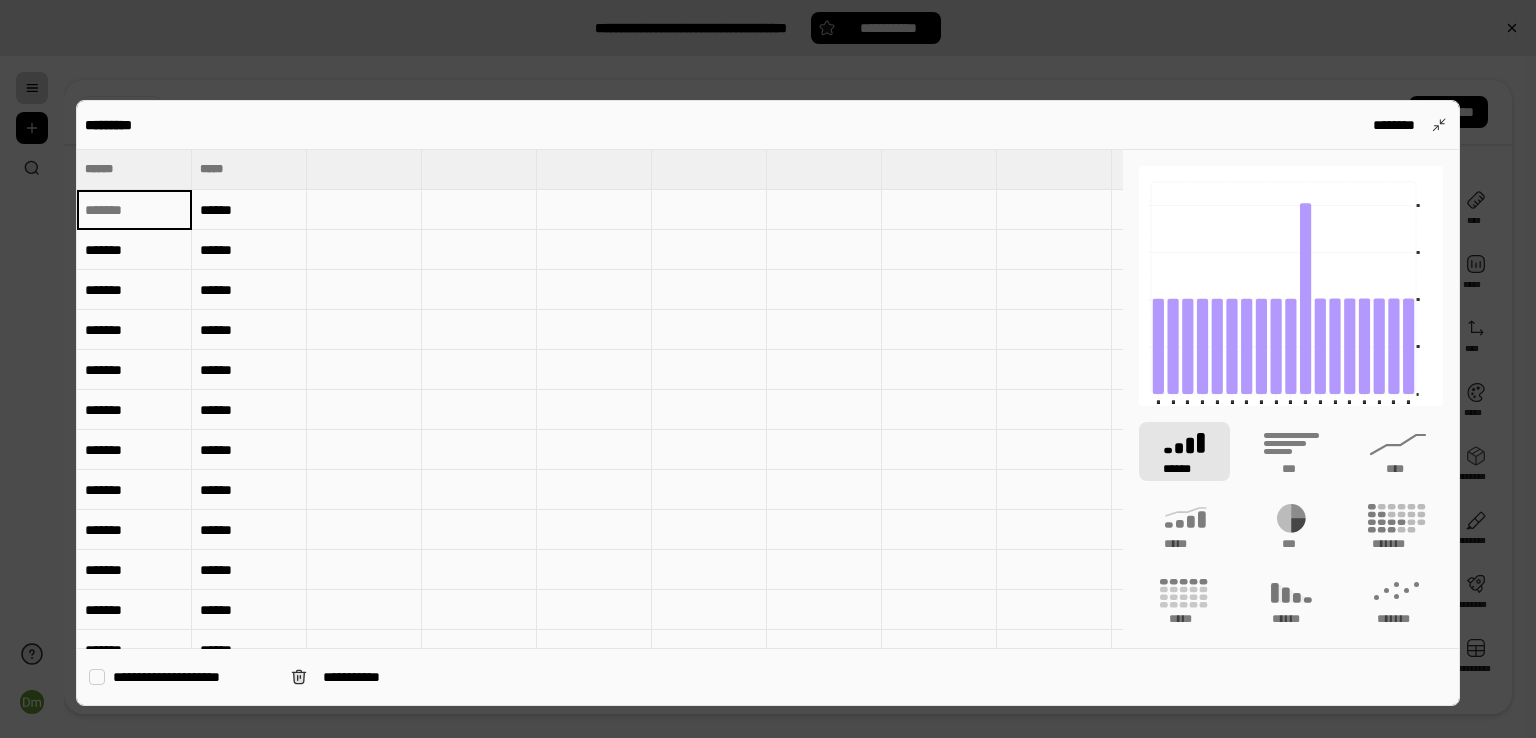 type on "*******" 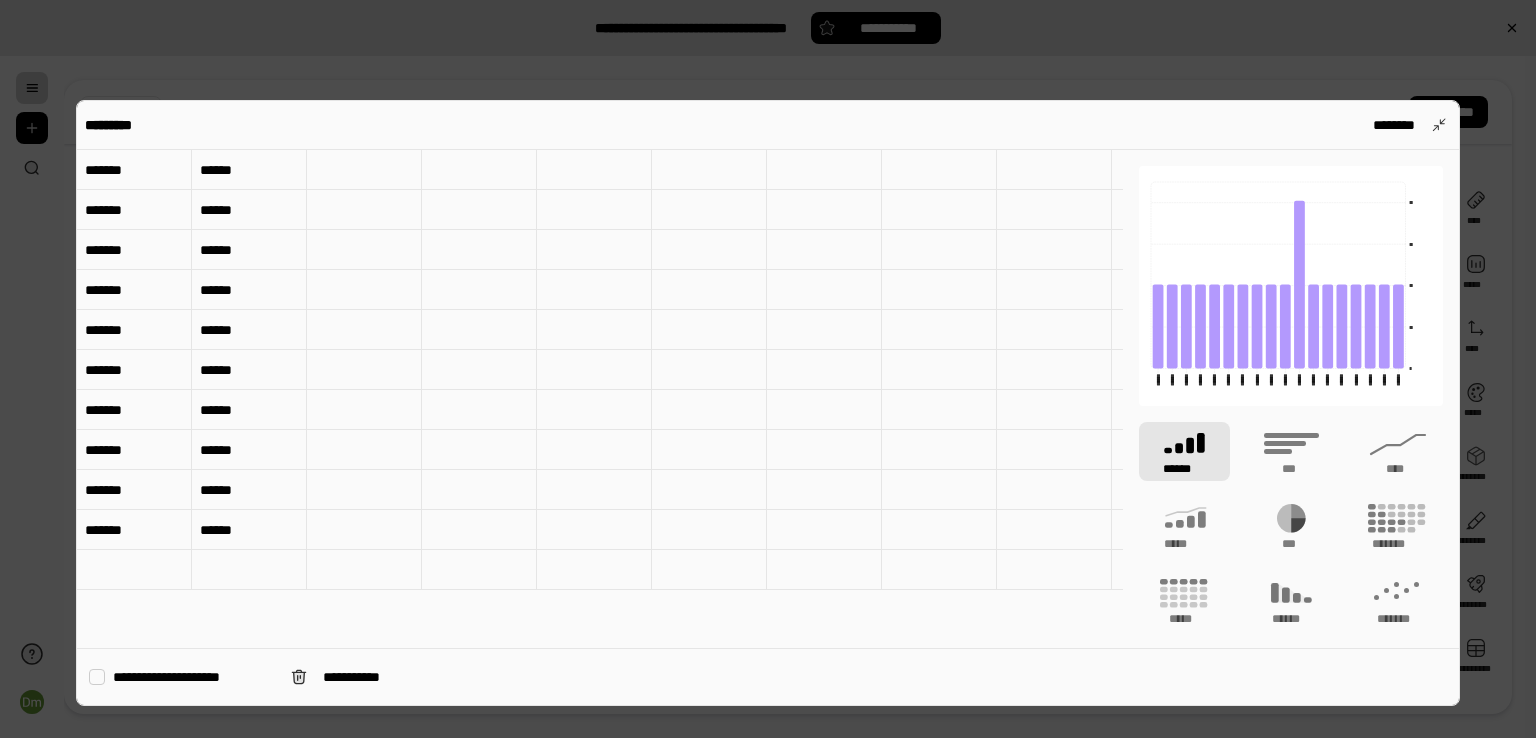 scroll, scrollTop: 0, scrollLeft: 0, axis: both 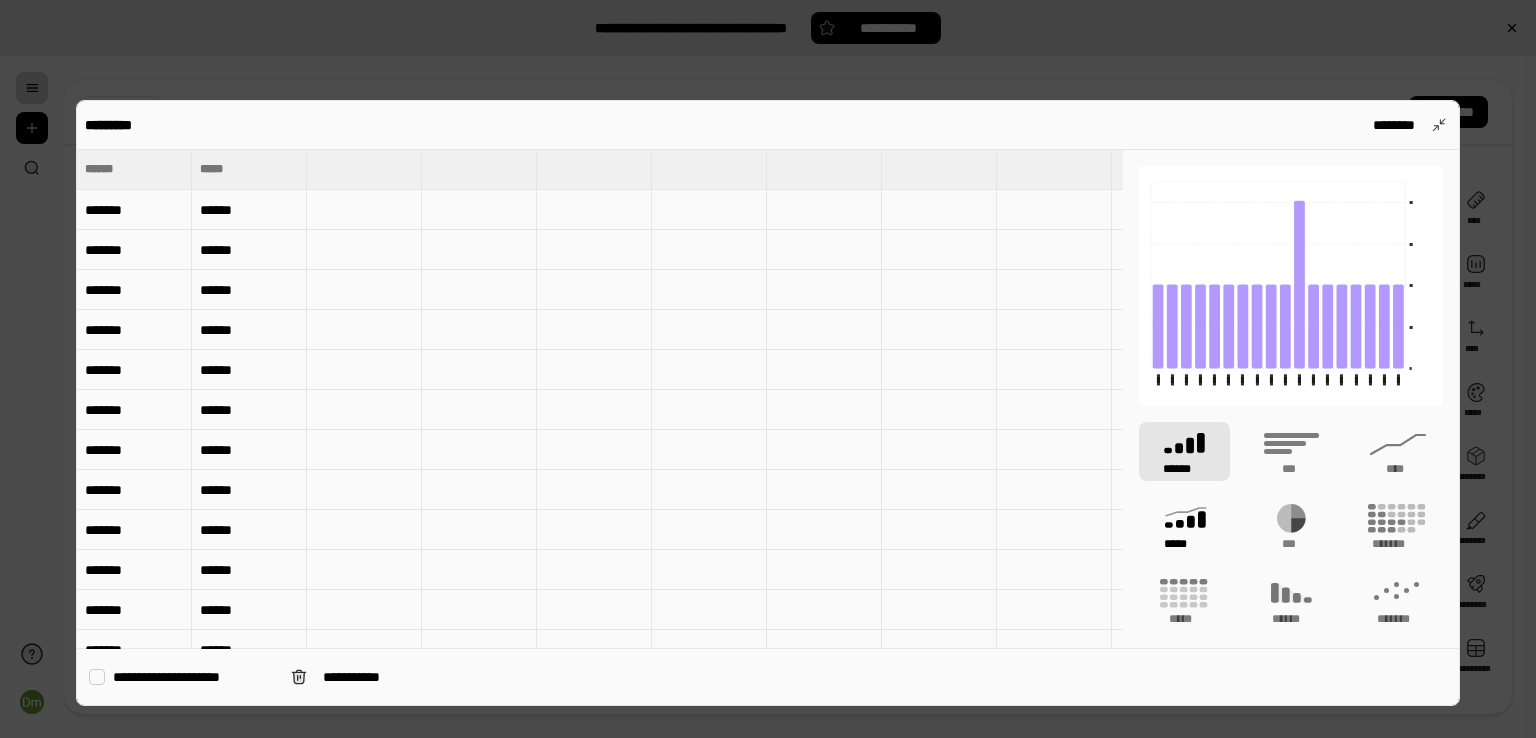 click 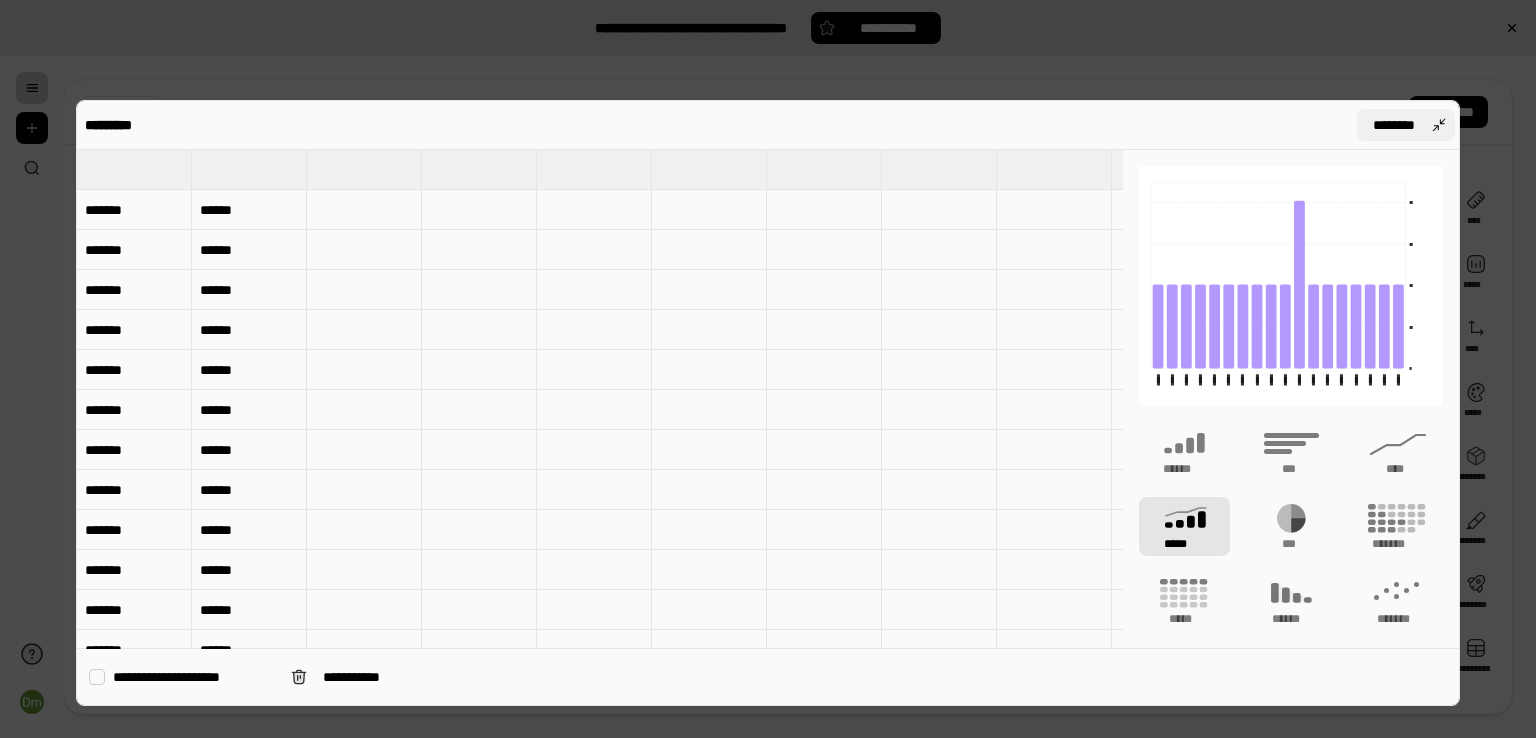 click on "********" at bounding box center [1406, 125] 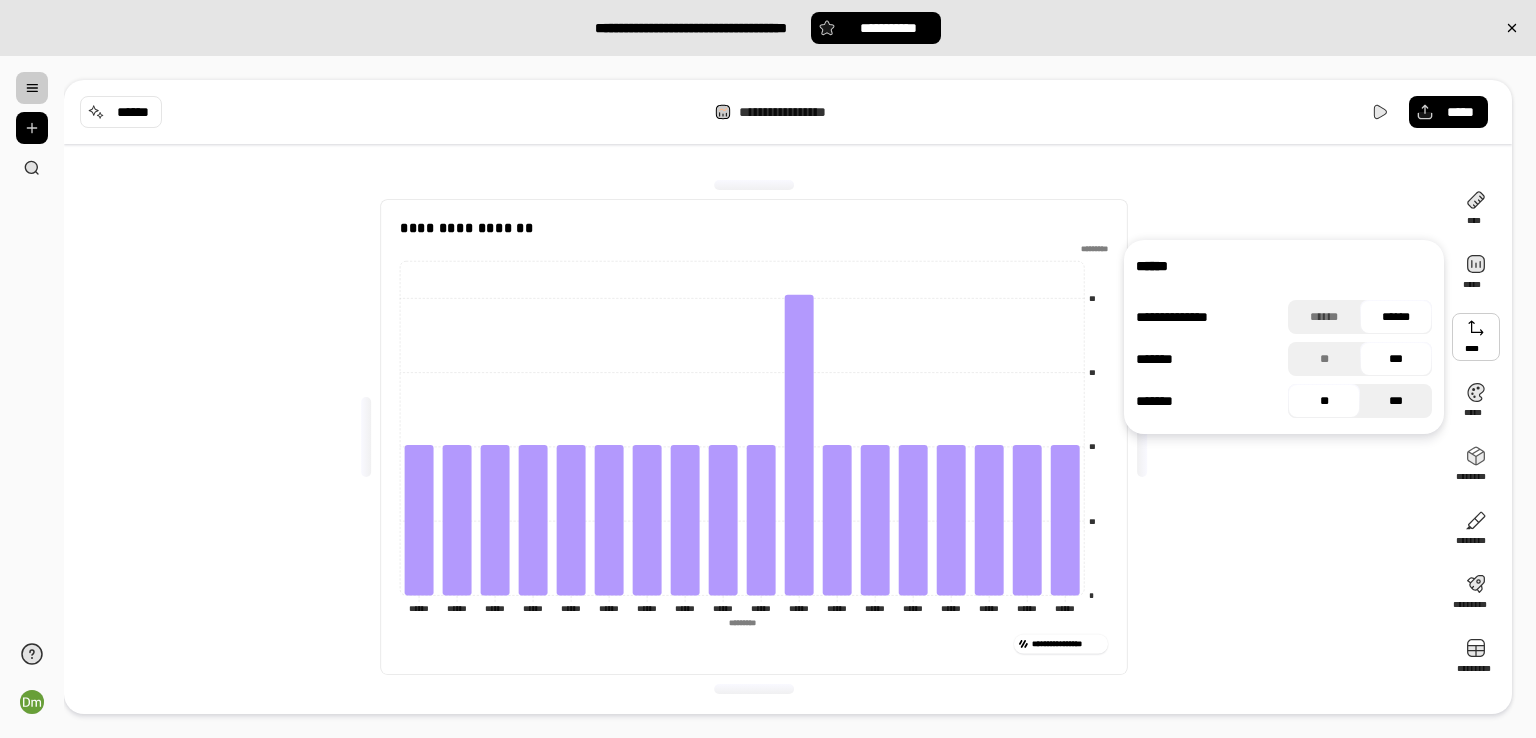 click on "***" at bounding box center (1396, 401) 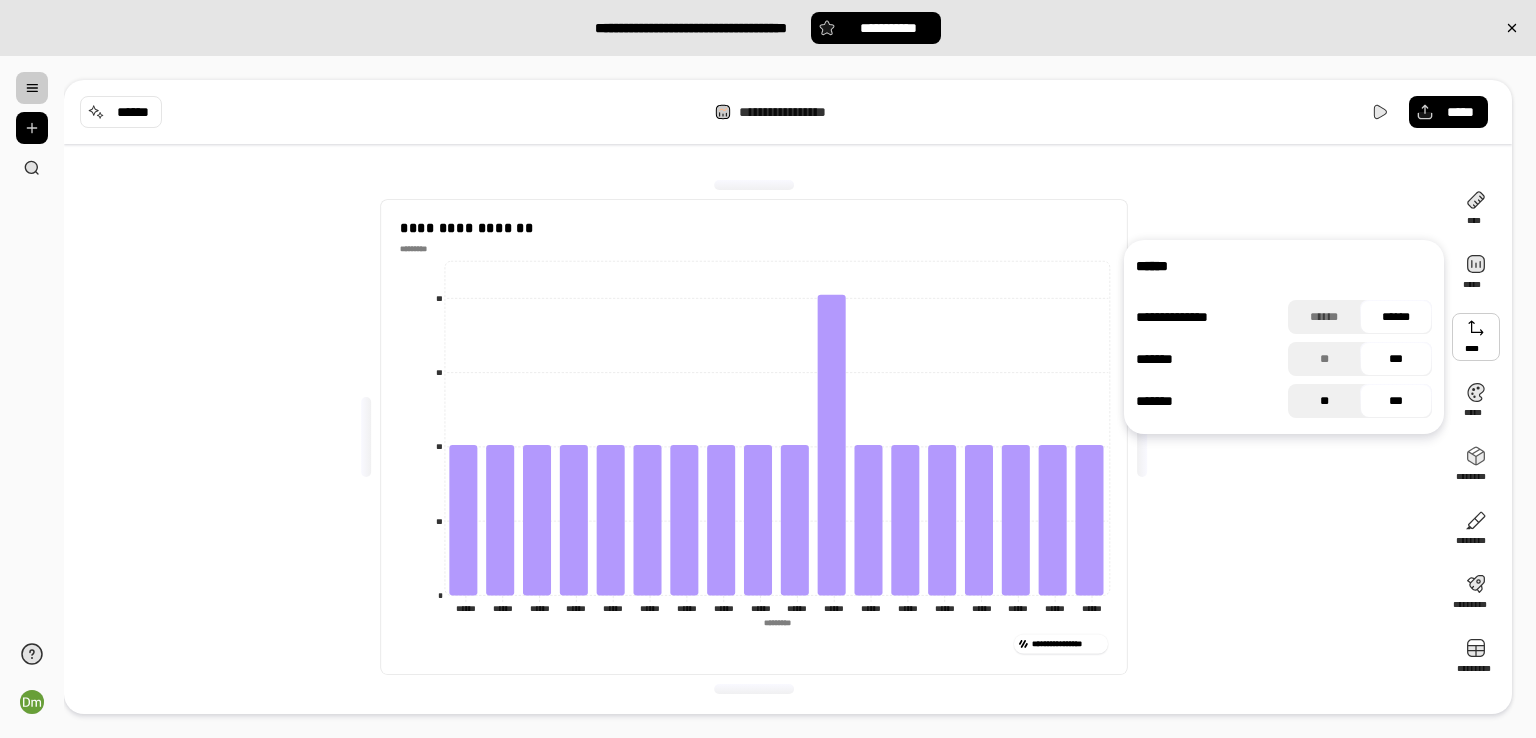 click on "**" at bounding box center [1324, 401] 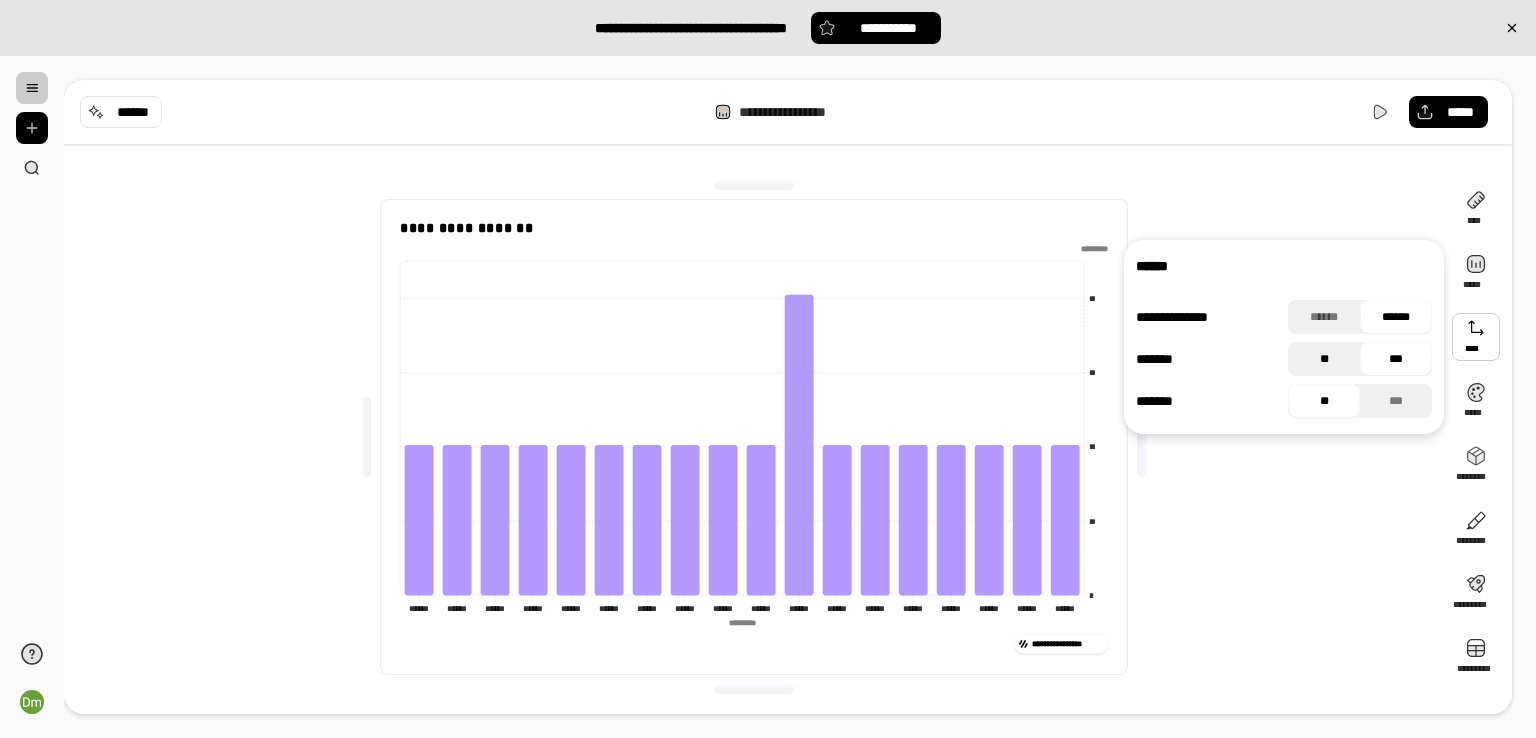 click on "**" at bounding box center [1324, 359] 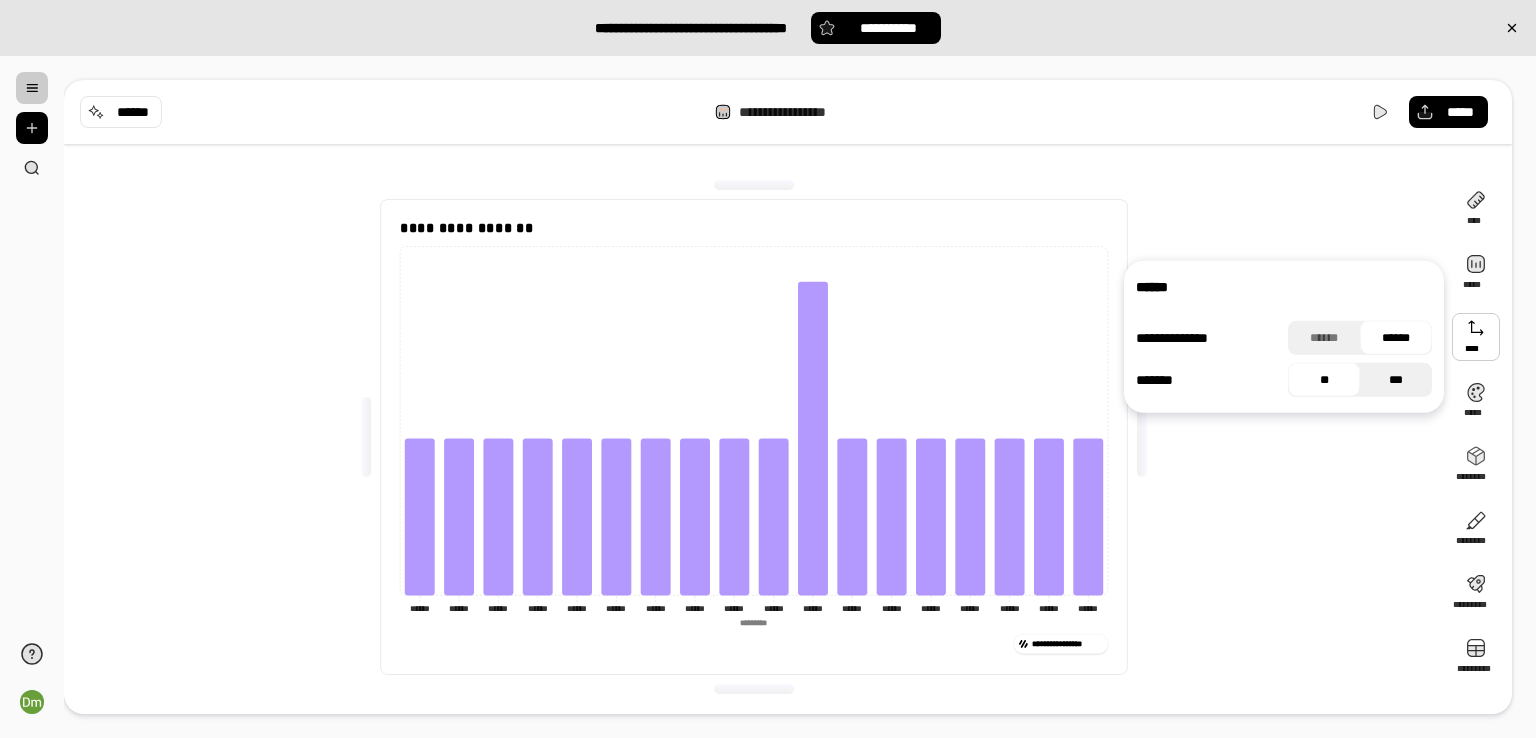click on "***" at bounding box center [1396, 380] 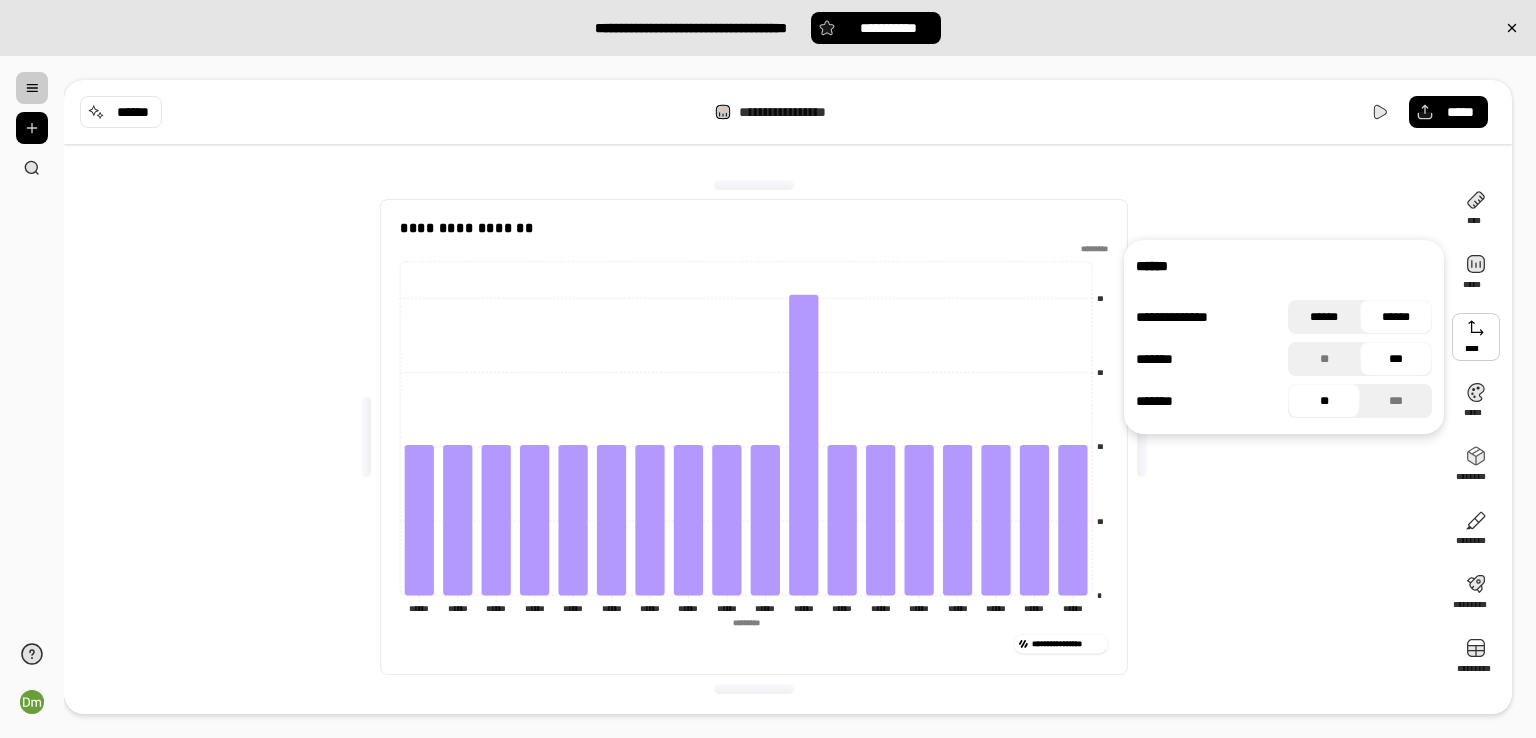 click on "******" at bounding box center (1324, 317) 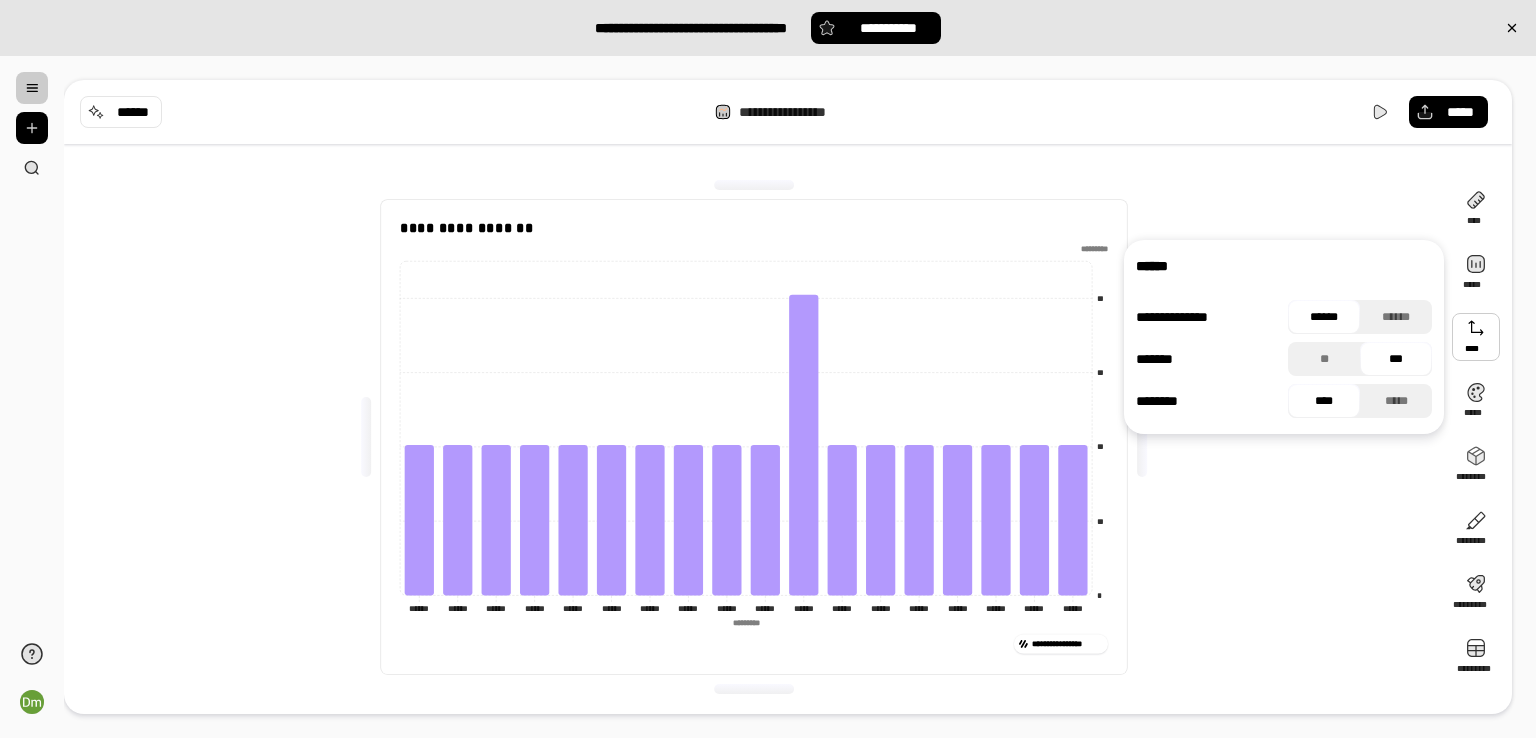 click on "******" at bounding box center [1324, 317] 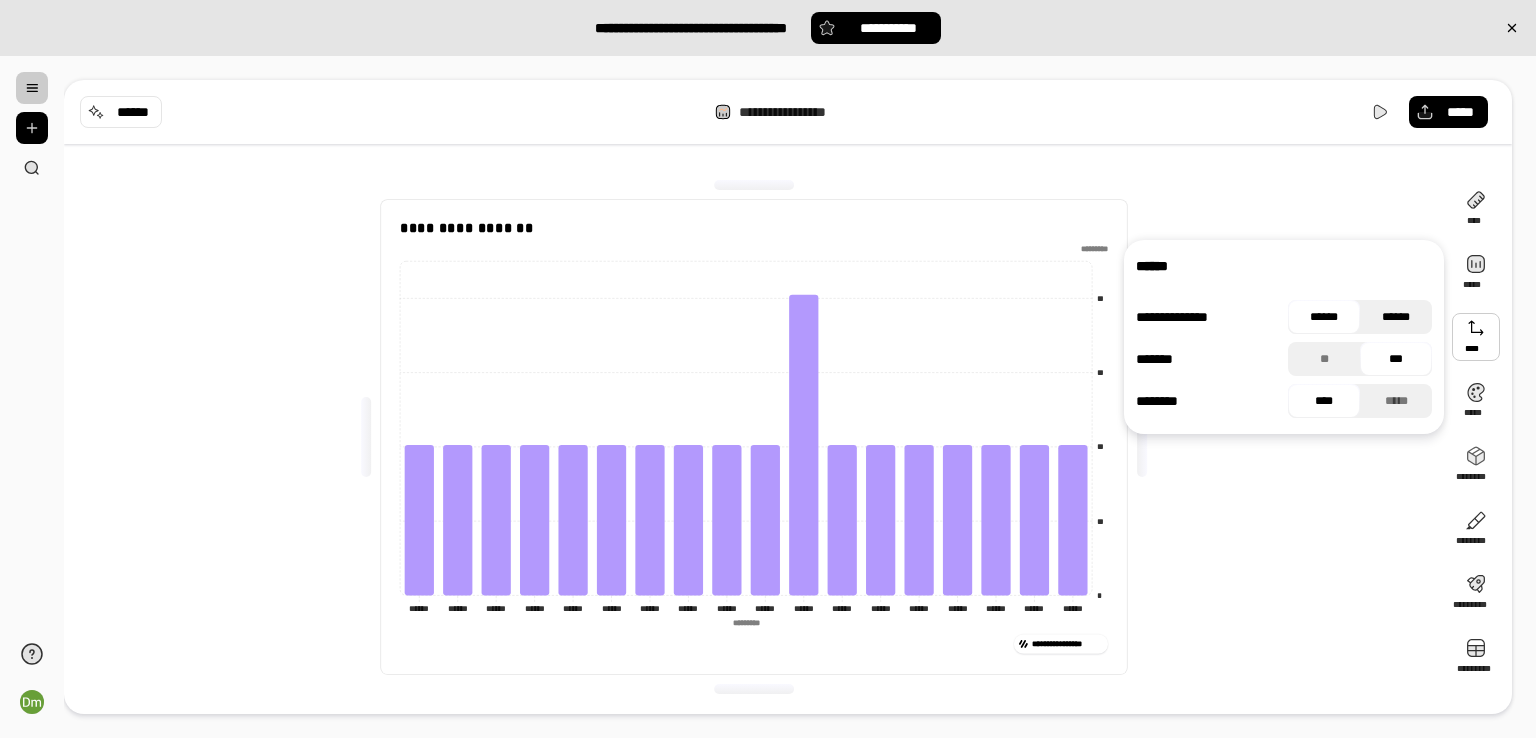 click on "******" at bounding box center [1396, 317] 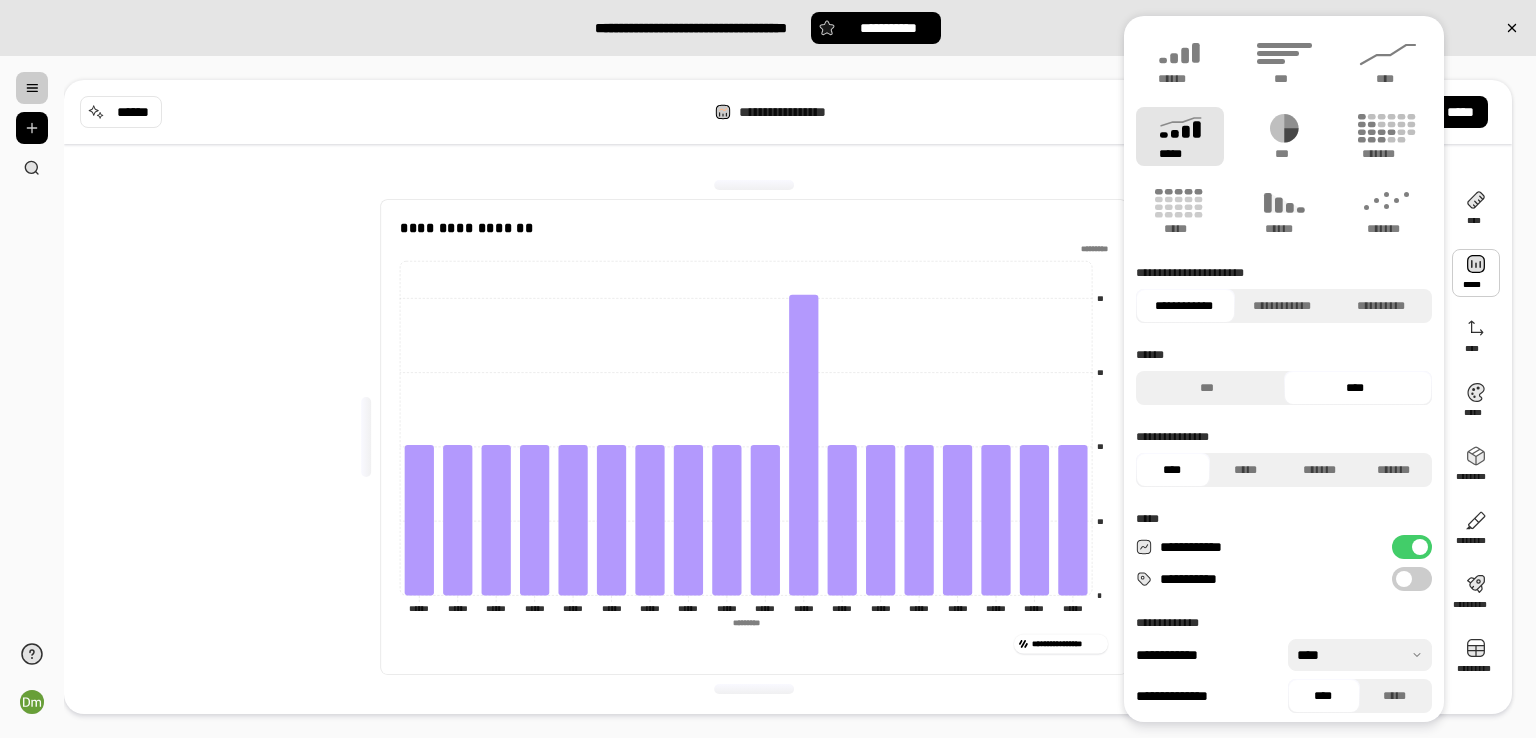 click at bounding box center [1476, 273] 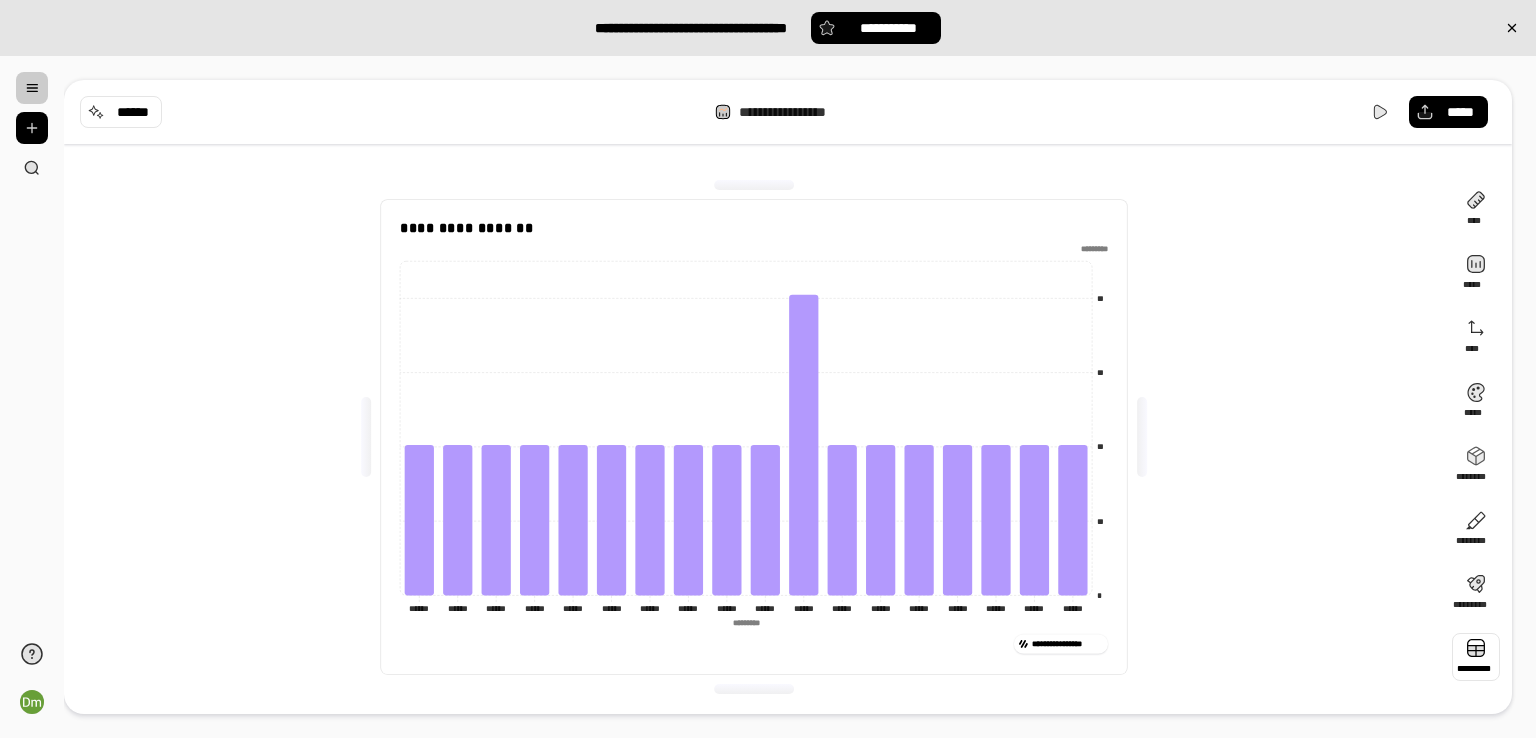 click at bounding box center (1476, 657) 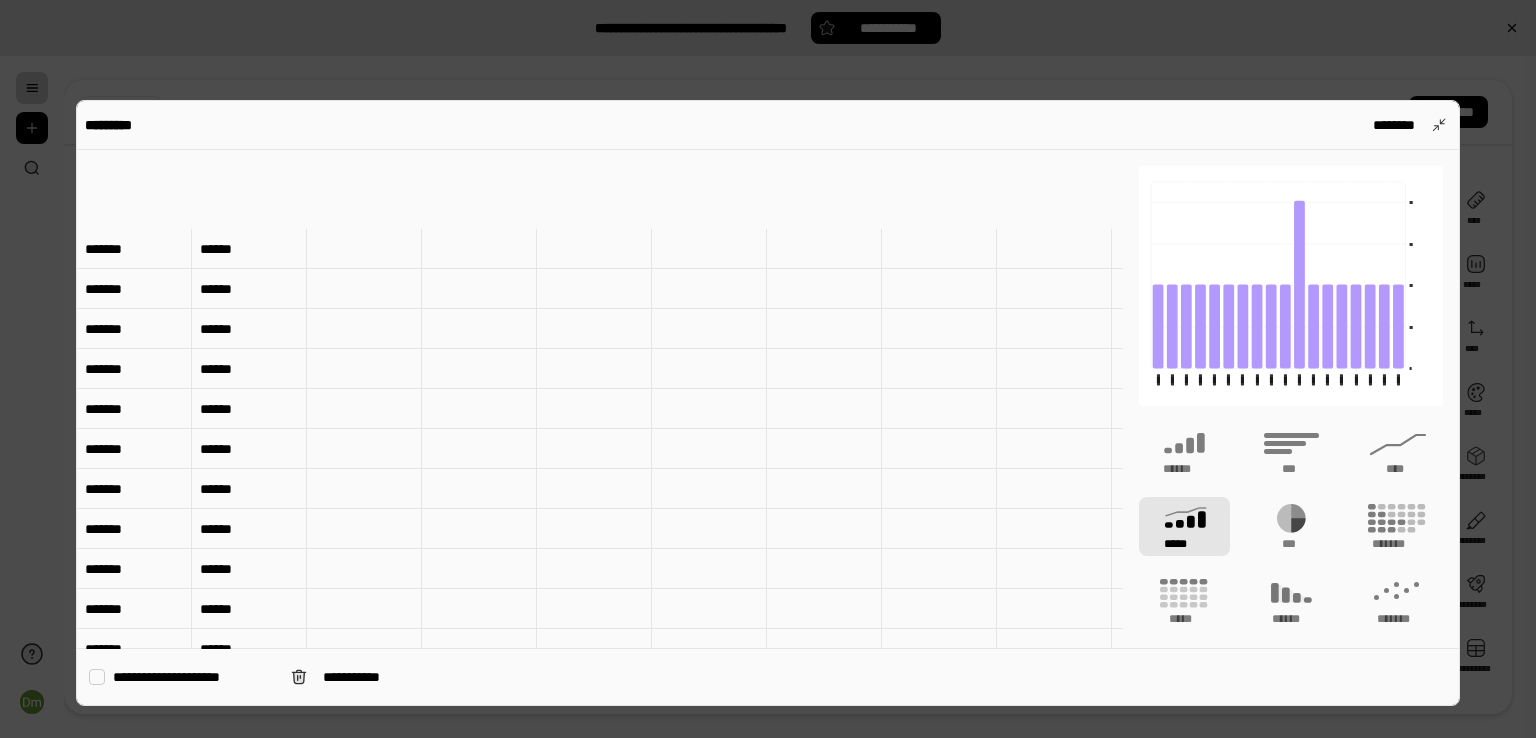 scroll, scrollTop: 400, scrollLeft: 0, axis: vertical 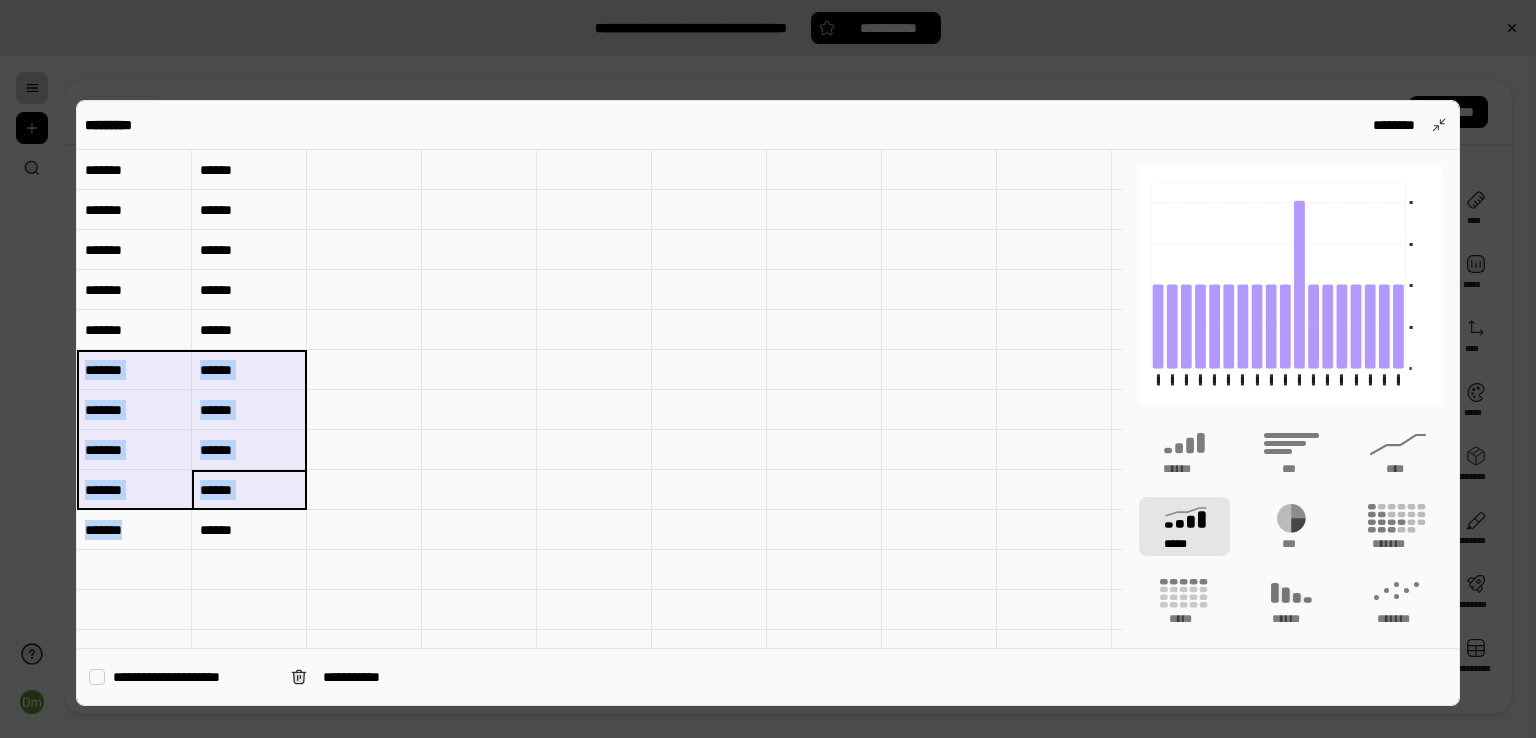 drag, startPoint x: 240, startPoint y: 515, endPoint x: 107, endPoint y: 359, distance: 205 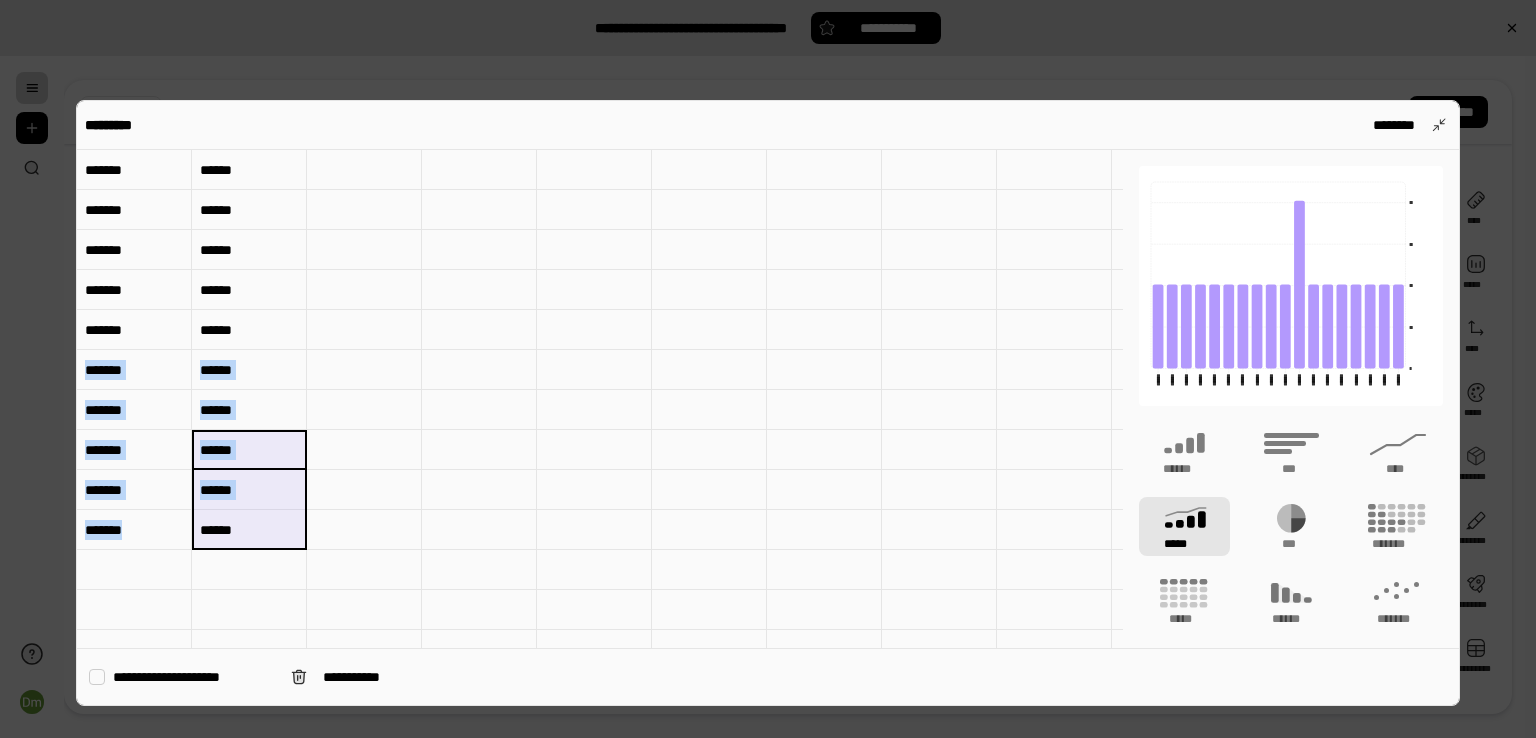 click on "******" at bounding box center (249, 530) 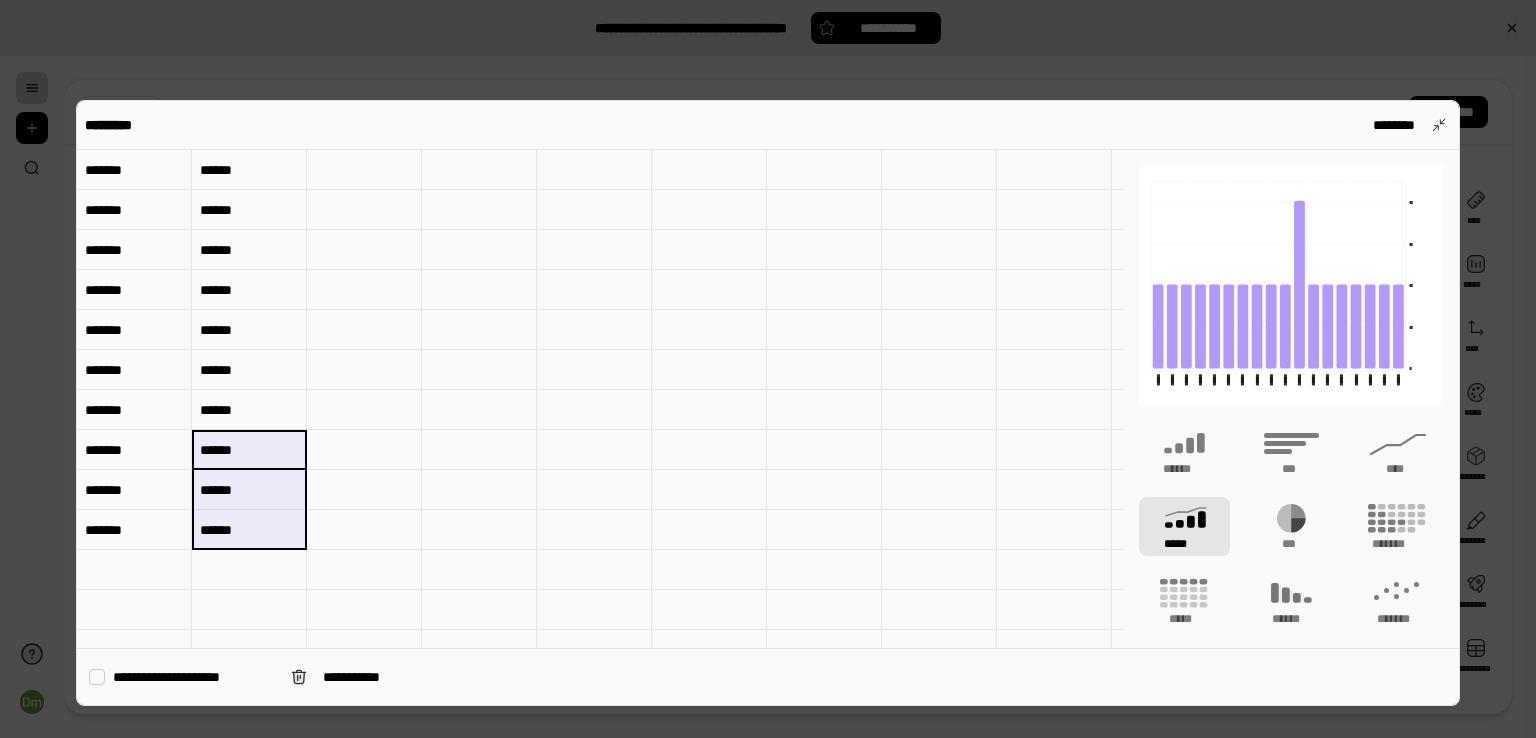 click at bounding box center (364, 530) 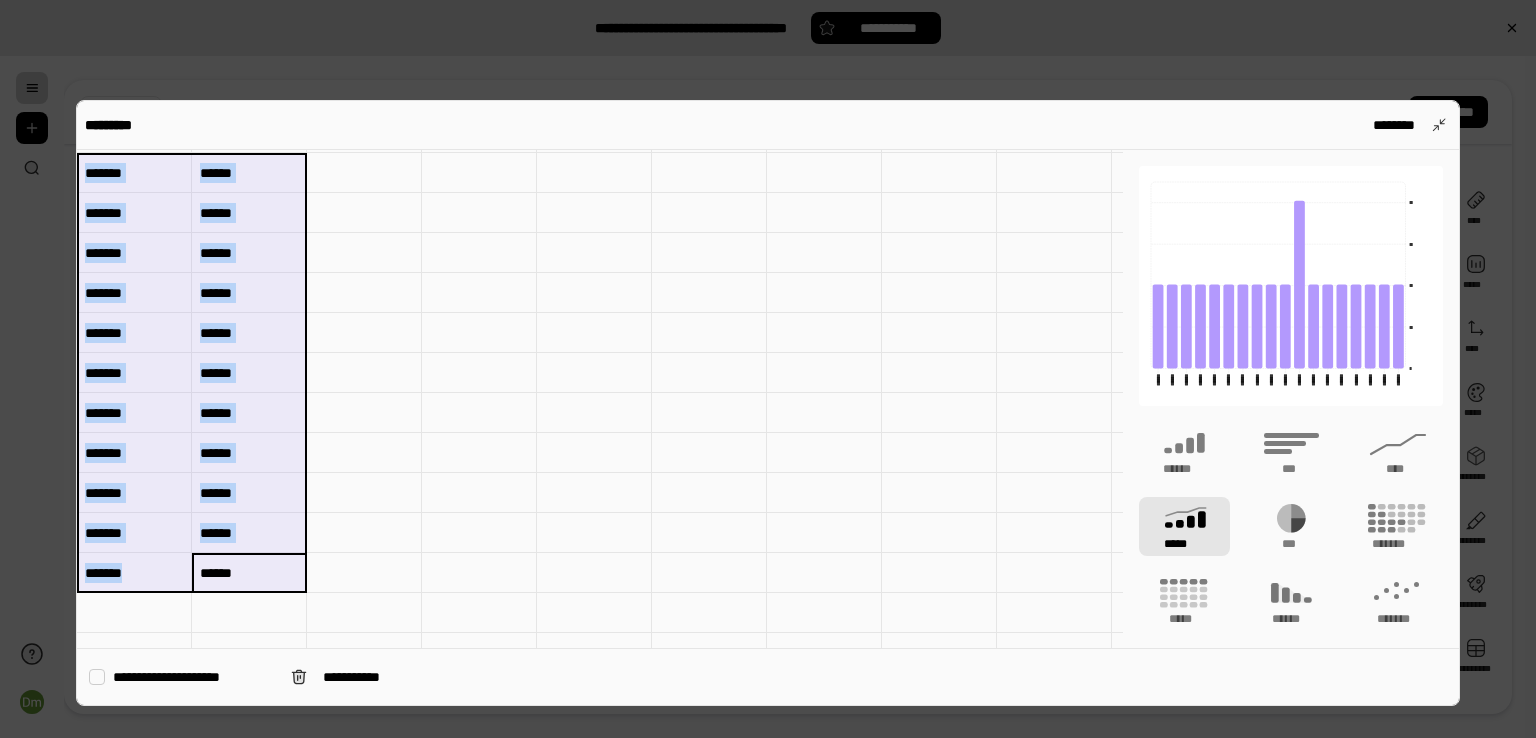 scroll, scrollTop: 307, scrollLeft: 0, axis: vertical 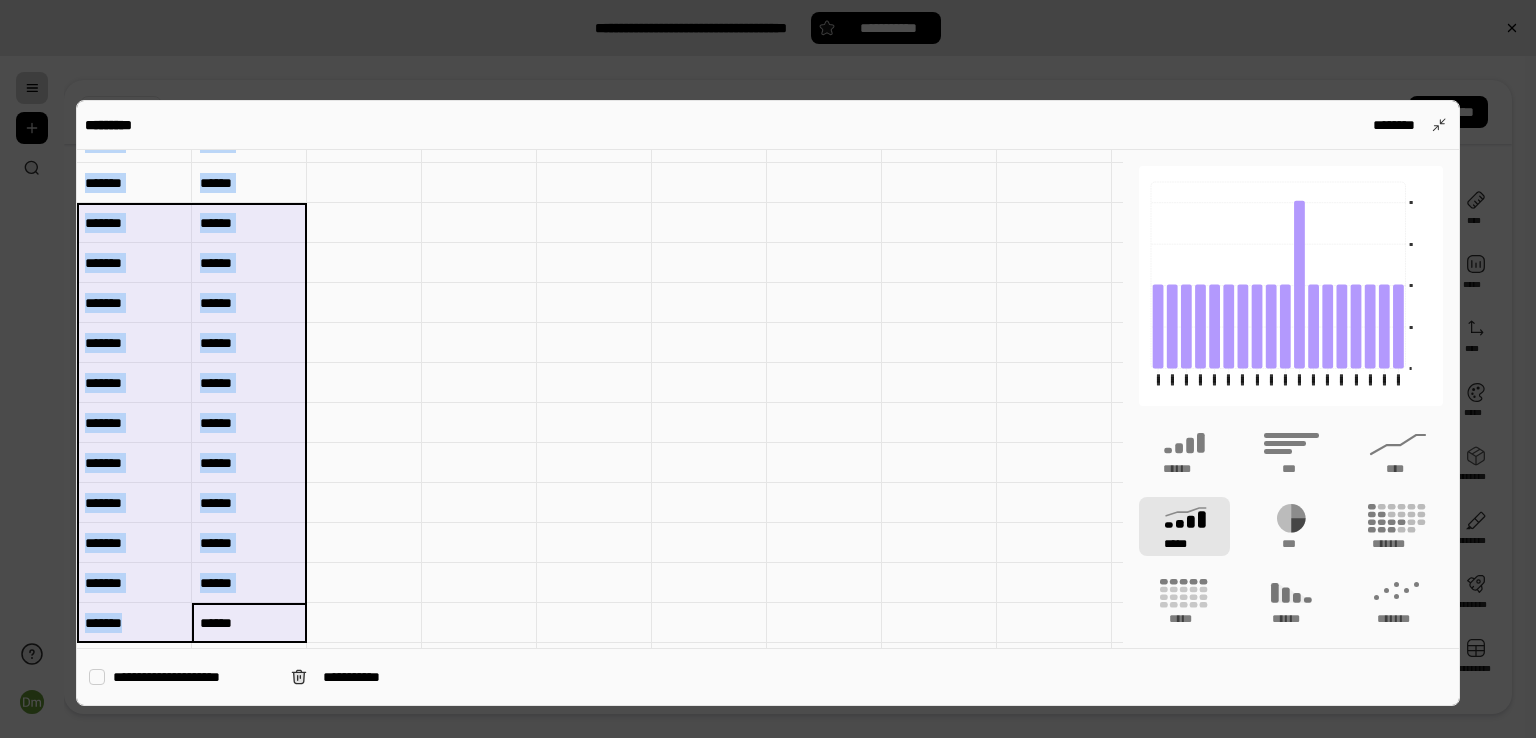 drag, startPoint x: 232, startPoint y: 514, endPoint x: 135, endPoint y: 157, distance: 369.94324 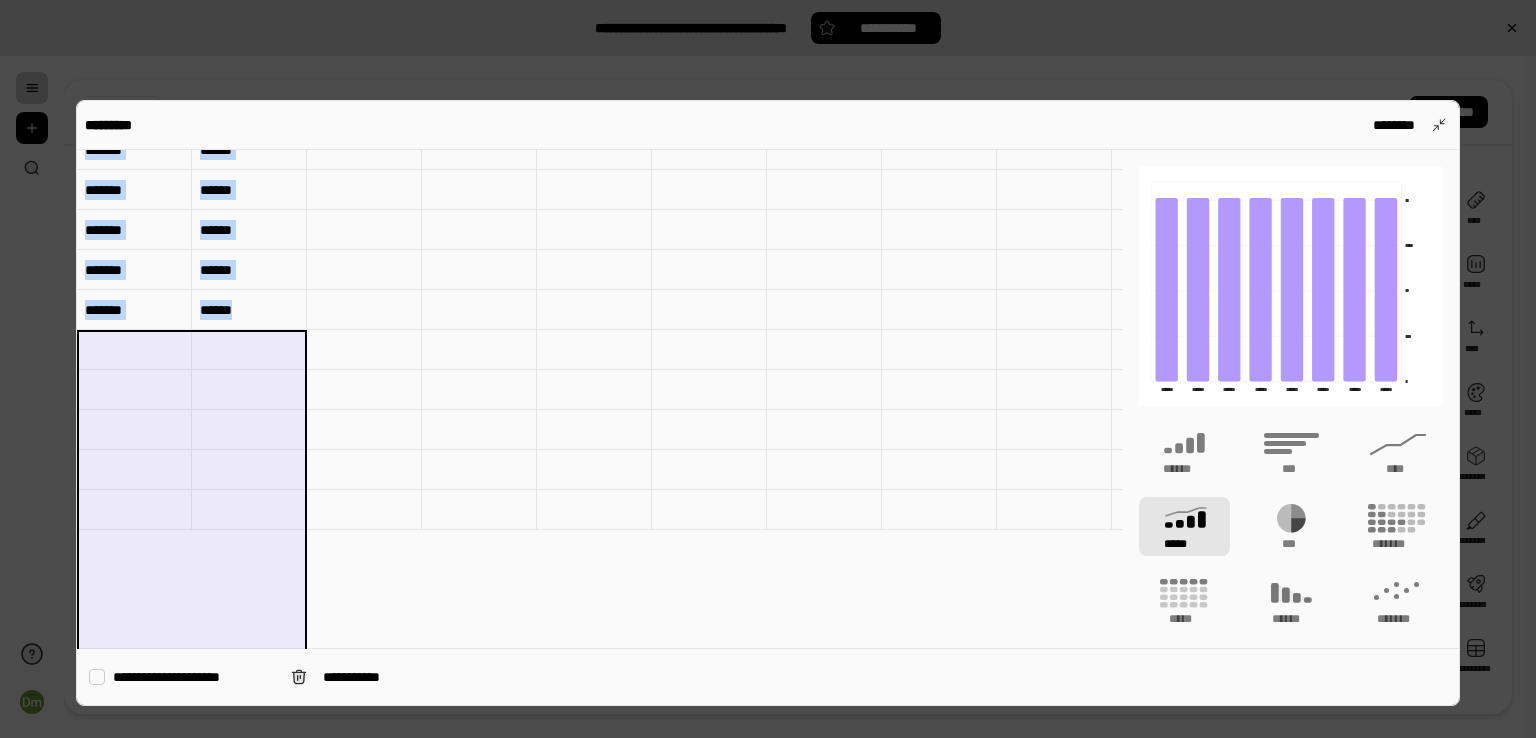 scroll, scrollTop: 0, scrollLeft: 0, axis: both 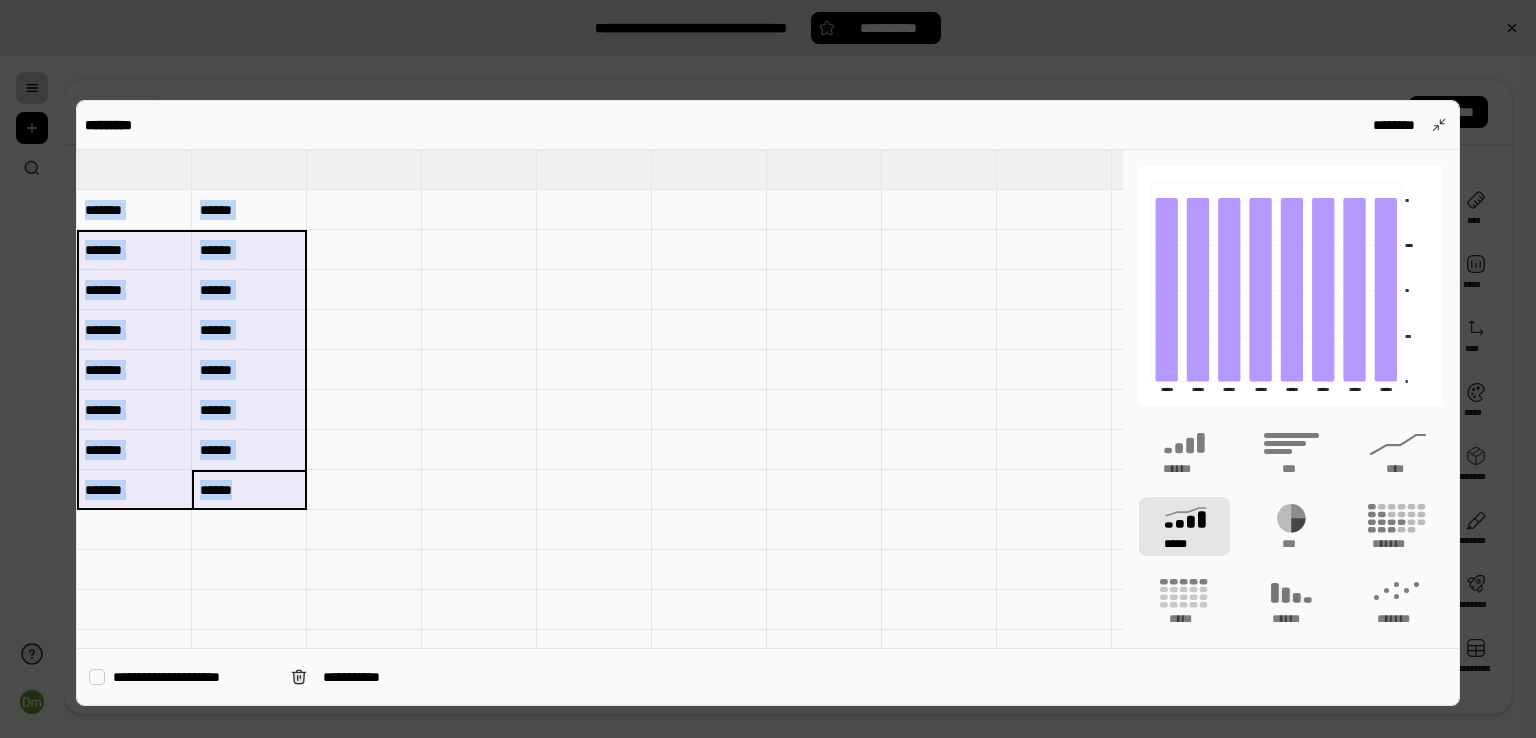 click on "*******" at bounding box center (134, 250) 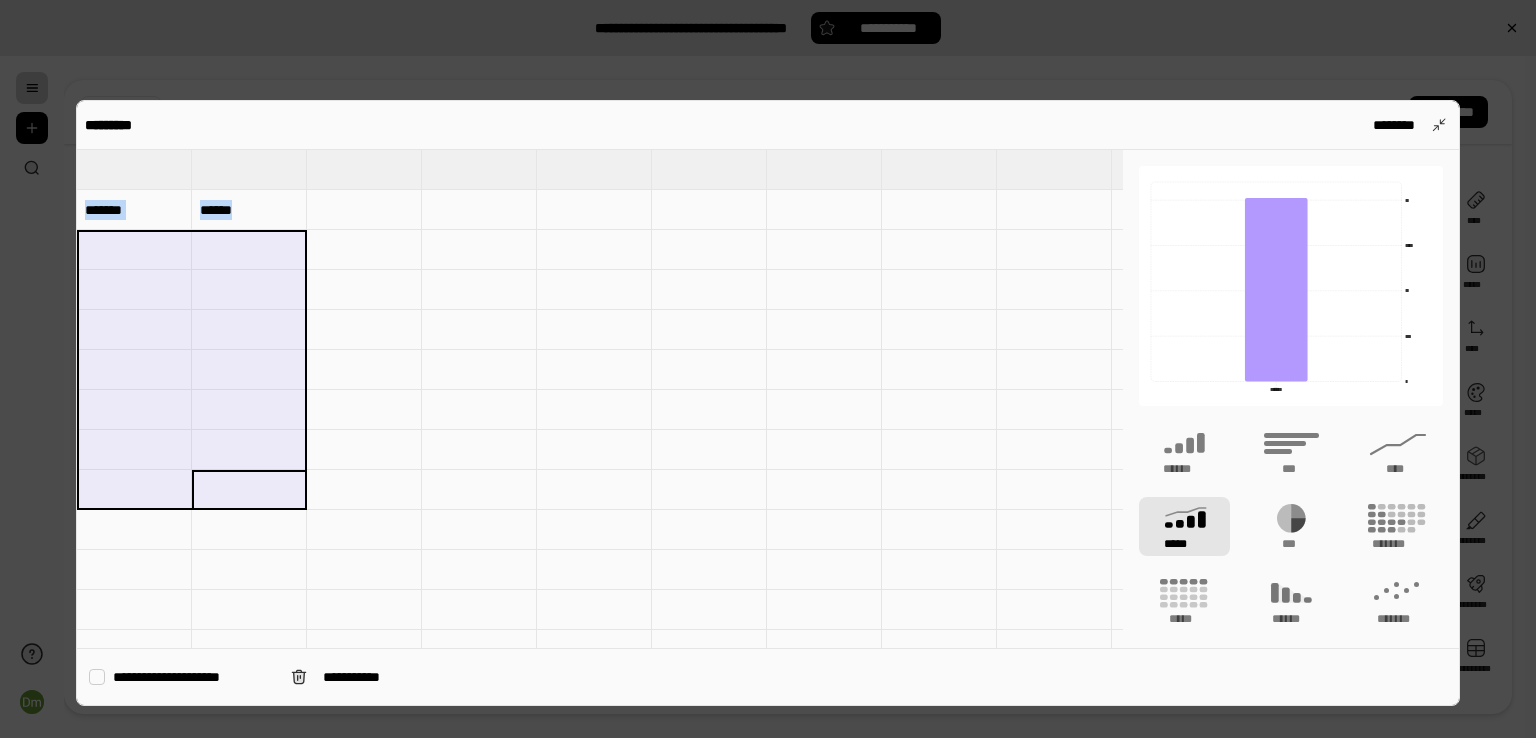 type 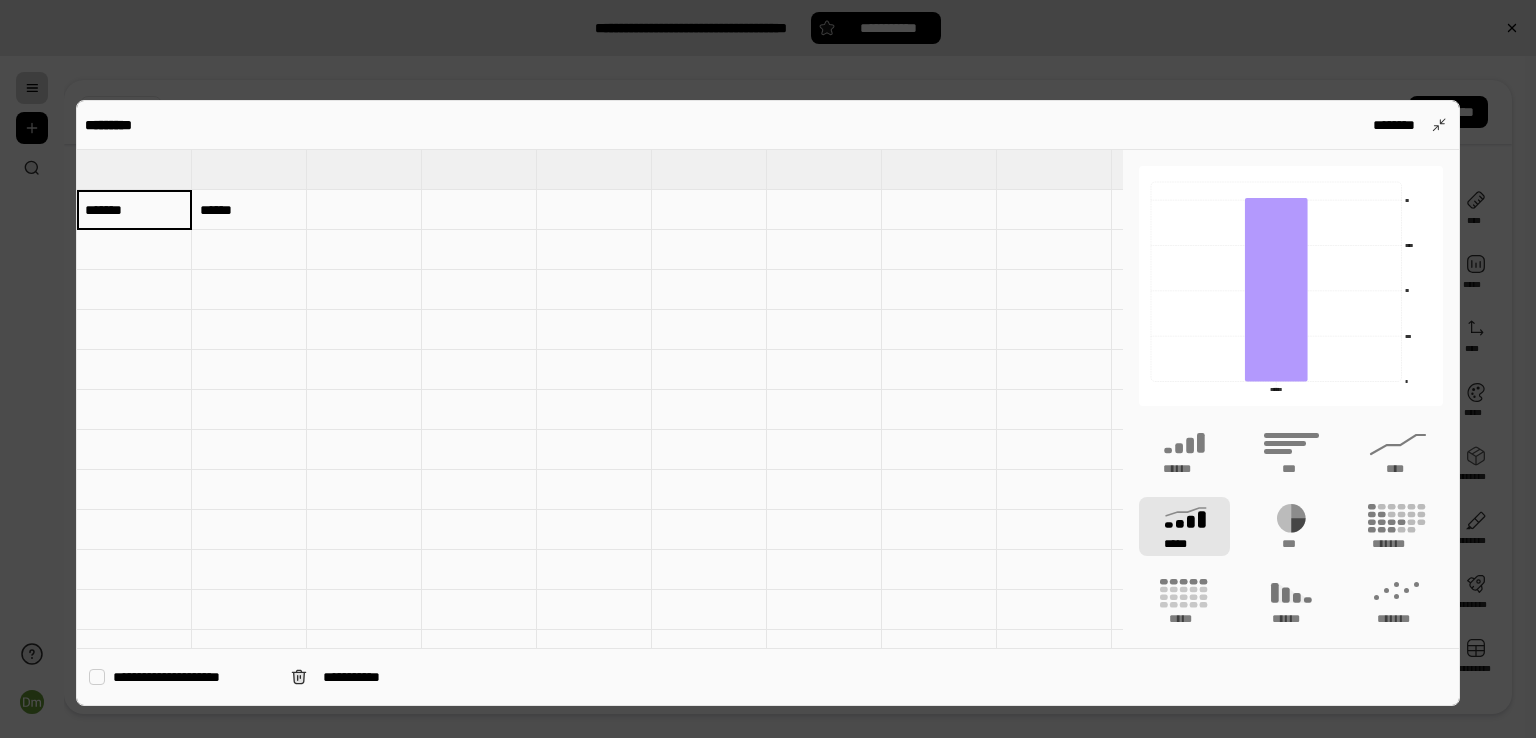 type 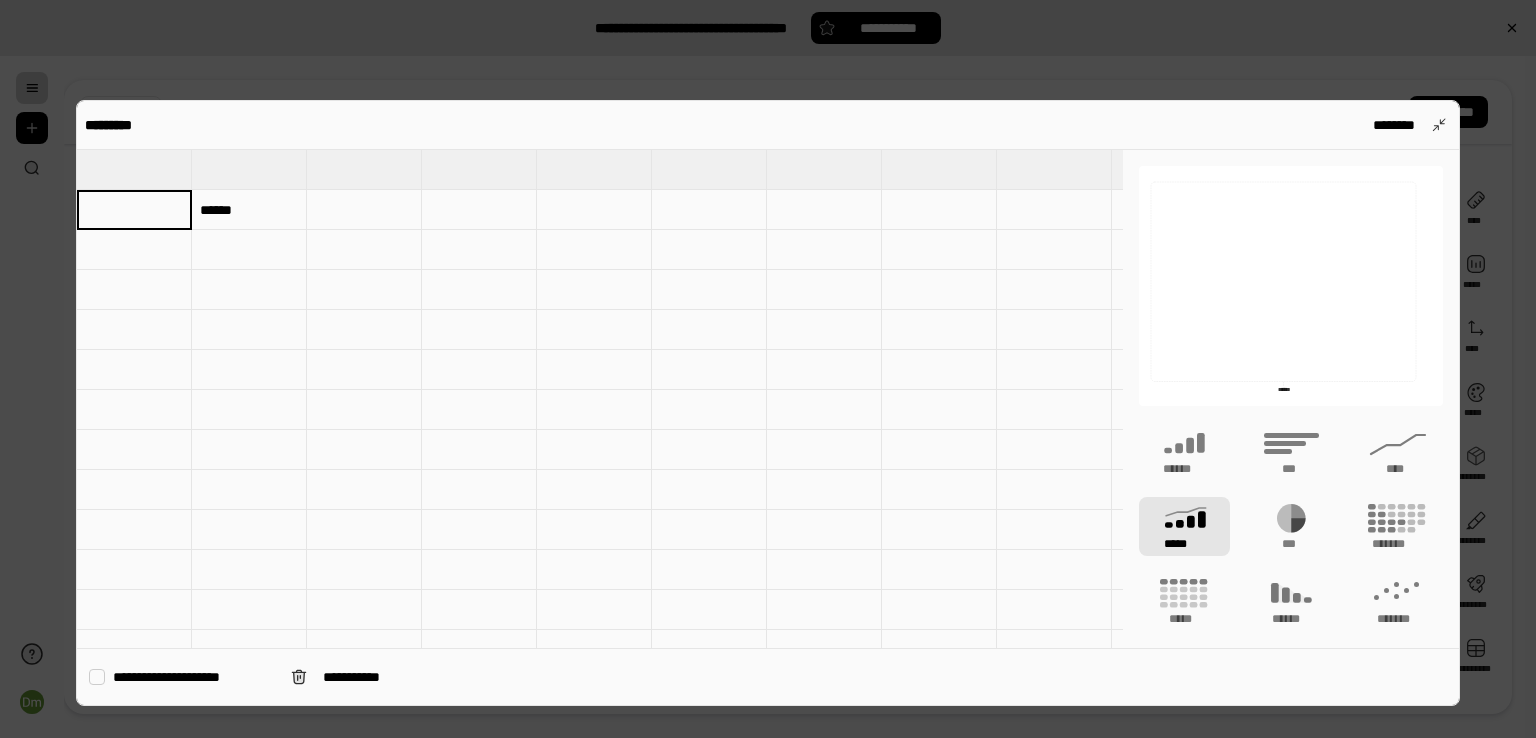 click on "******" at bounding box center (249, 210) 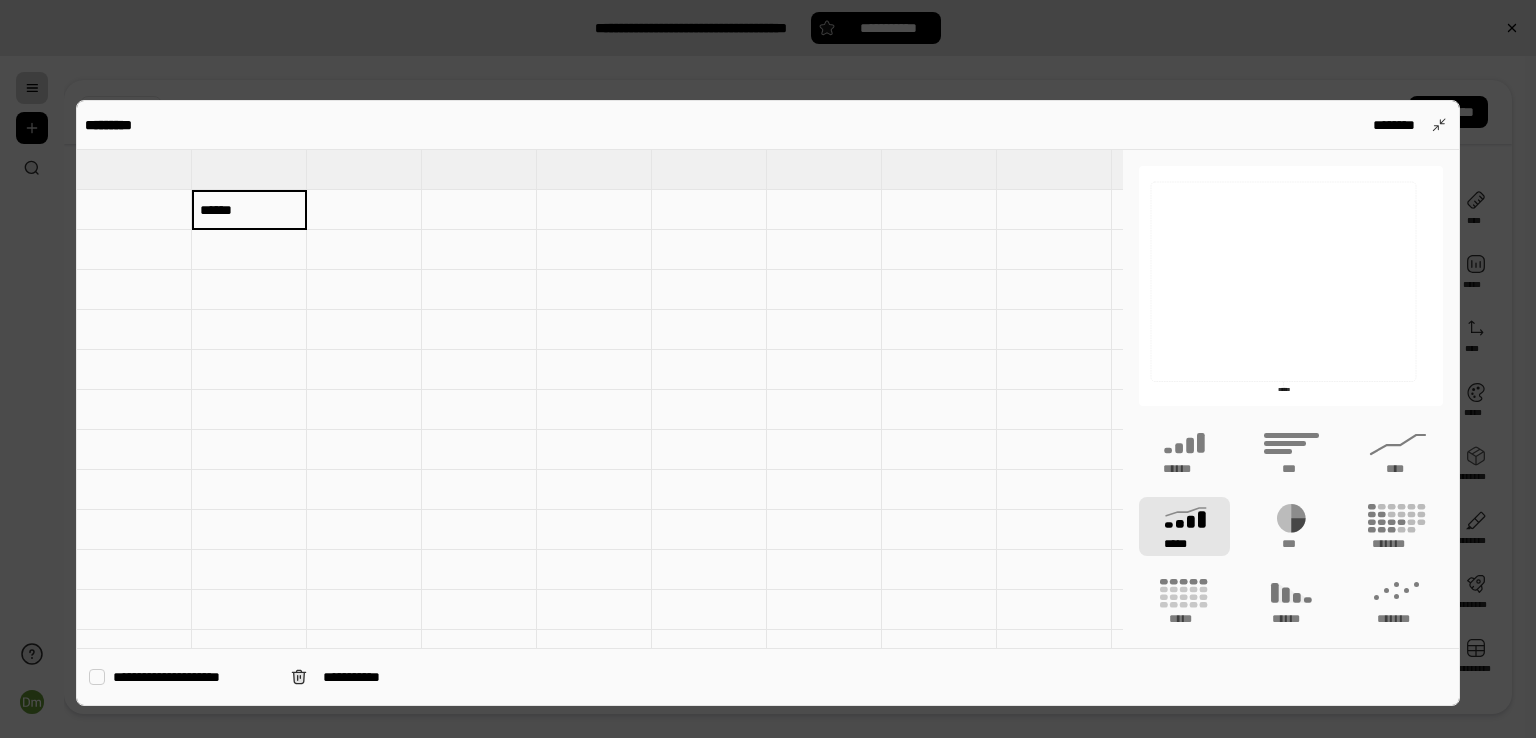 type 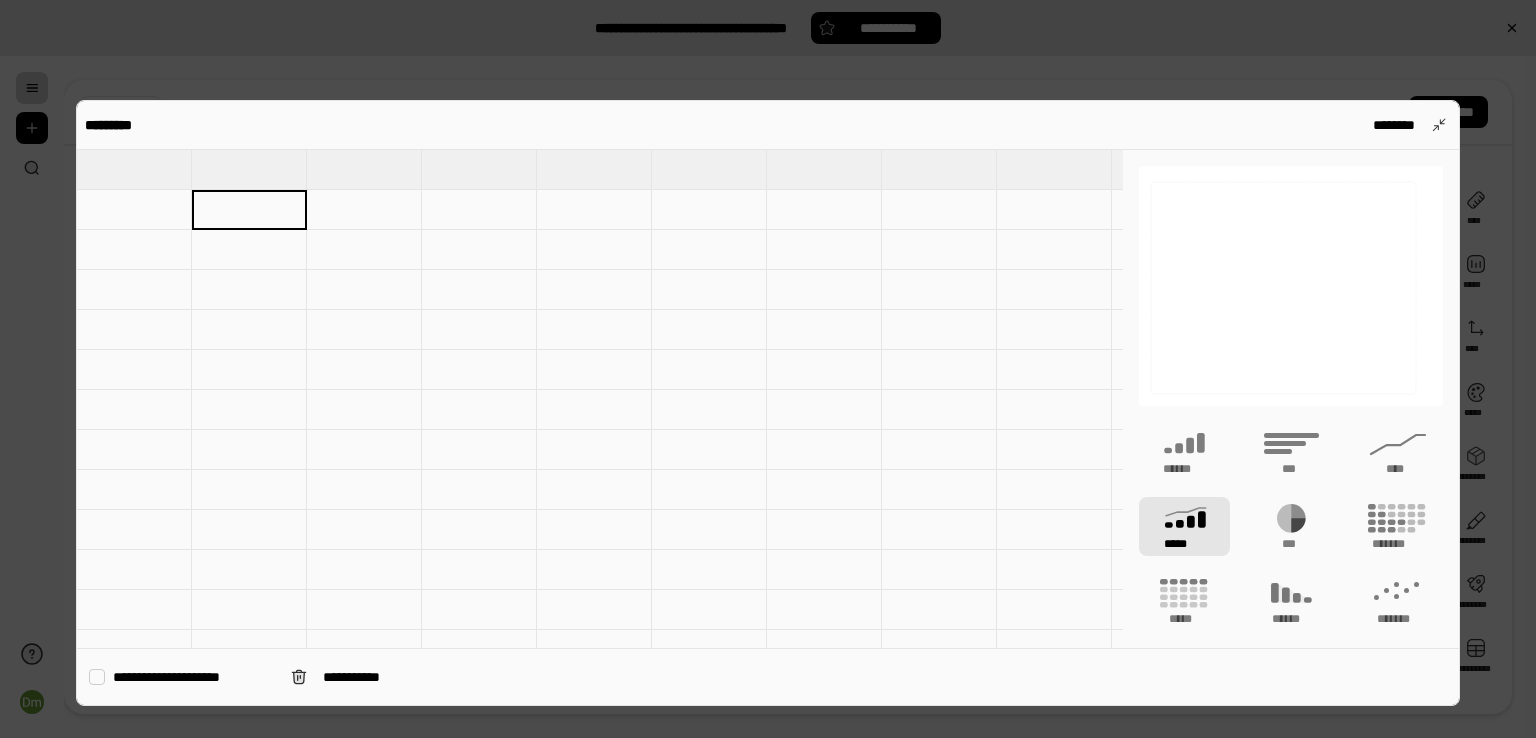 click at bounding box center (364, 250) 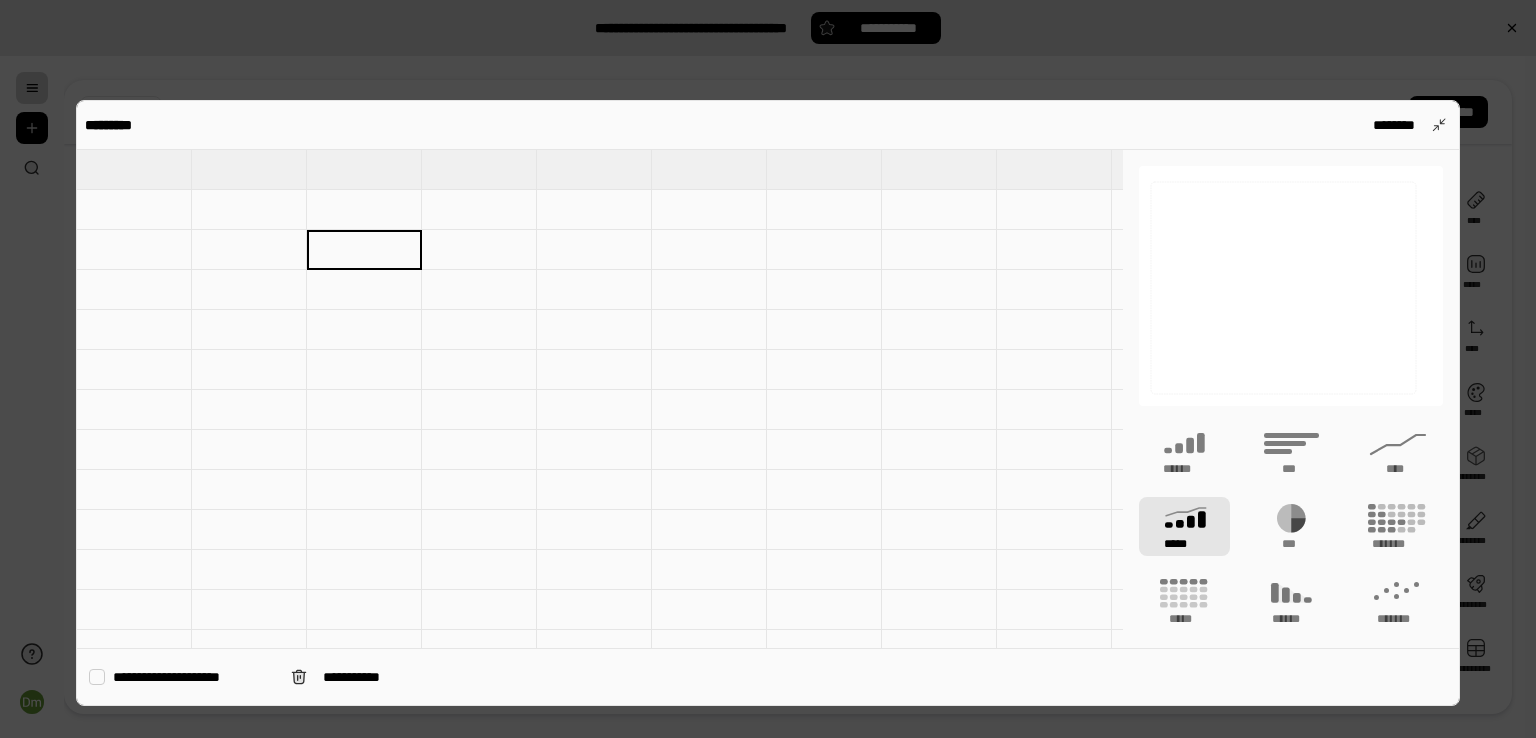 click at bounding box center [134, 210] 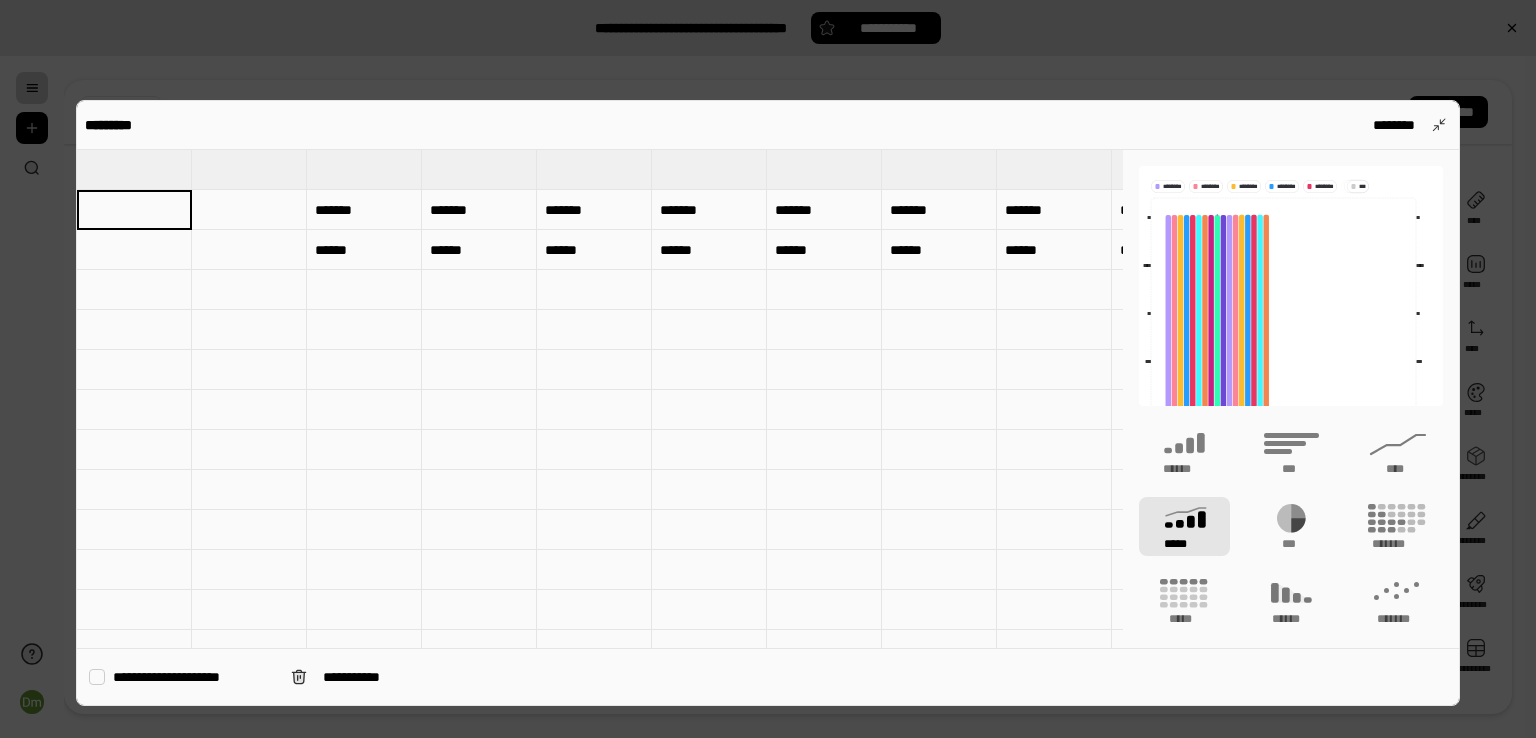 type on "*******" 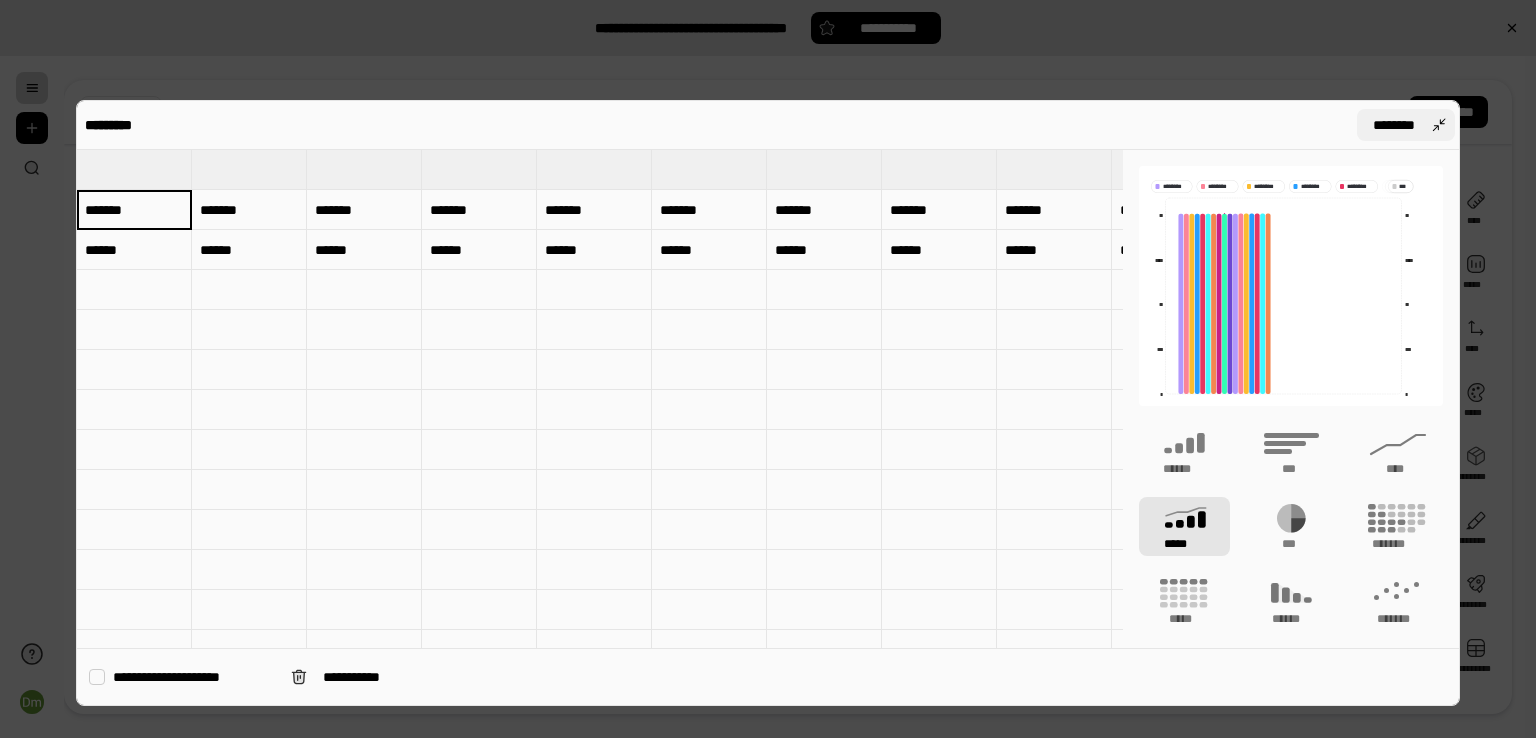 click on "********" at bounding box center [1406, 125] 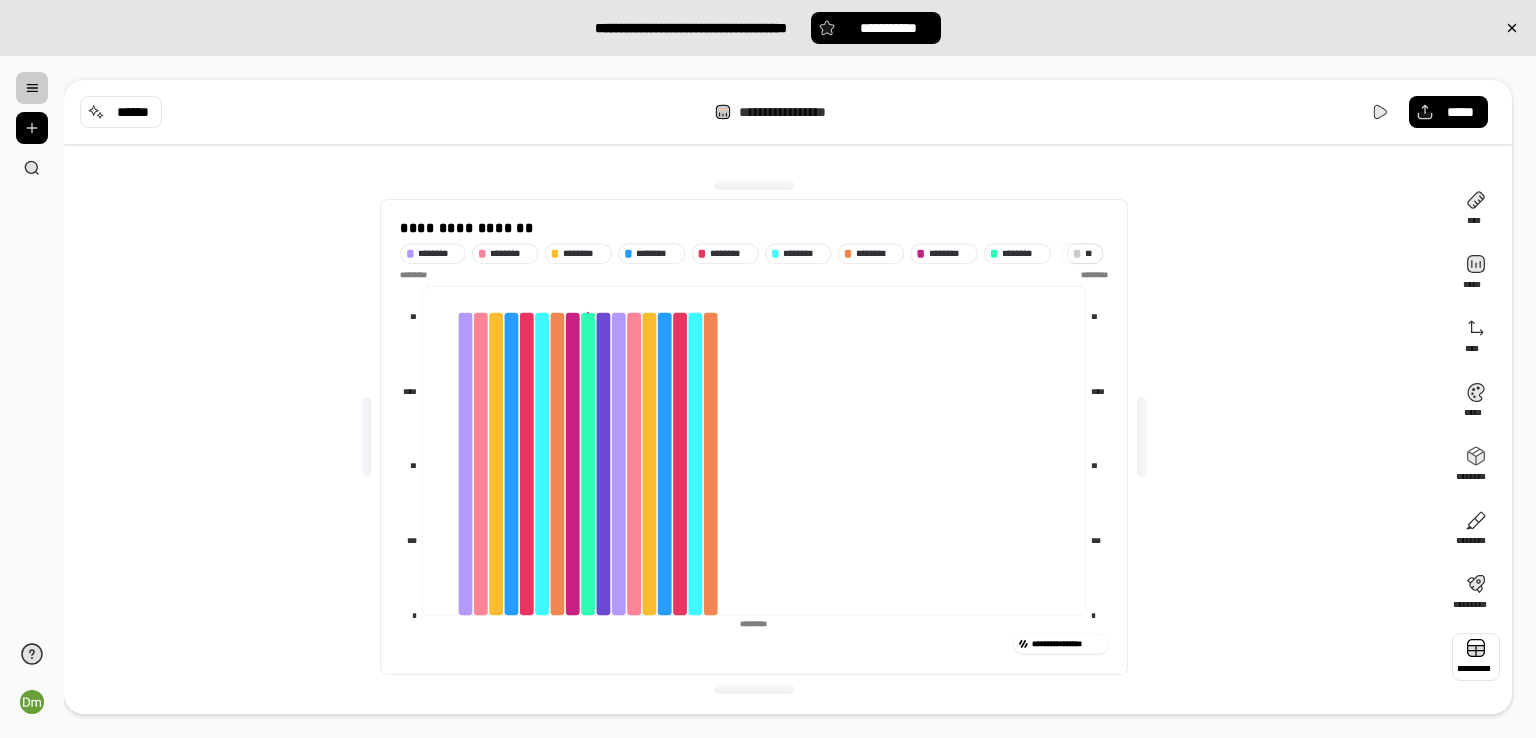 click at bounding box center (1476, 657) 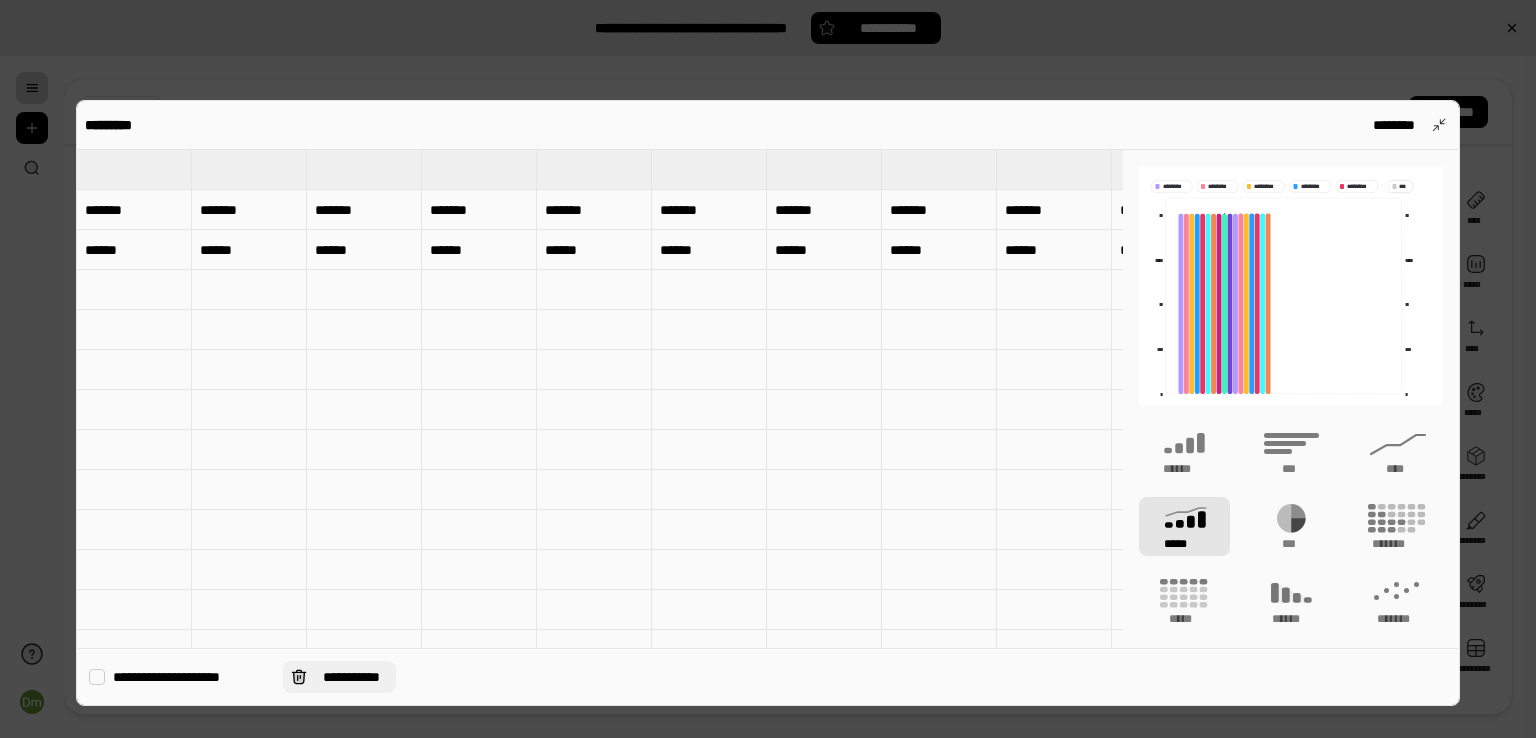 click on "**********" at bounding box center [339, 677] 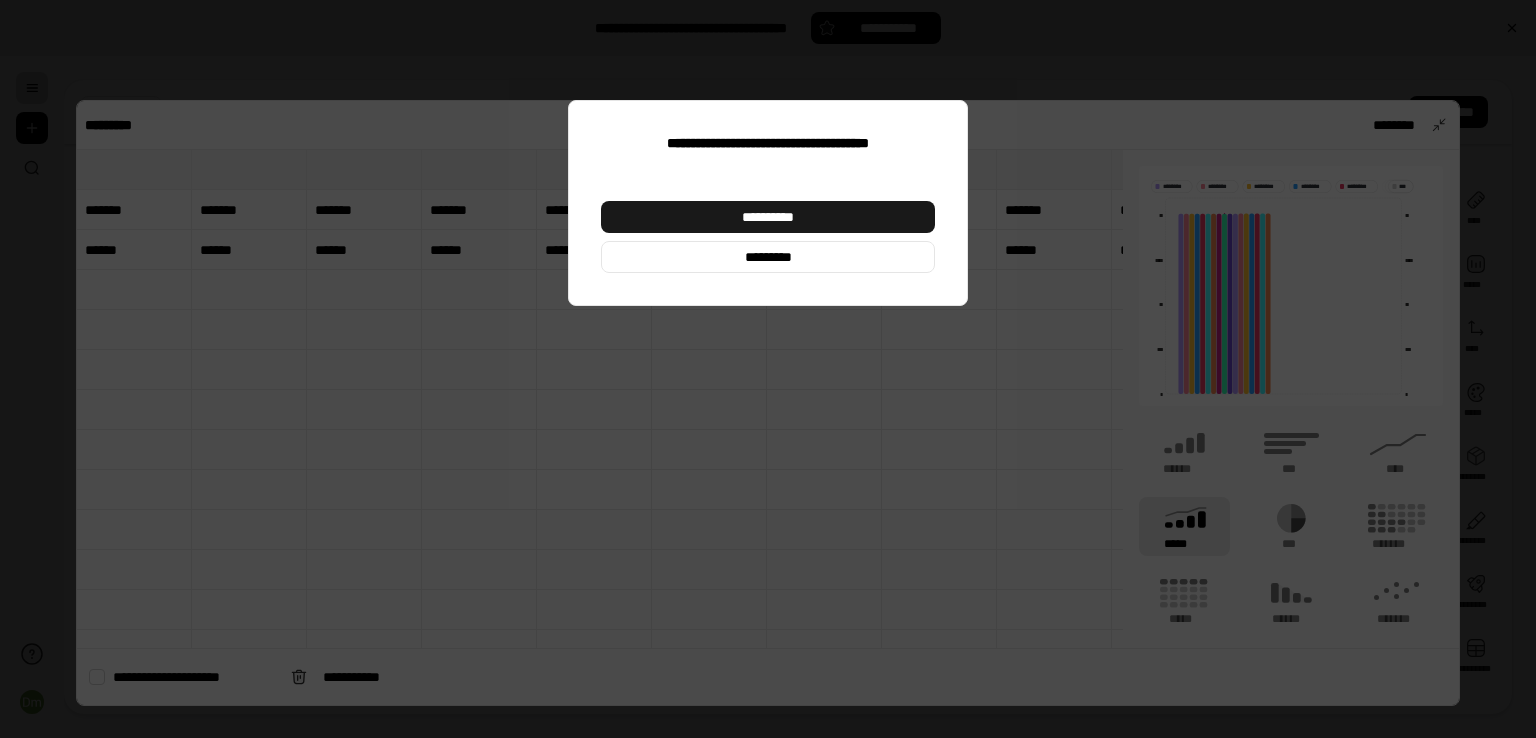 click on "**********" at bounding box center [768, 217] 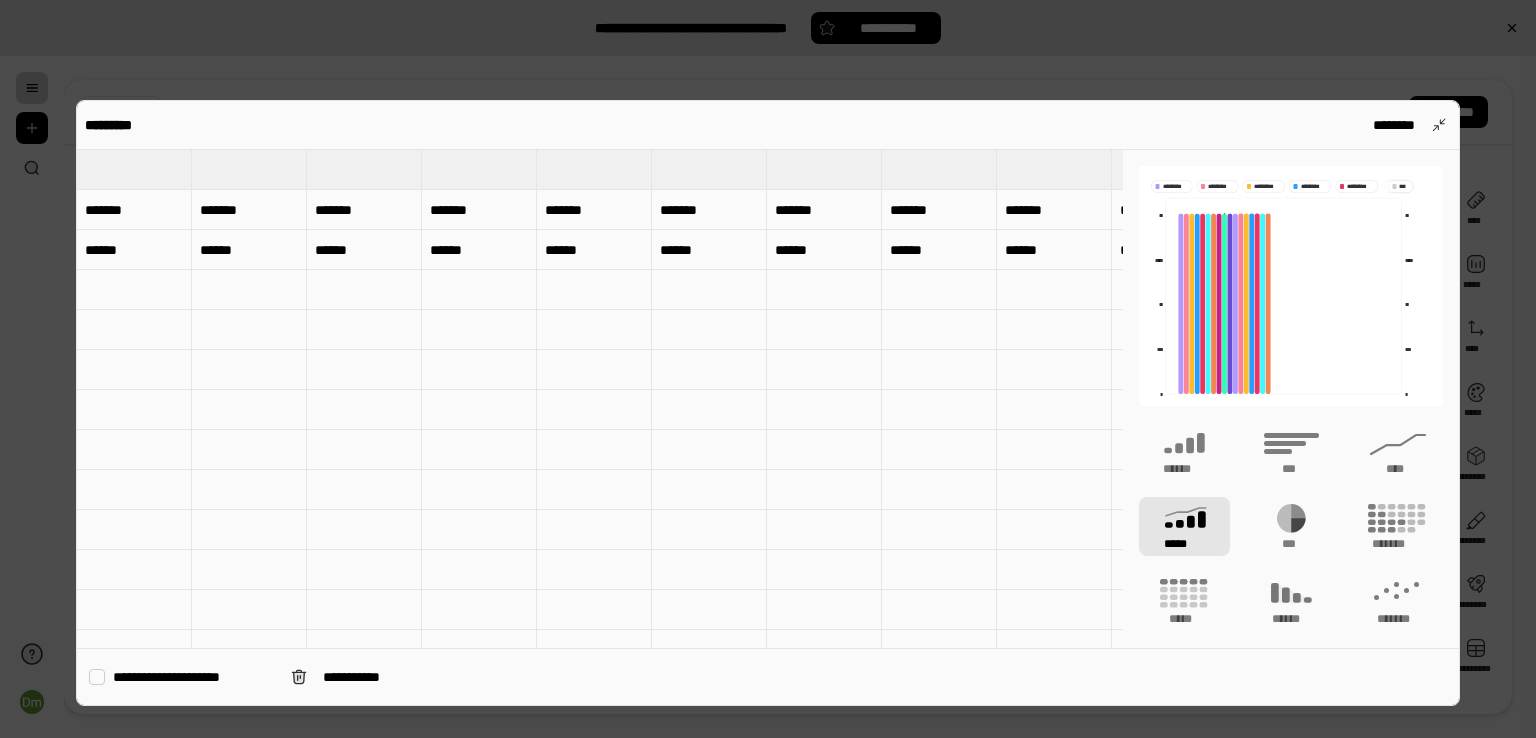 type 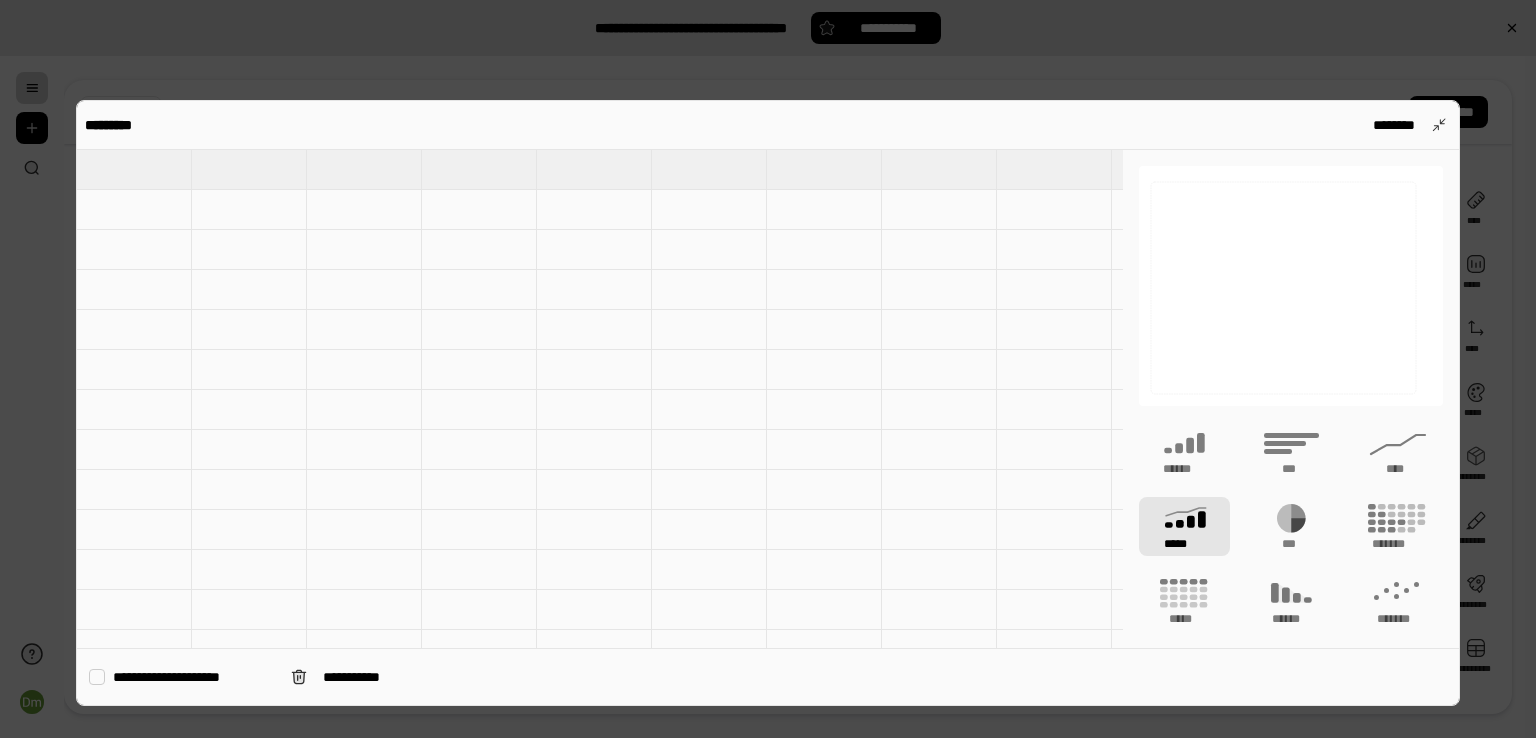 type 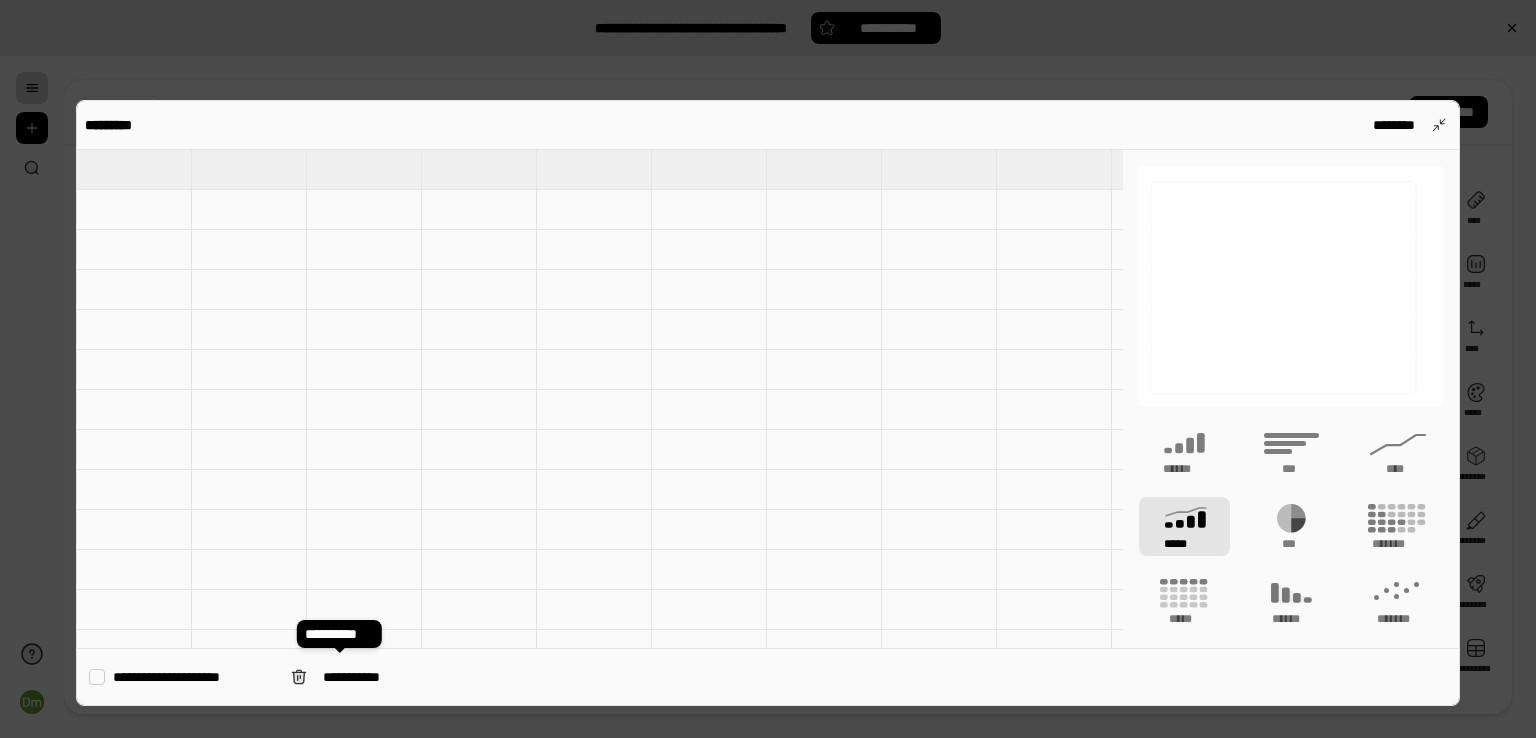 click at bounding box center [134, 210] 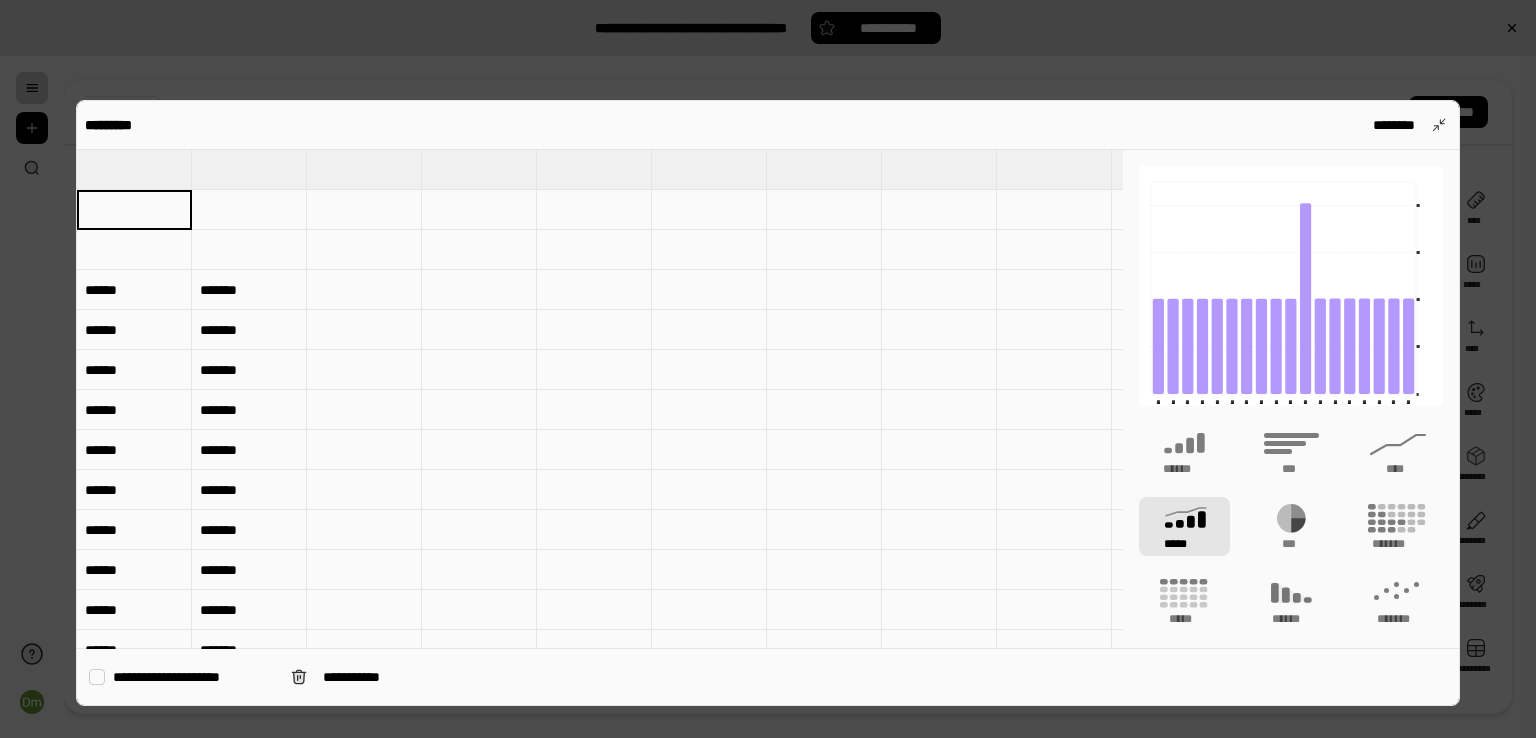 type on "******" 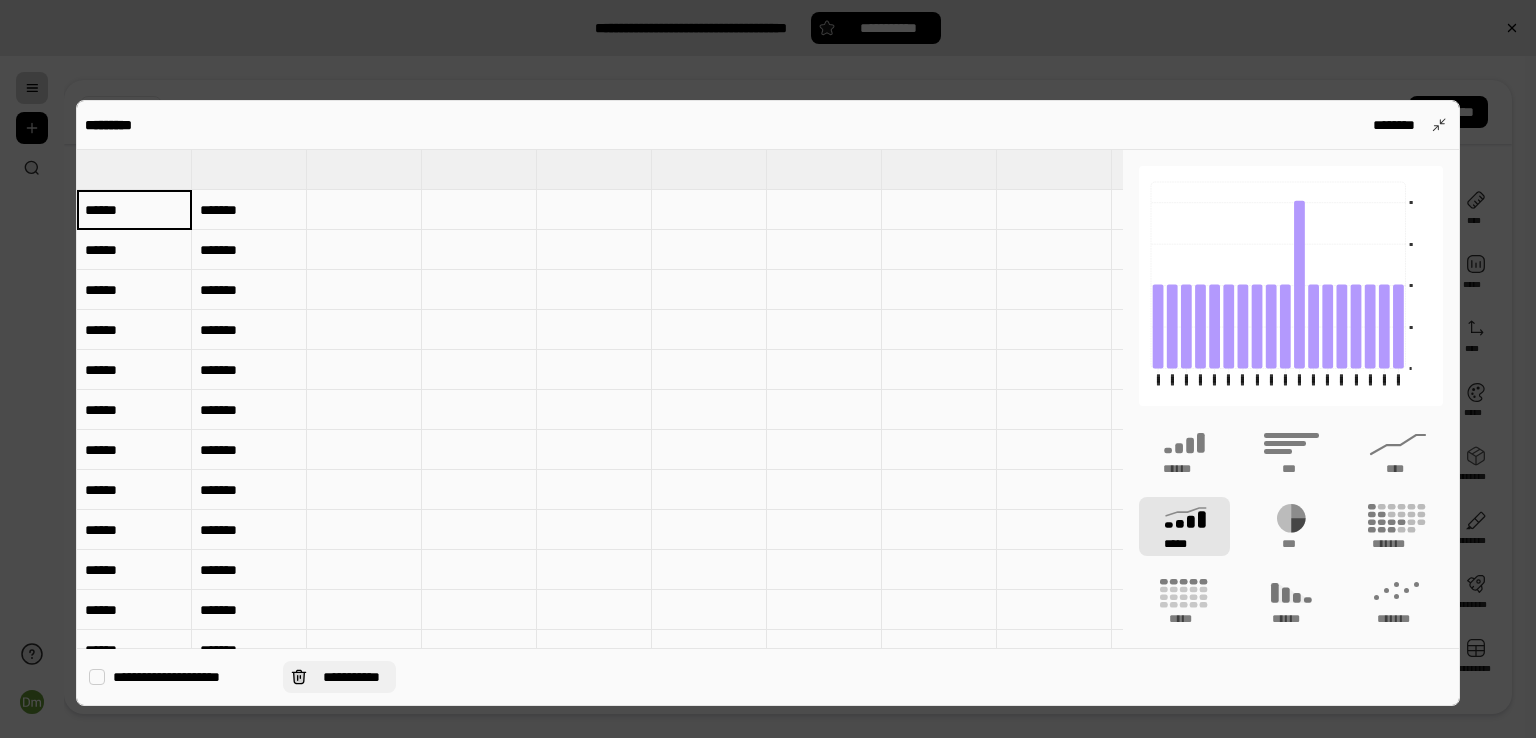 click on "**********" at bounding box center (351, 677) 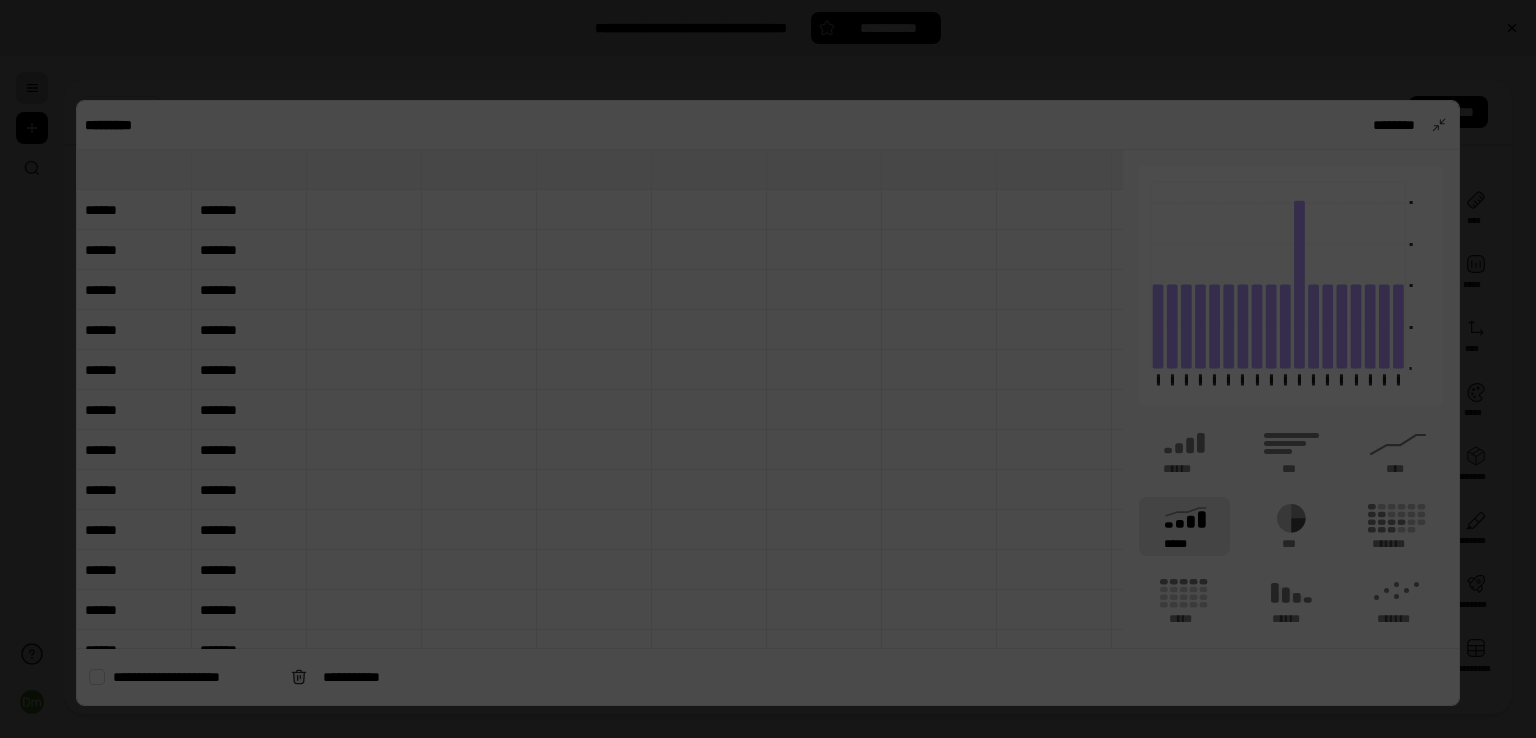 type 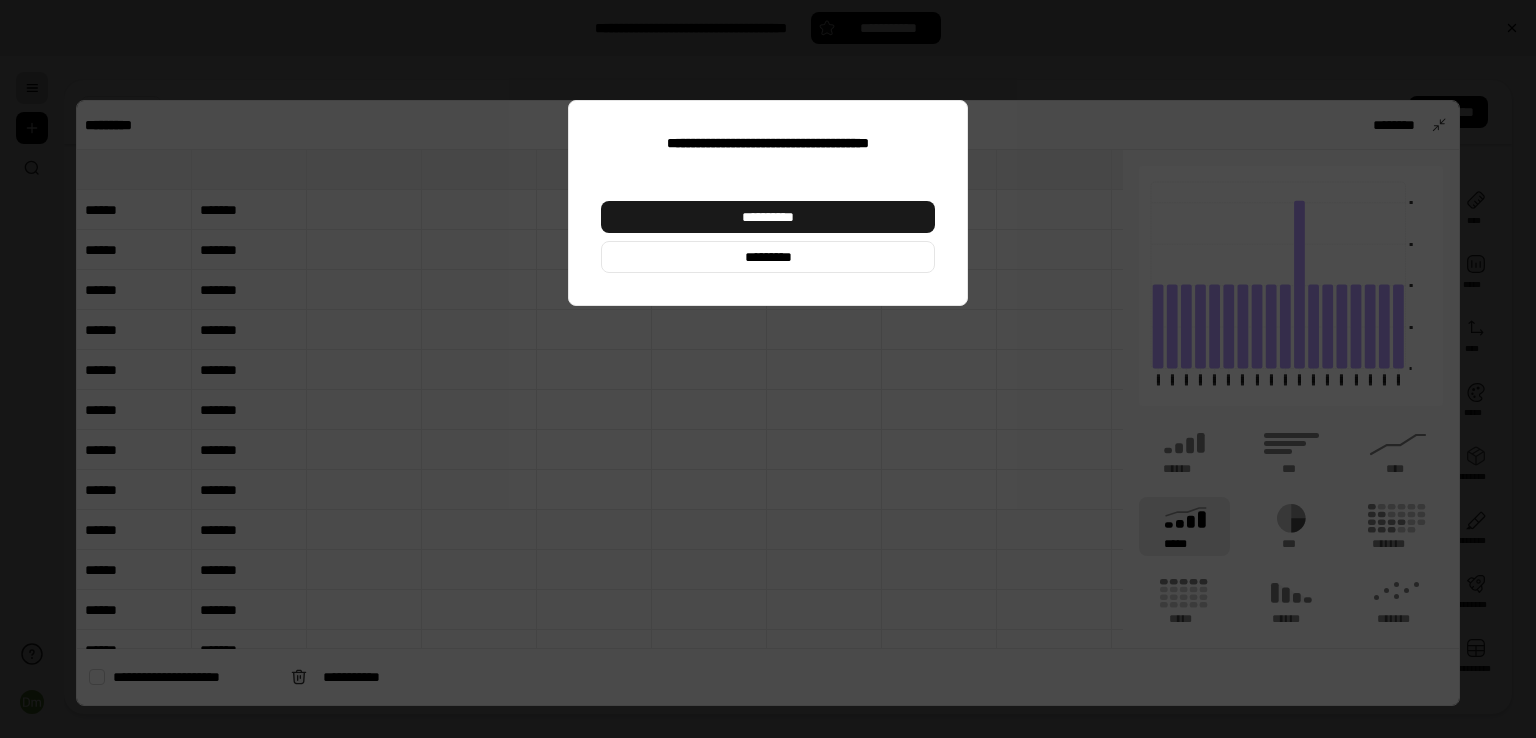 click on "**********" at bounding box center (768, 217) 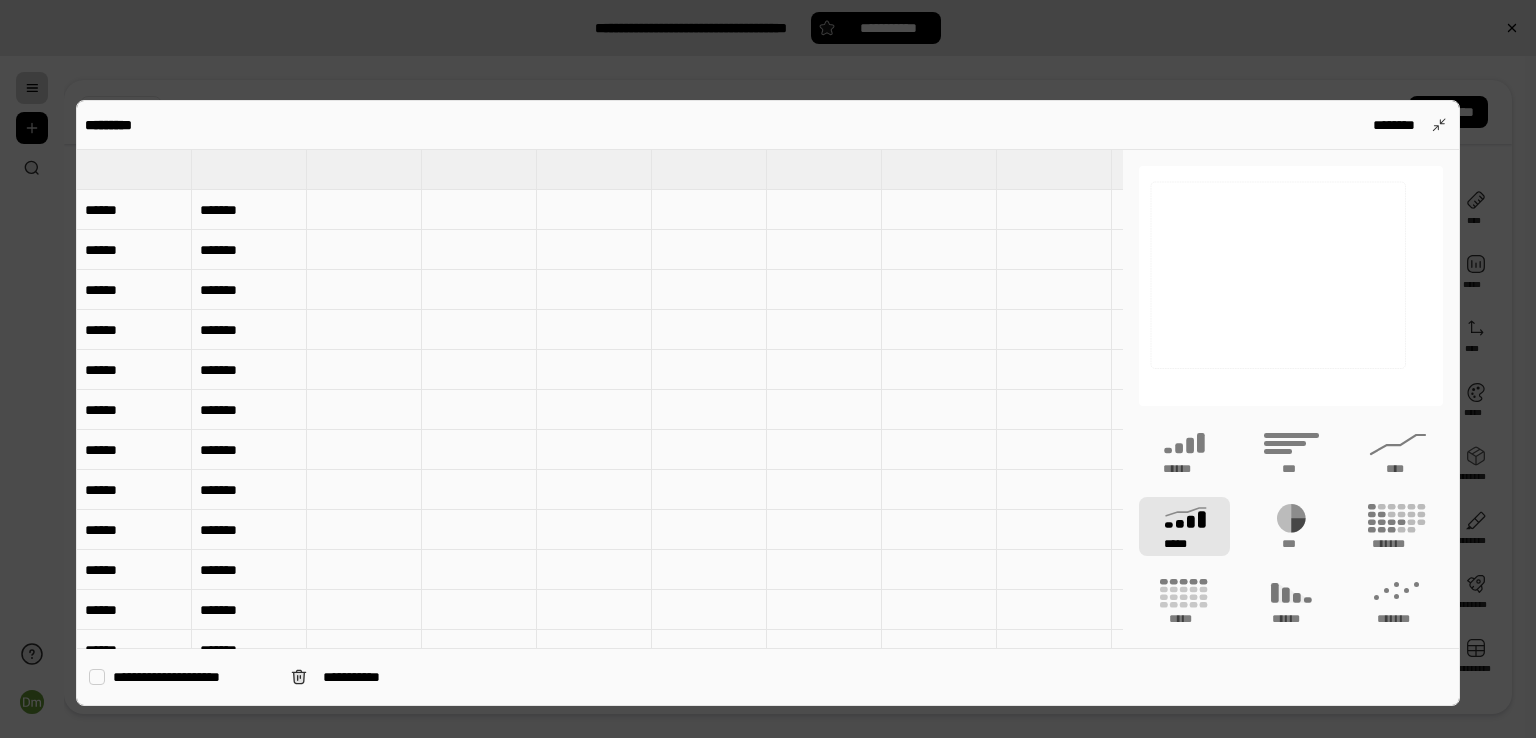 type 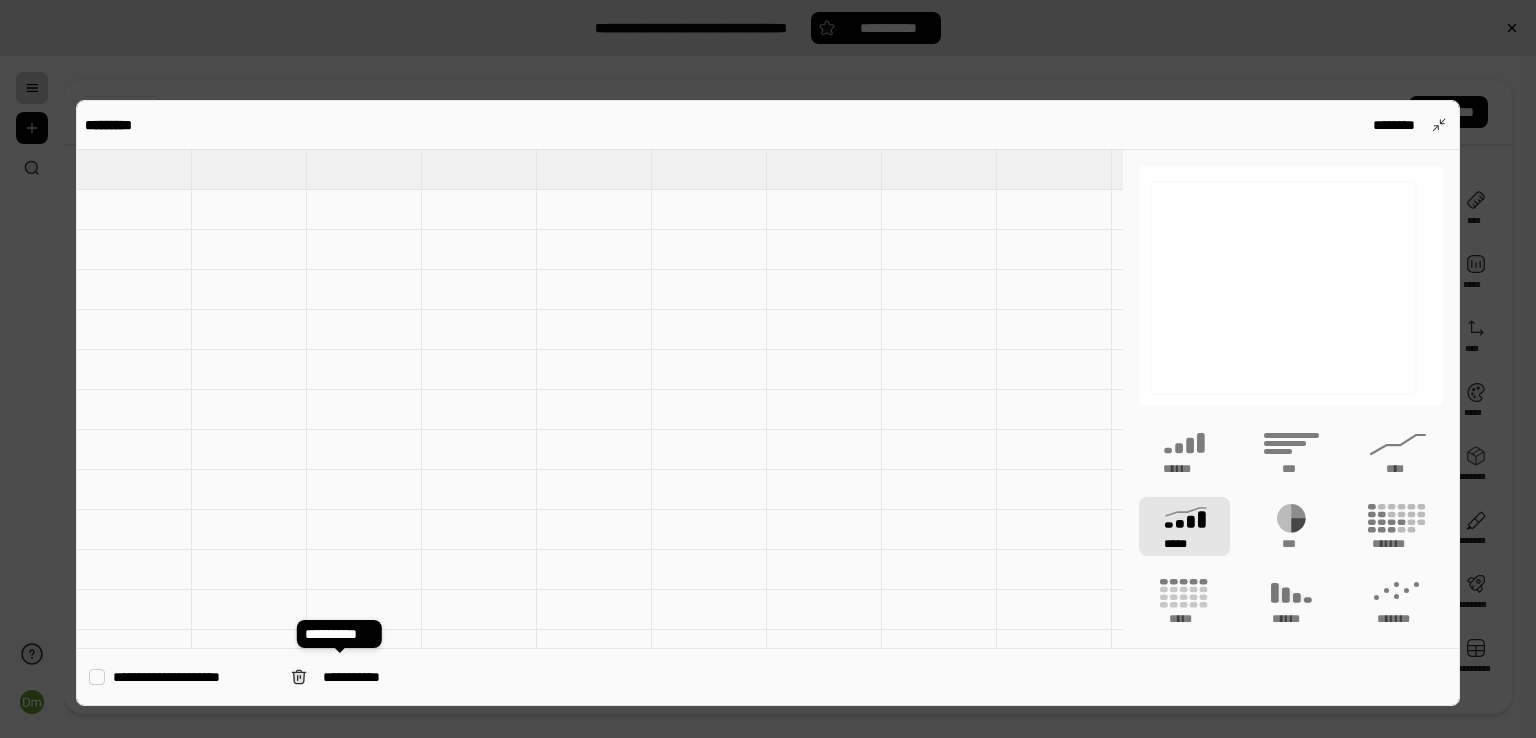 click at bounding box center (134, 210) 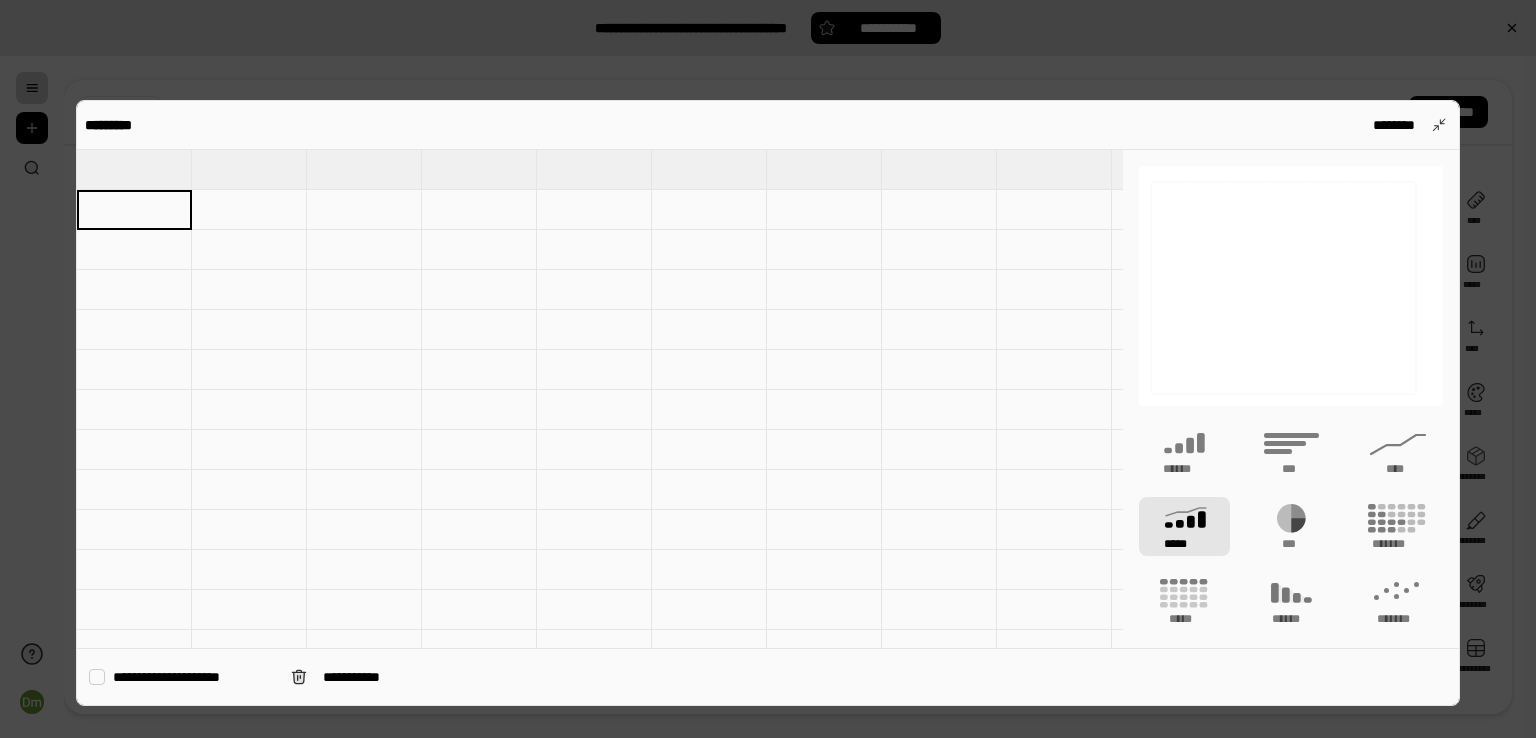 type on "******" 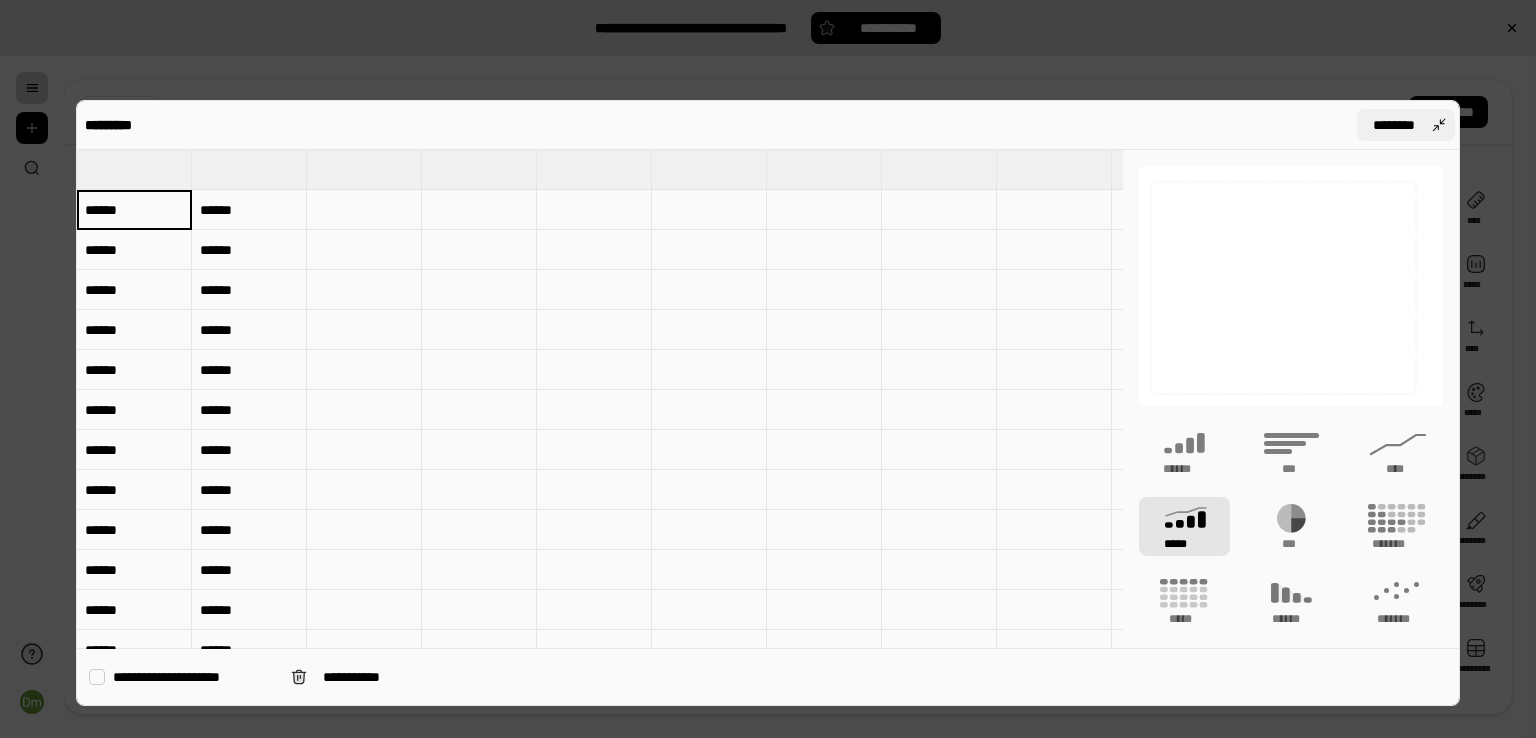 click on "********" at bounding box center [1394, 125] 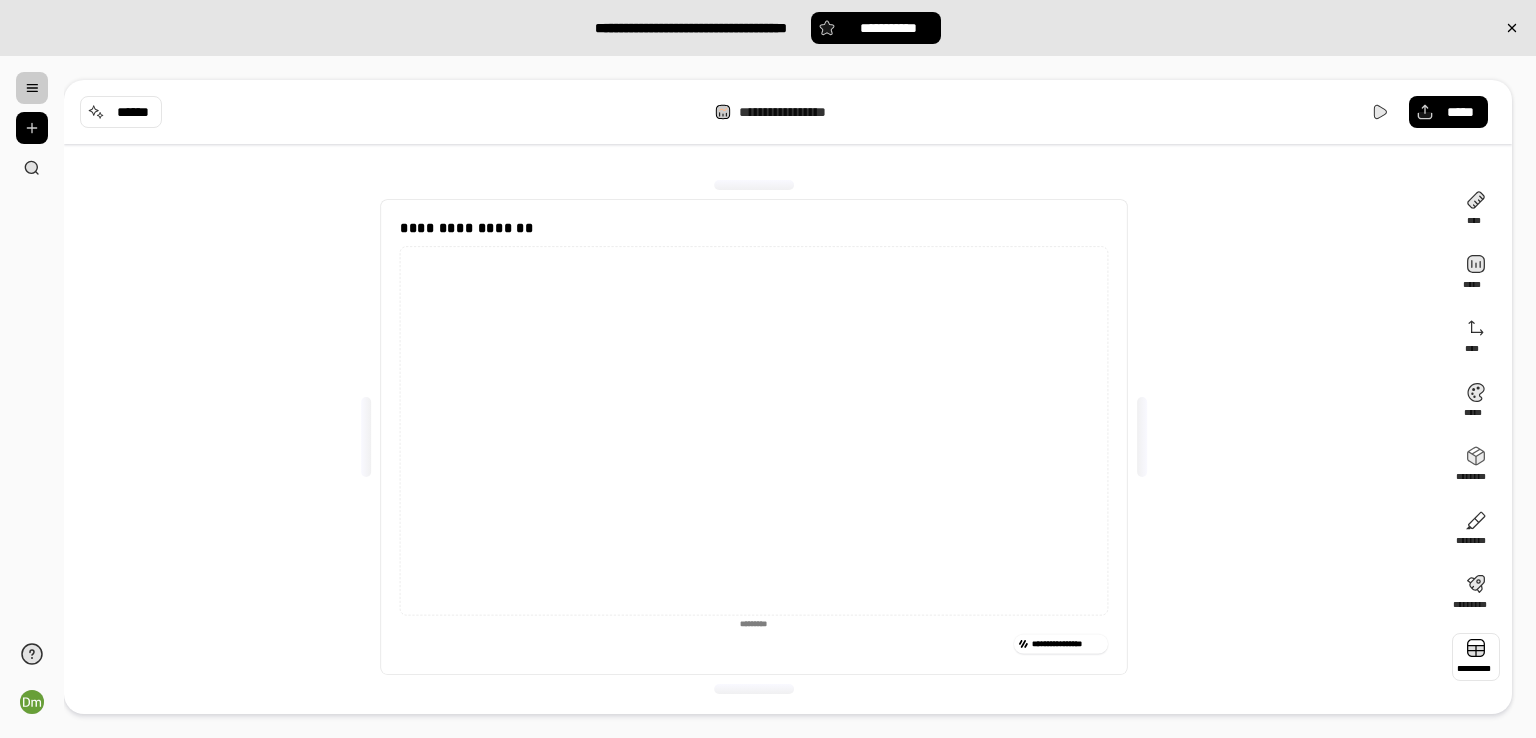 click at bounding box center [1476, 657] 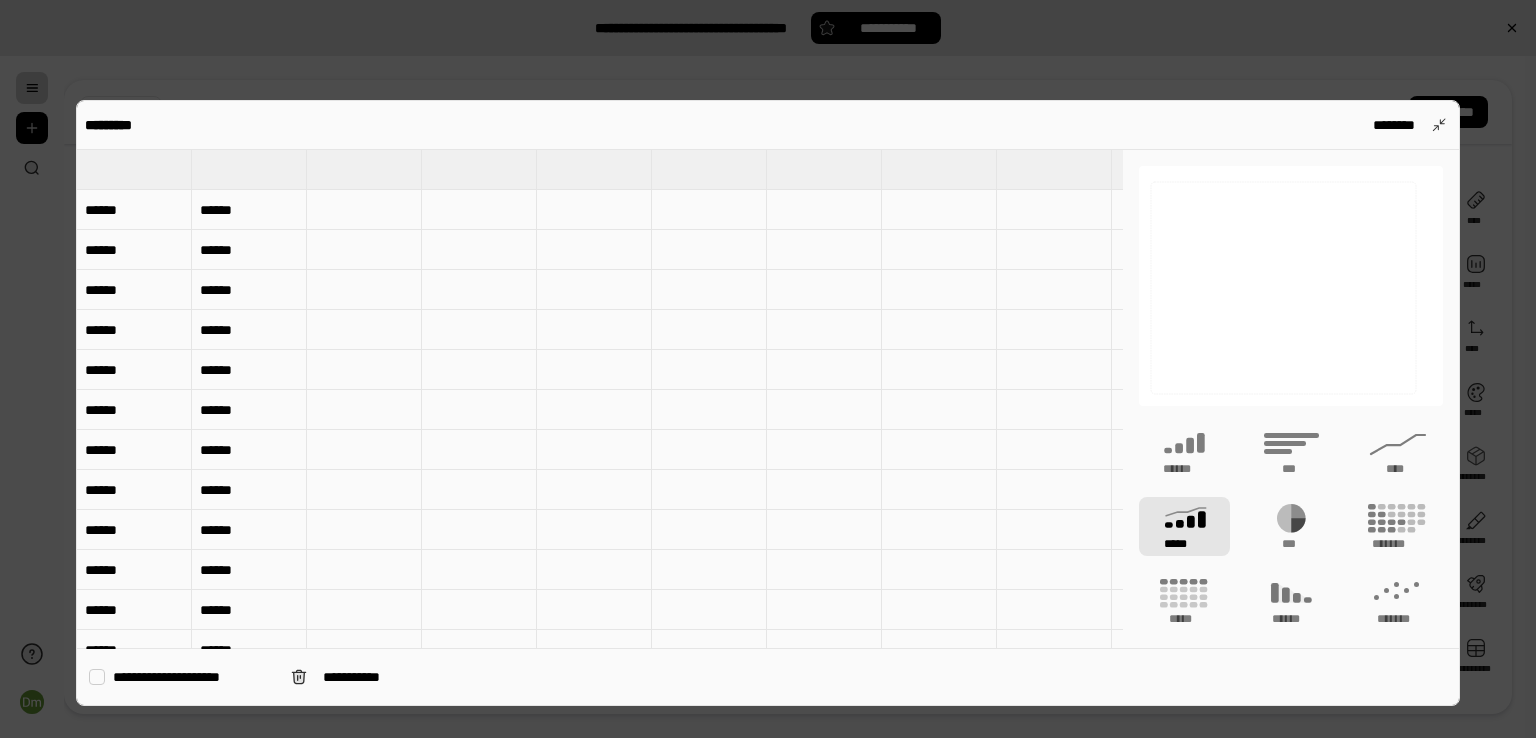 click on "******" at bounding box center (134, 210) 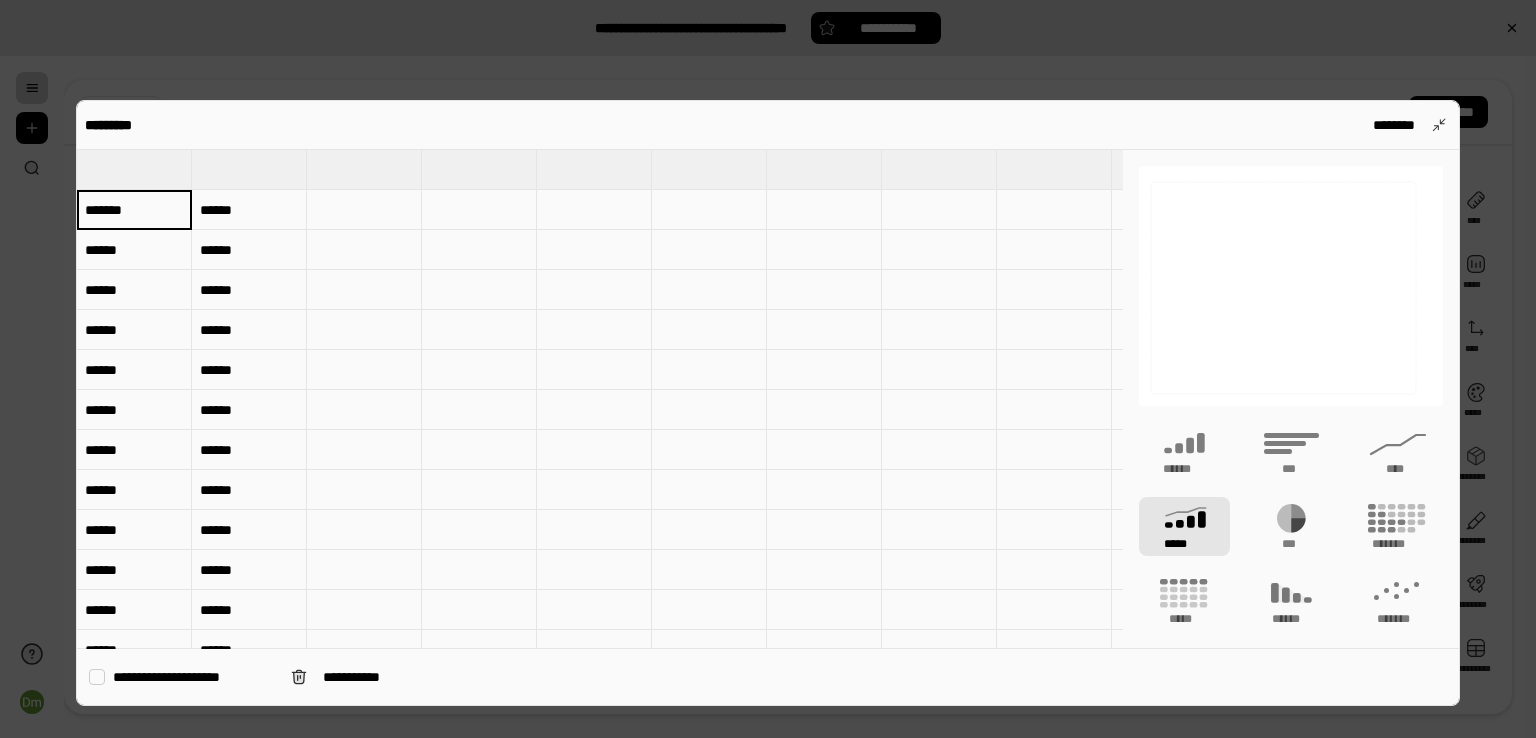 type on "*******" 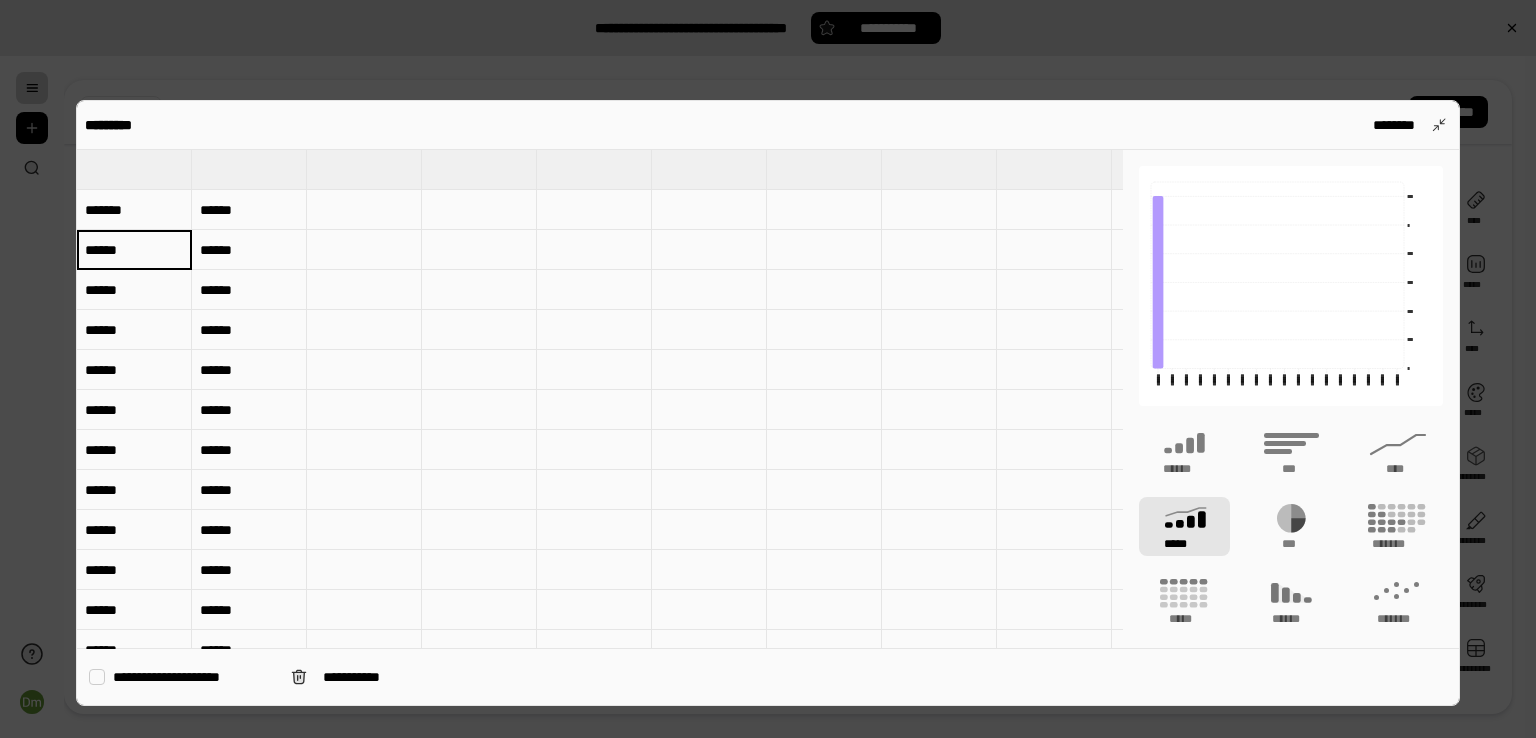 click on "*******" at bounding box center (134, 210) 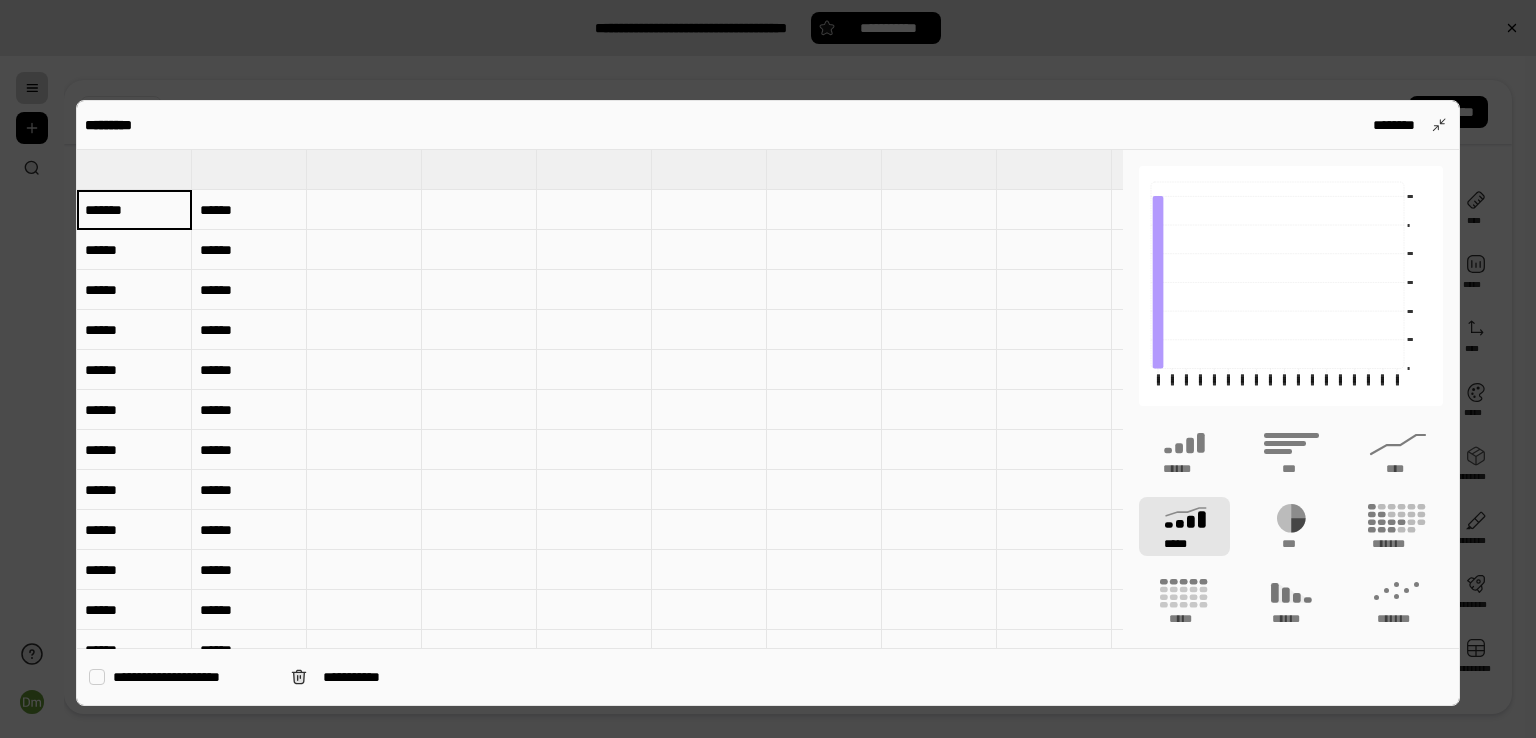 click on "**********" at bounding box center (194, 677) 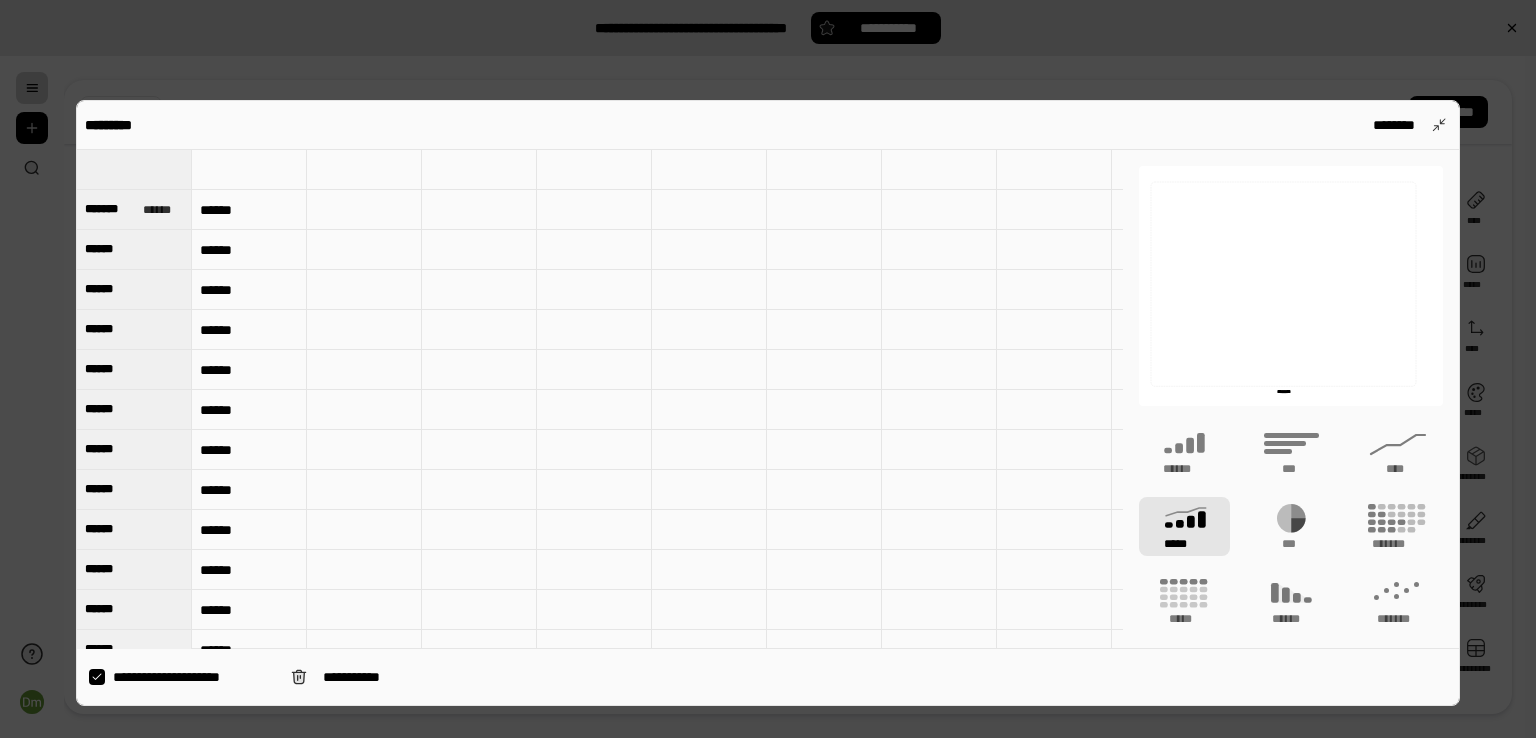 click on "**********" at bounding box center (194, 677) 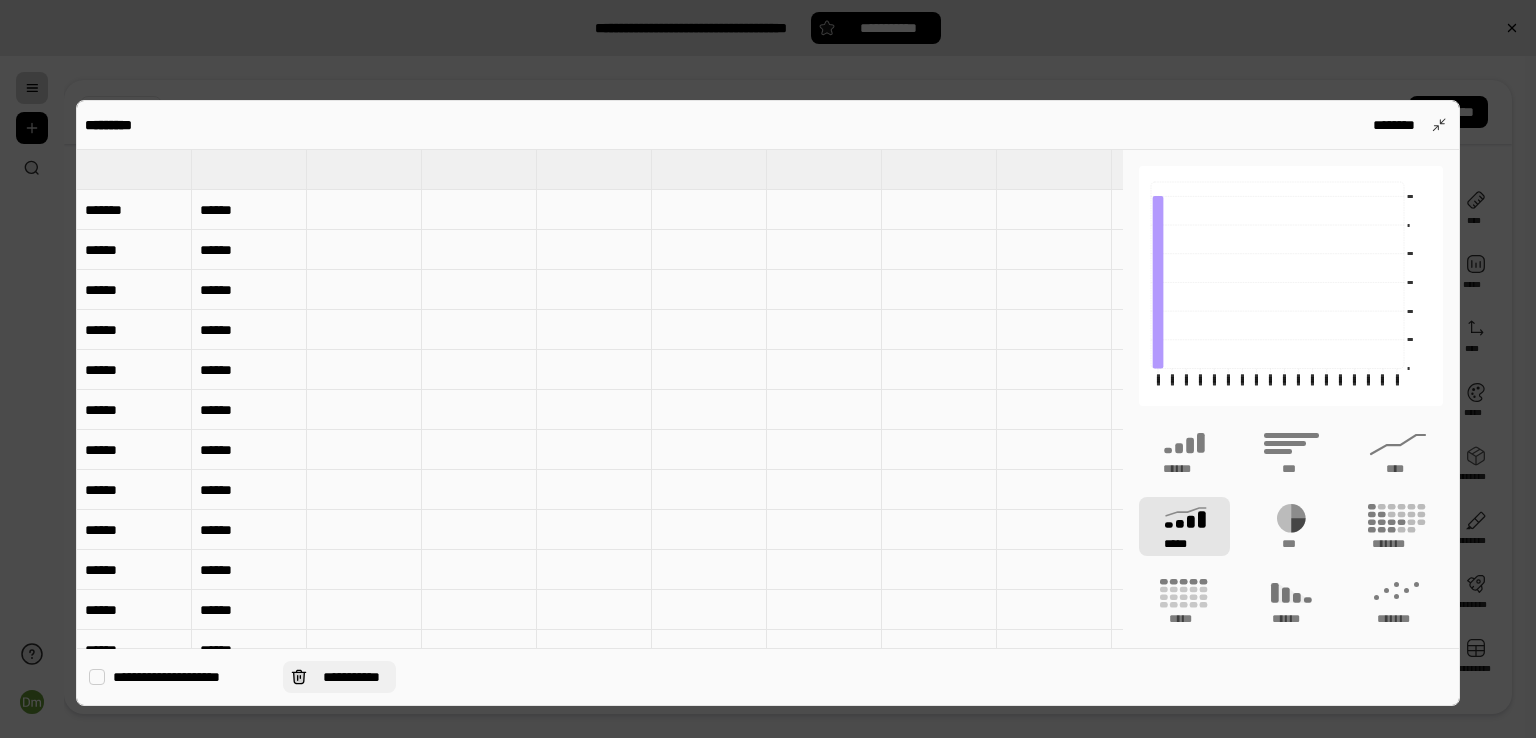 click on "**********" at bounding box center [351, 677] 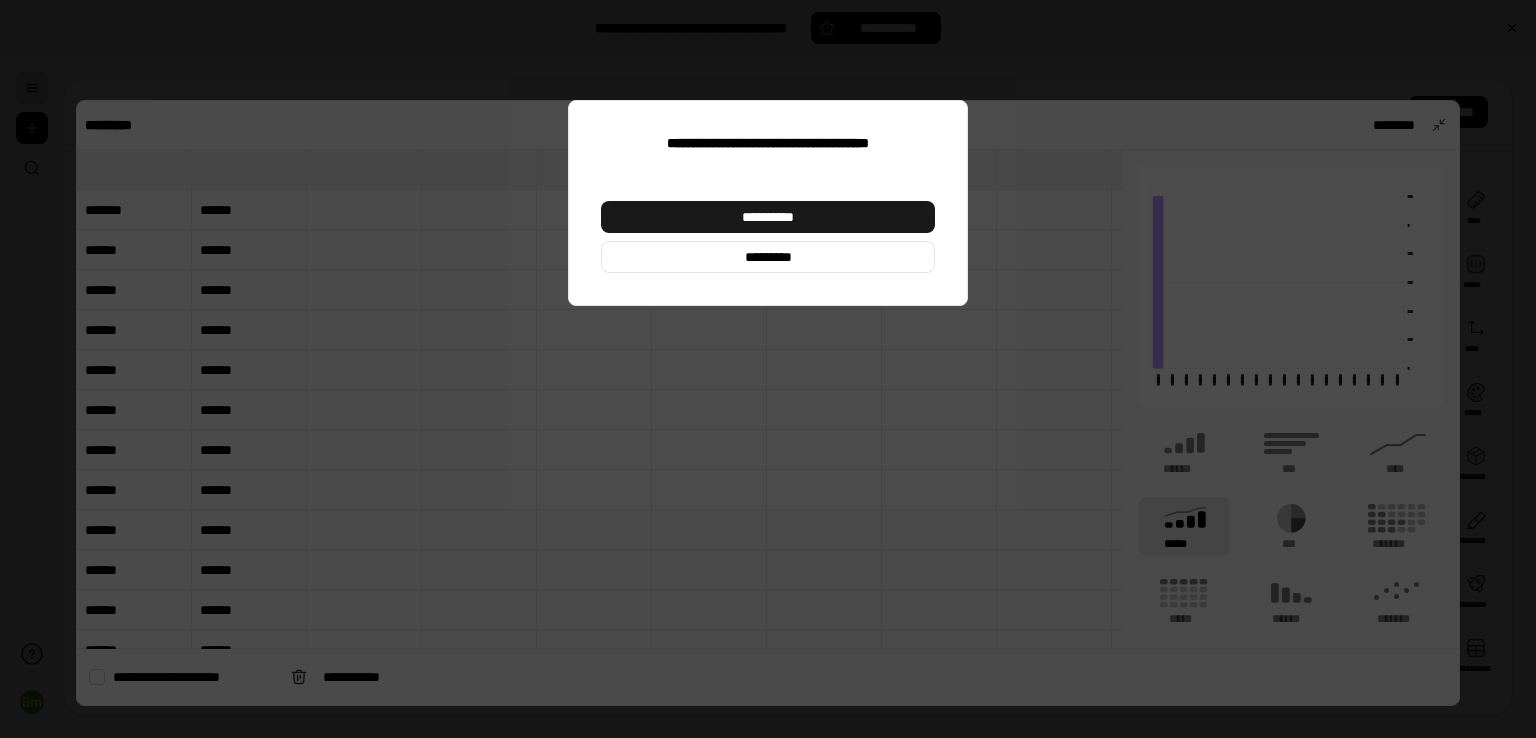 drag, startPoint x: 807, startPoint y: 217, endPoint x: 835, endPoint y: 216, distance: 28.01785 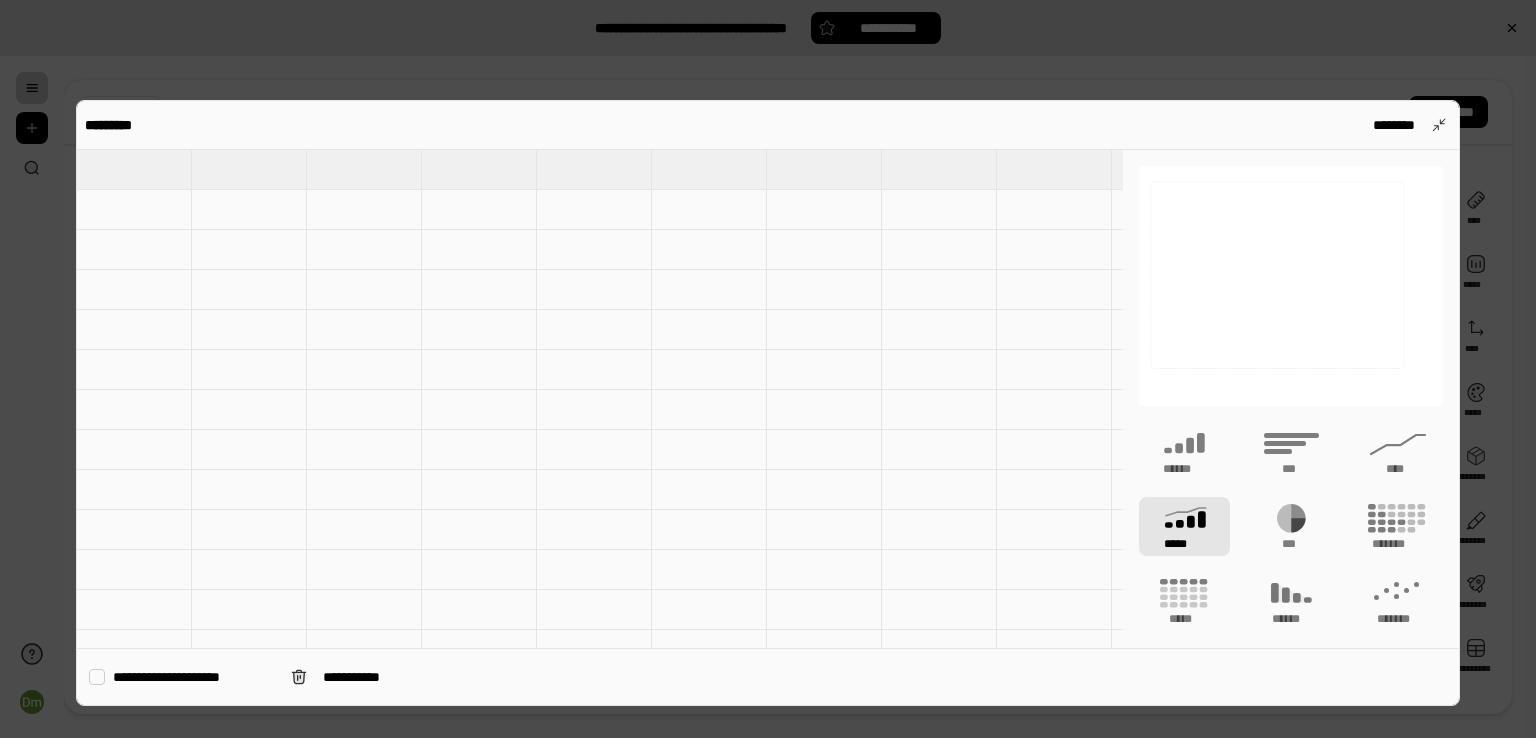 type 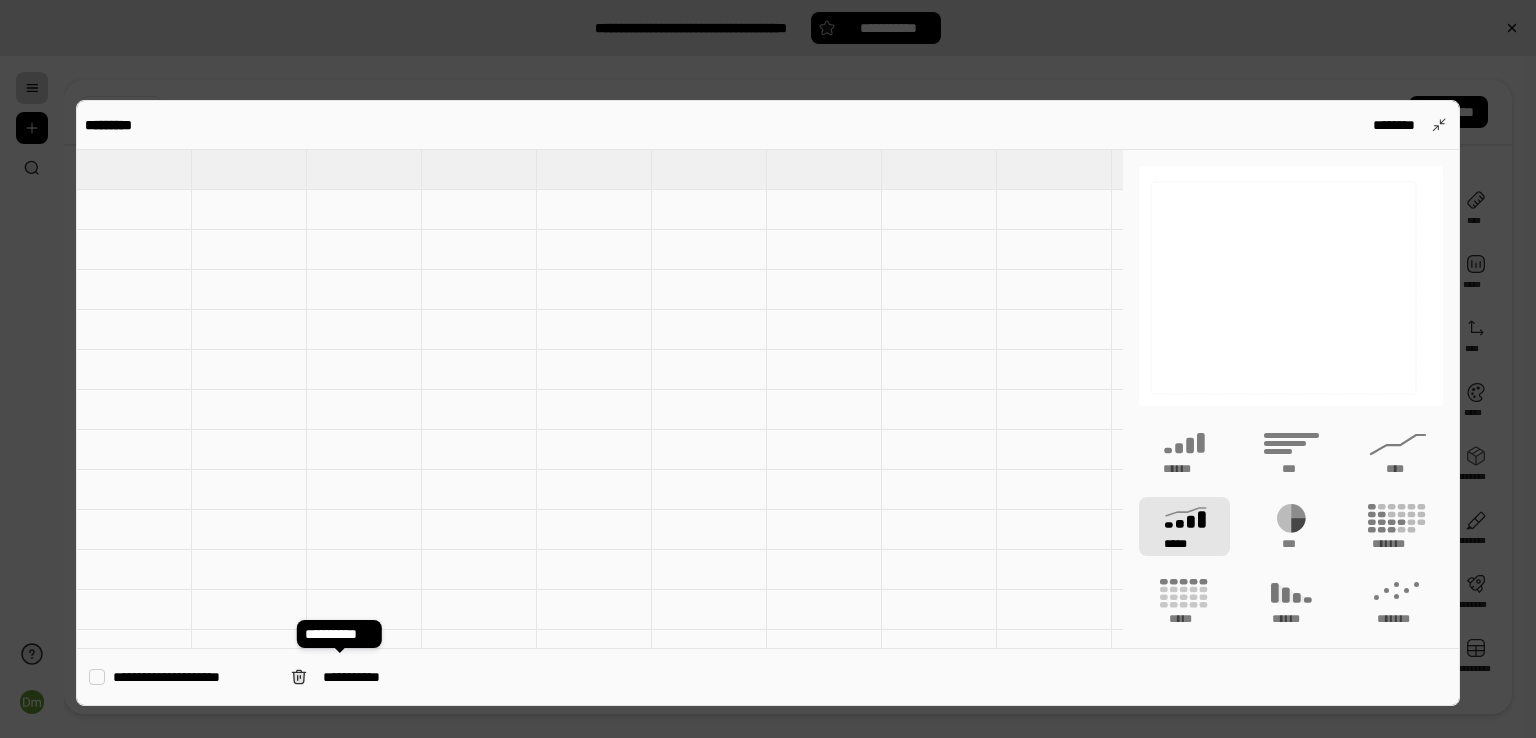 click at bounding box center [134, 210] 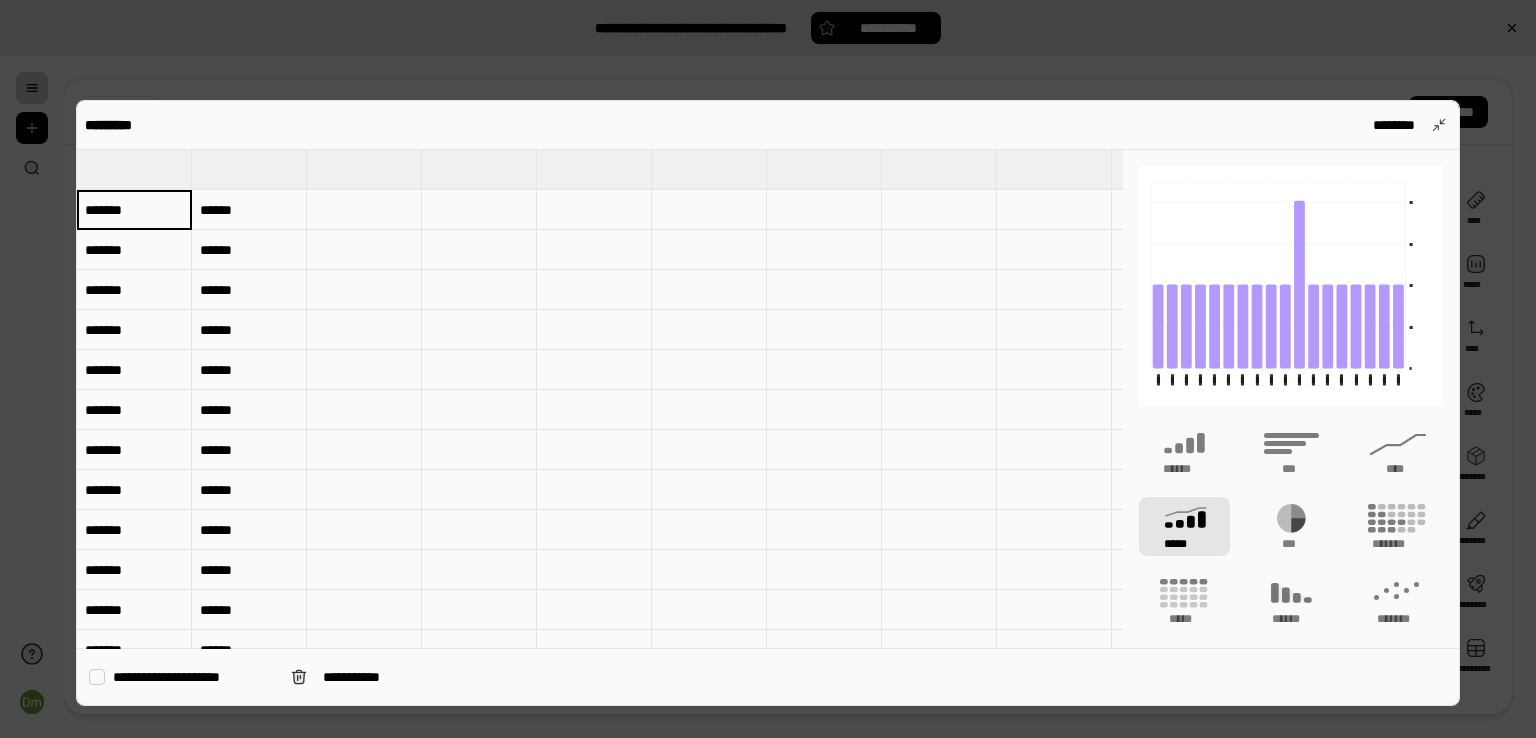 click on "**********" at bounding box center [194, 677] 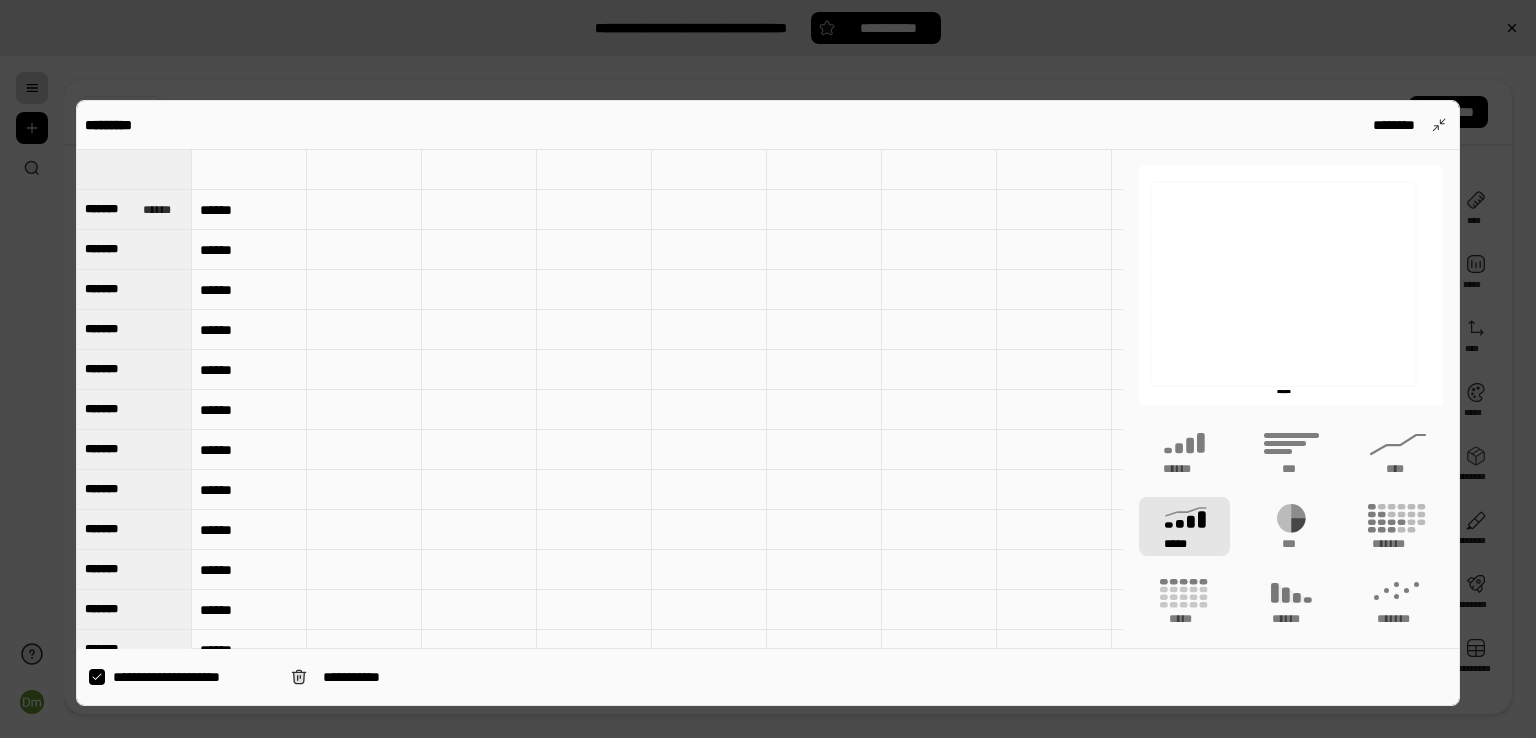 click on "**********" at bounding box center [194, 677] 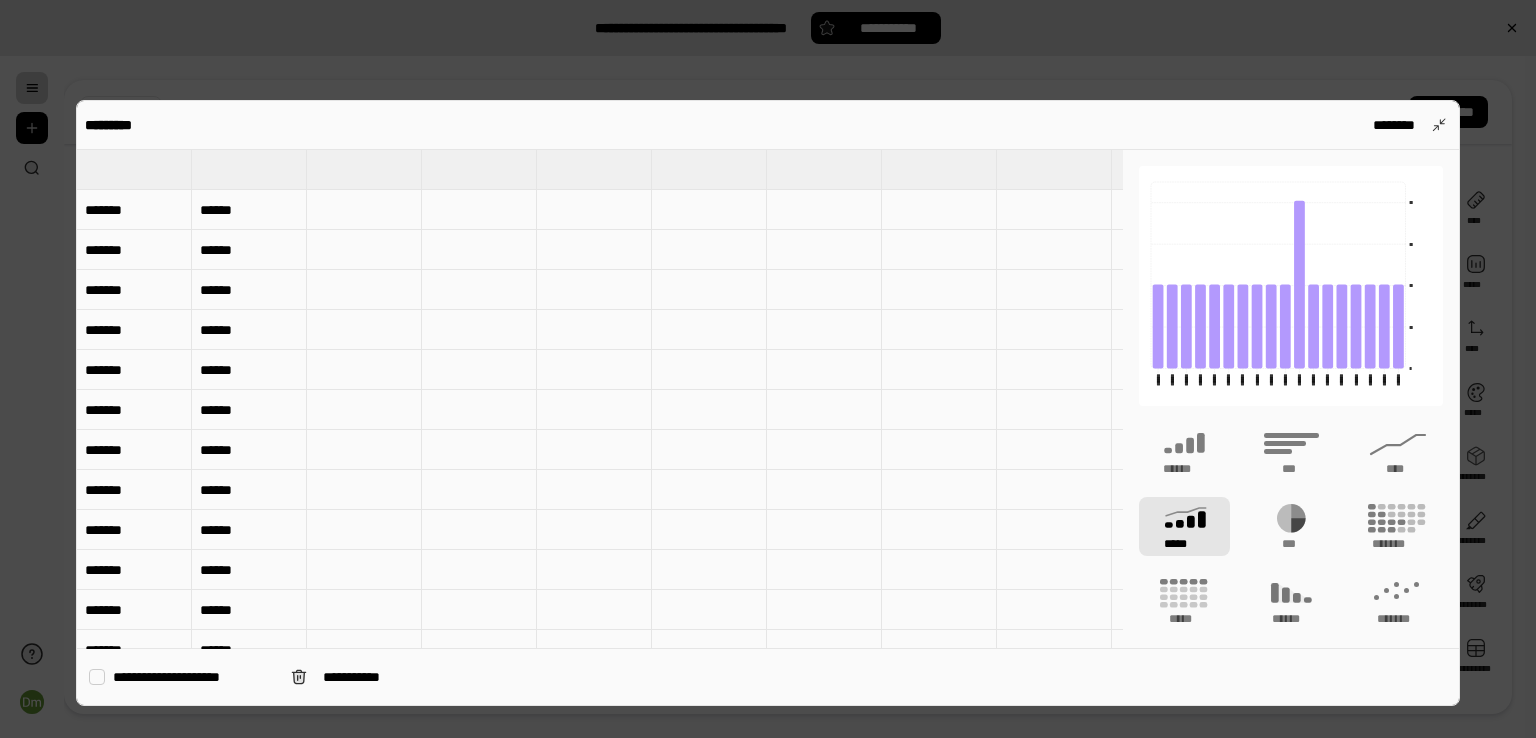 click on "**********" at bounding box center (194, 677) 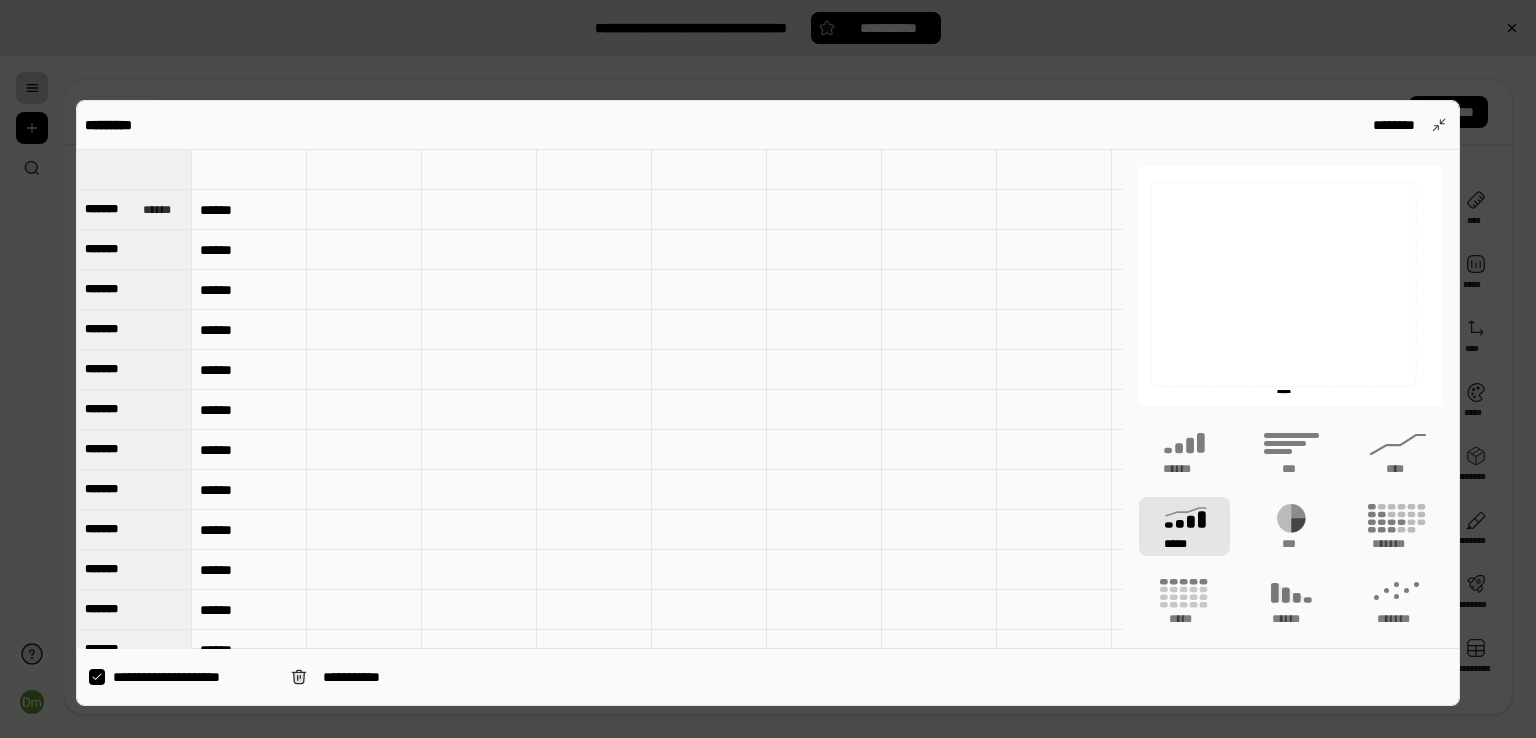 click on "**********" at bounding box center [194, 677] 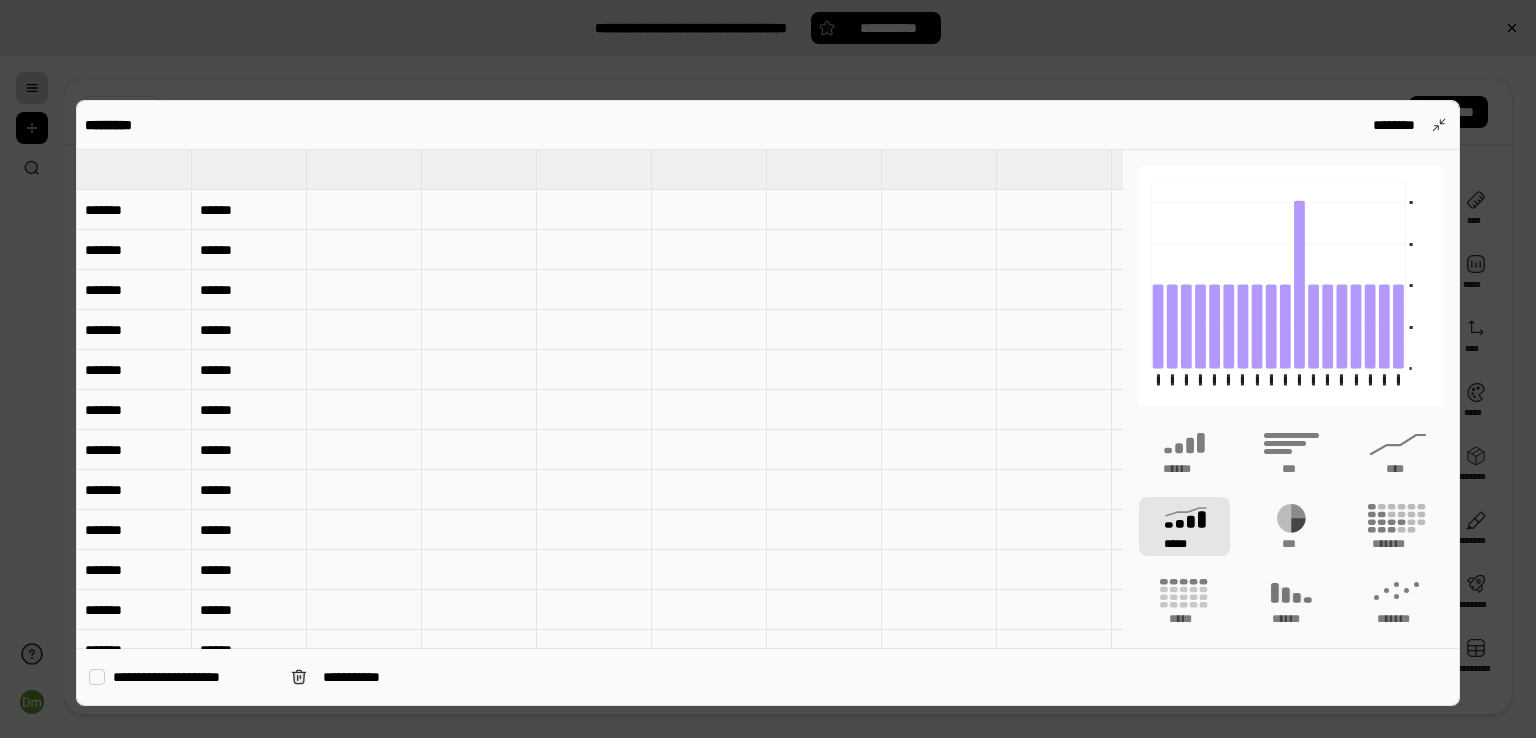 click on "*******" at bounding box center (134, 210) 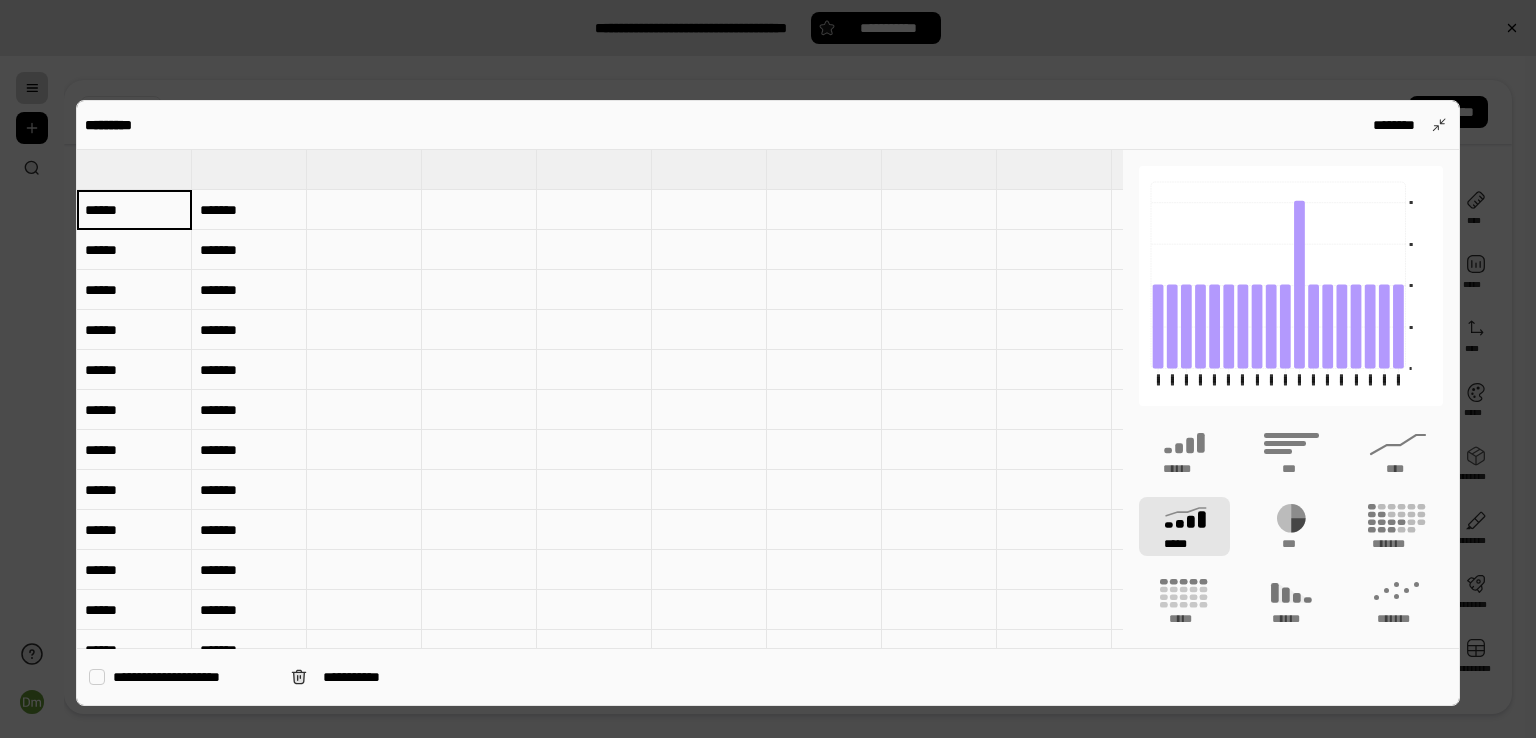 click on "**********" at bounding box center [194, 677] 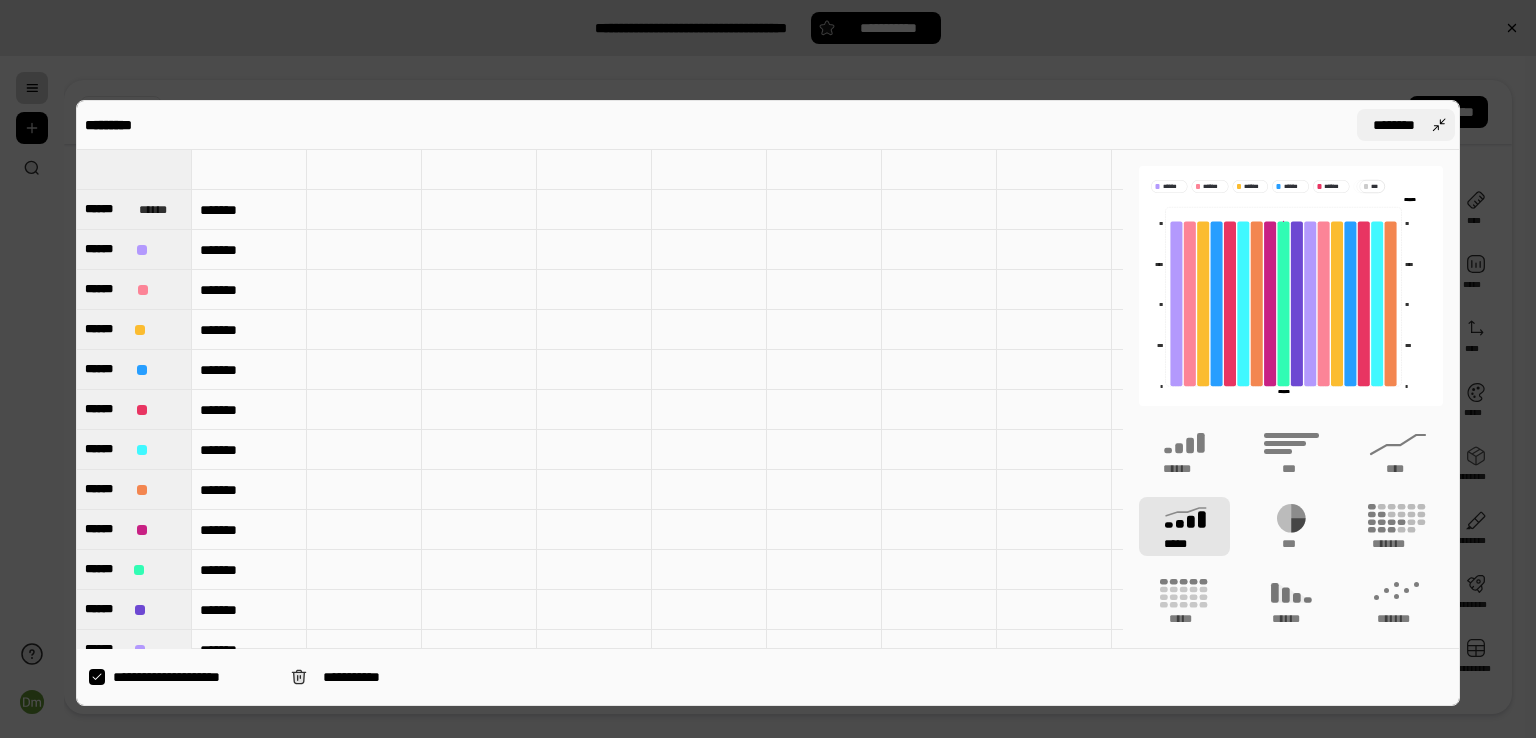 click on "********" at bounding box center [1406, 125] 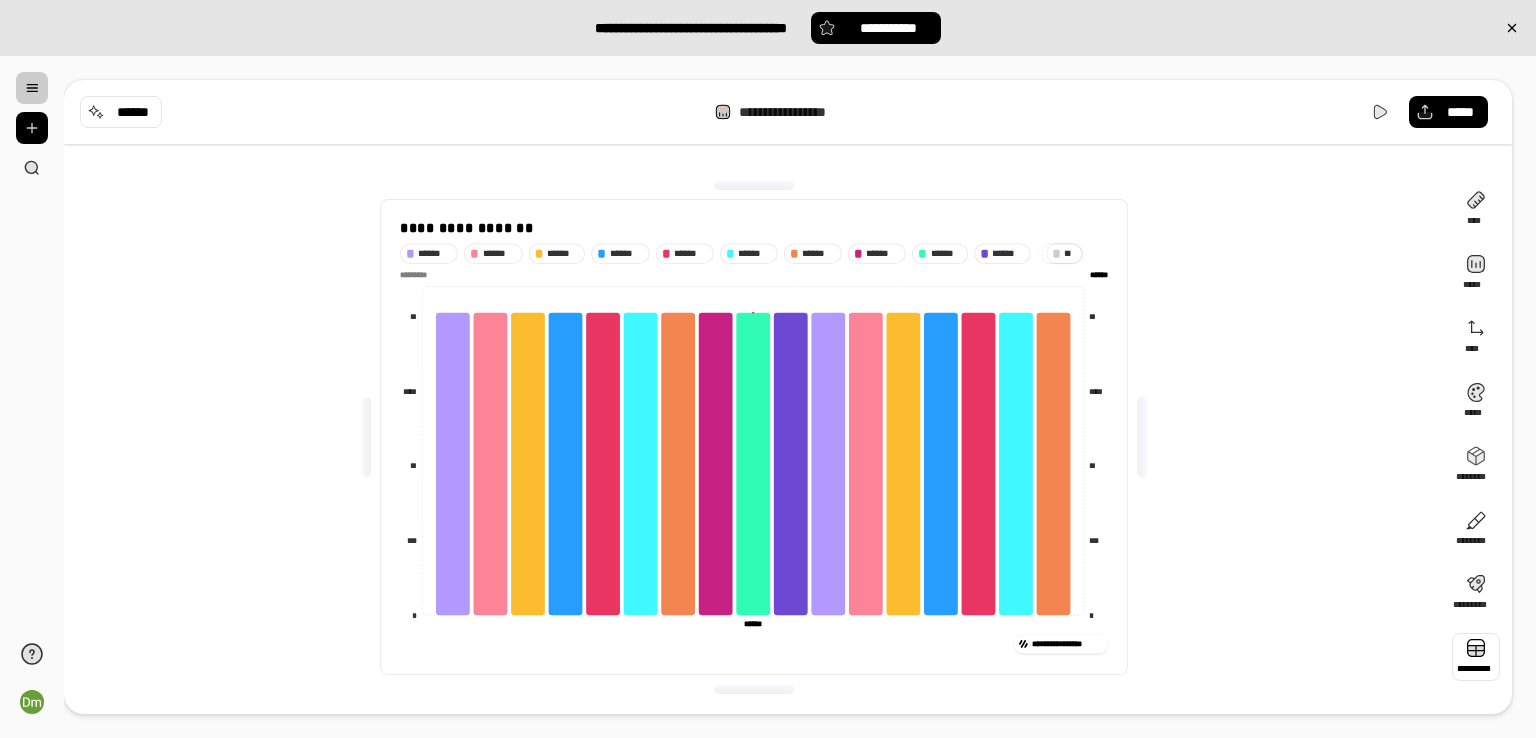 click at bounding box center (1476, 657) 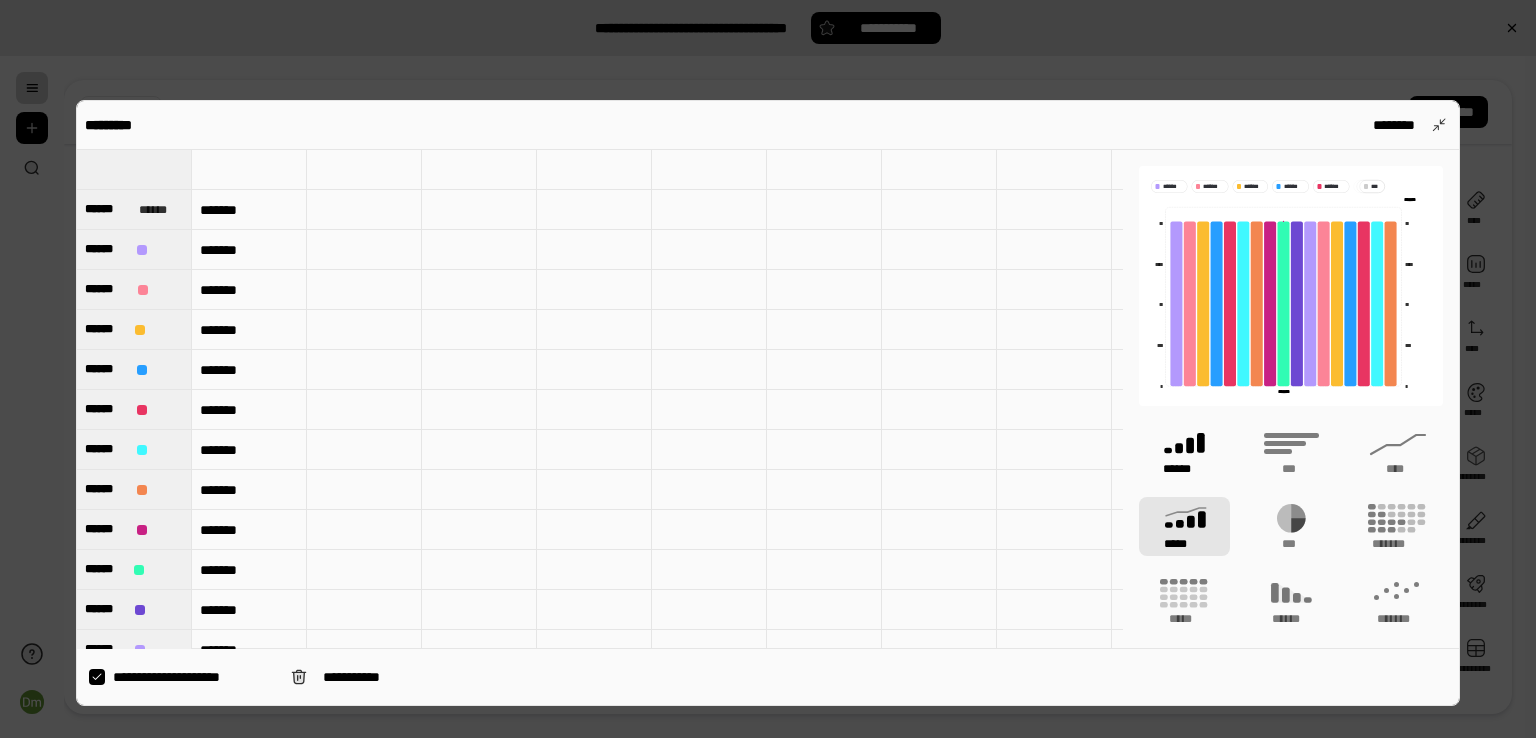 click 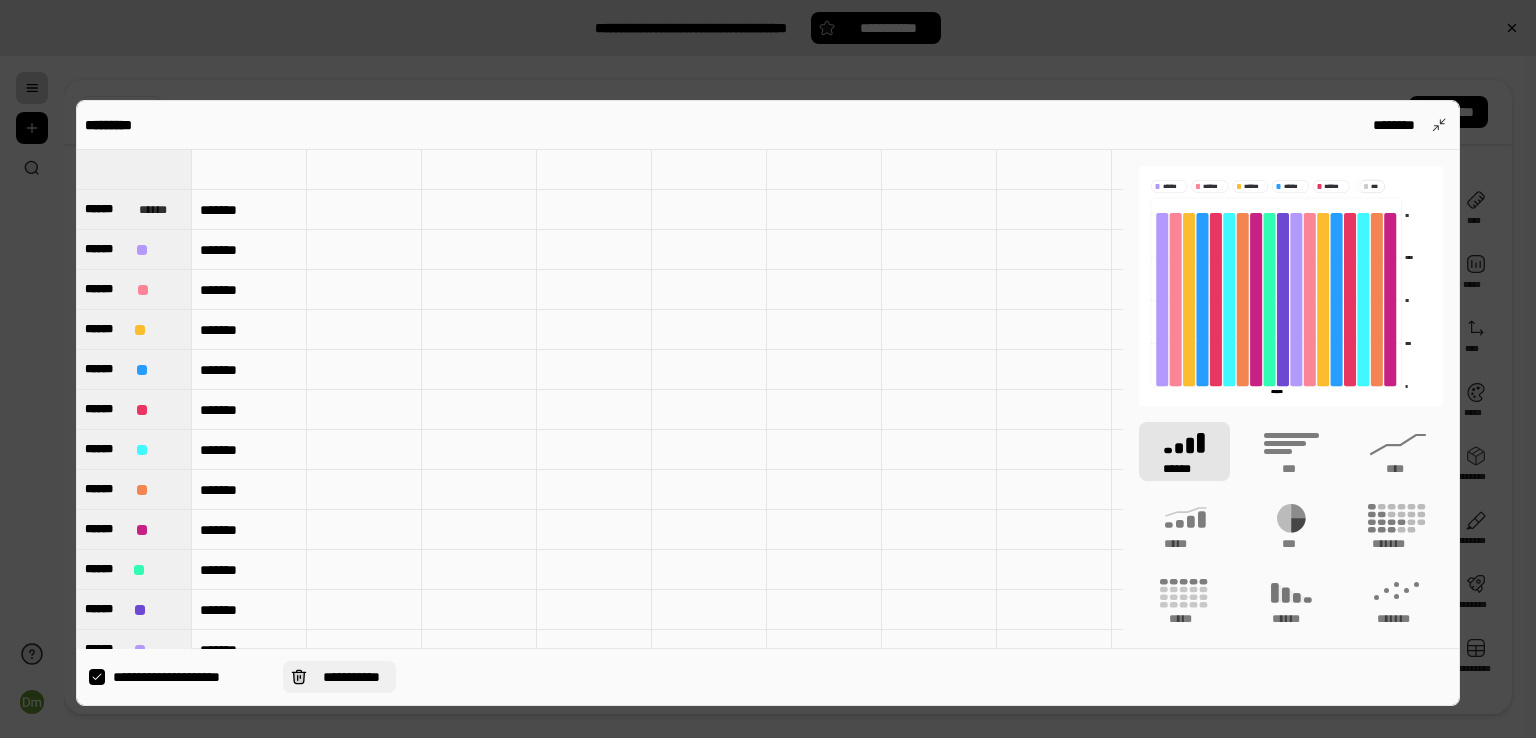 click on "**********" at bounding box center (351, 677) 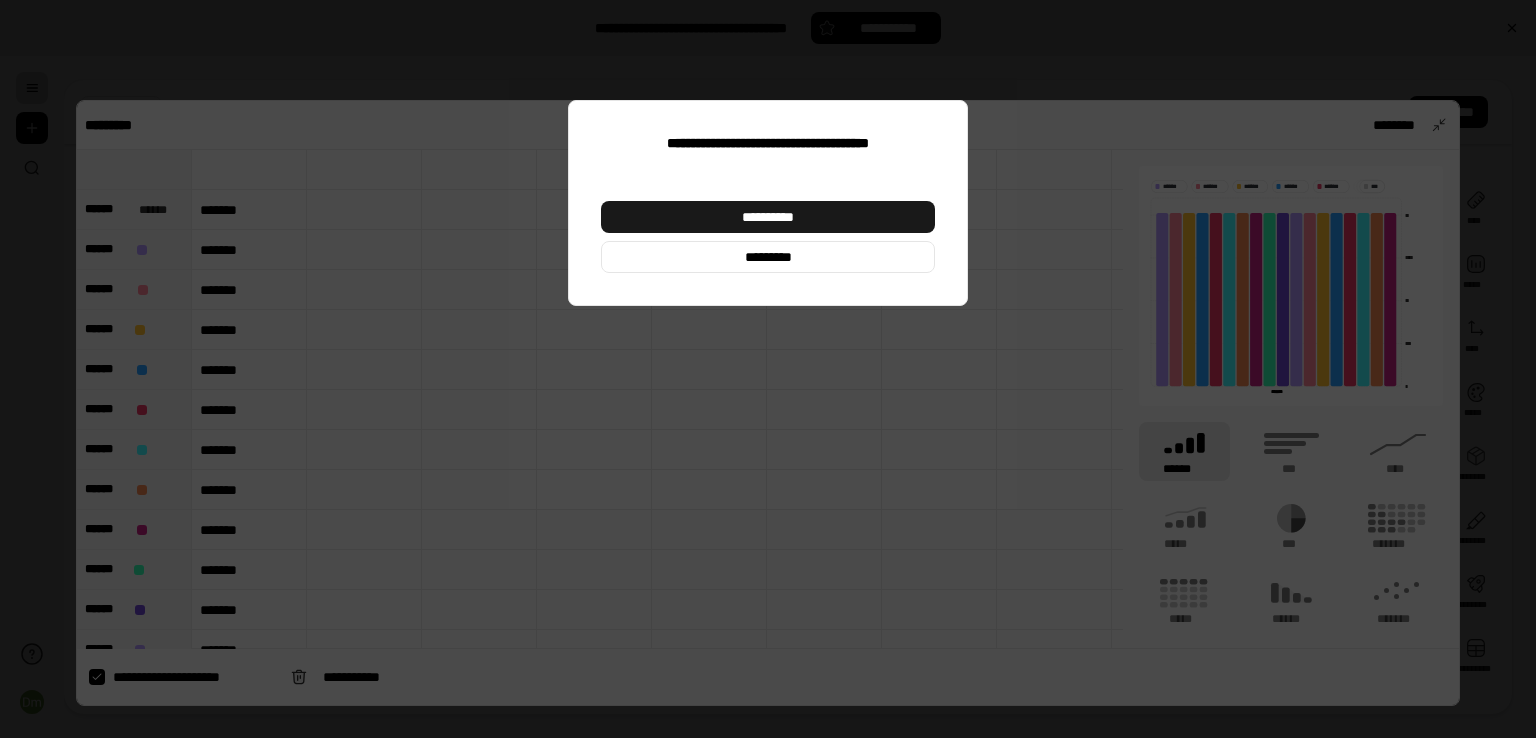click on "**********" at bounding box center (768, 217) 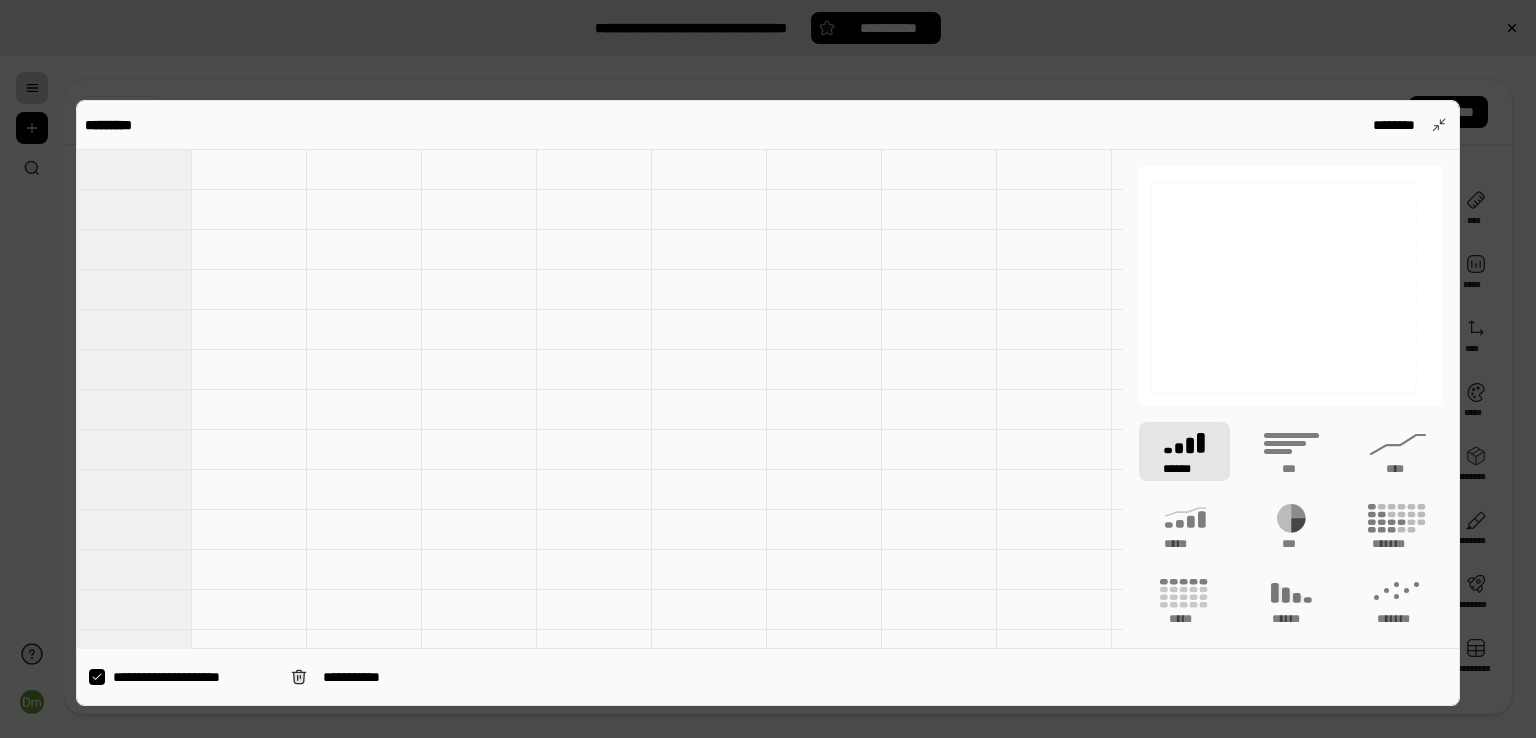 click on "**********" at bounding box center [194, 677] 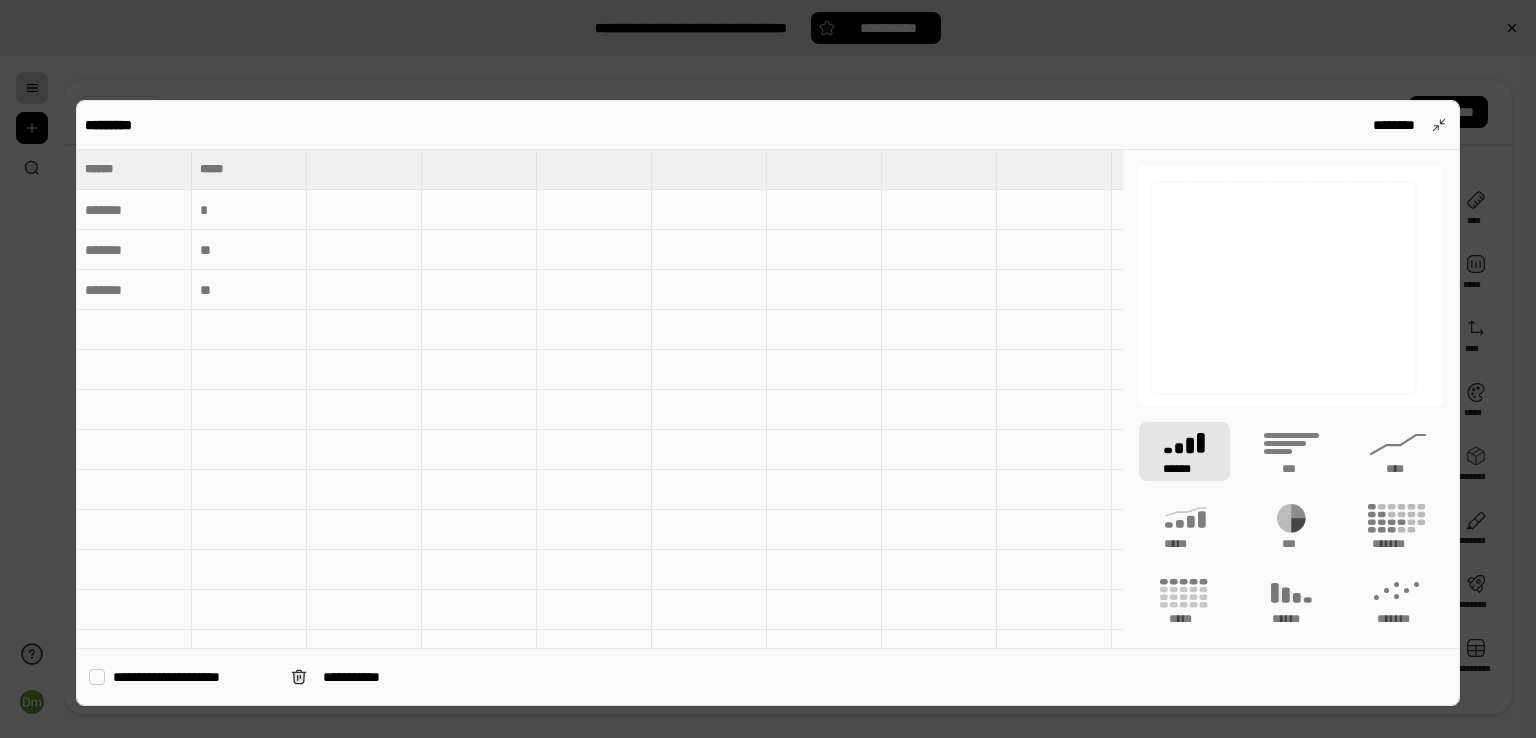 click at bounding box center (134, 210) 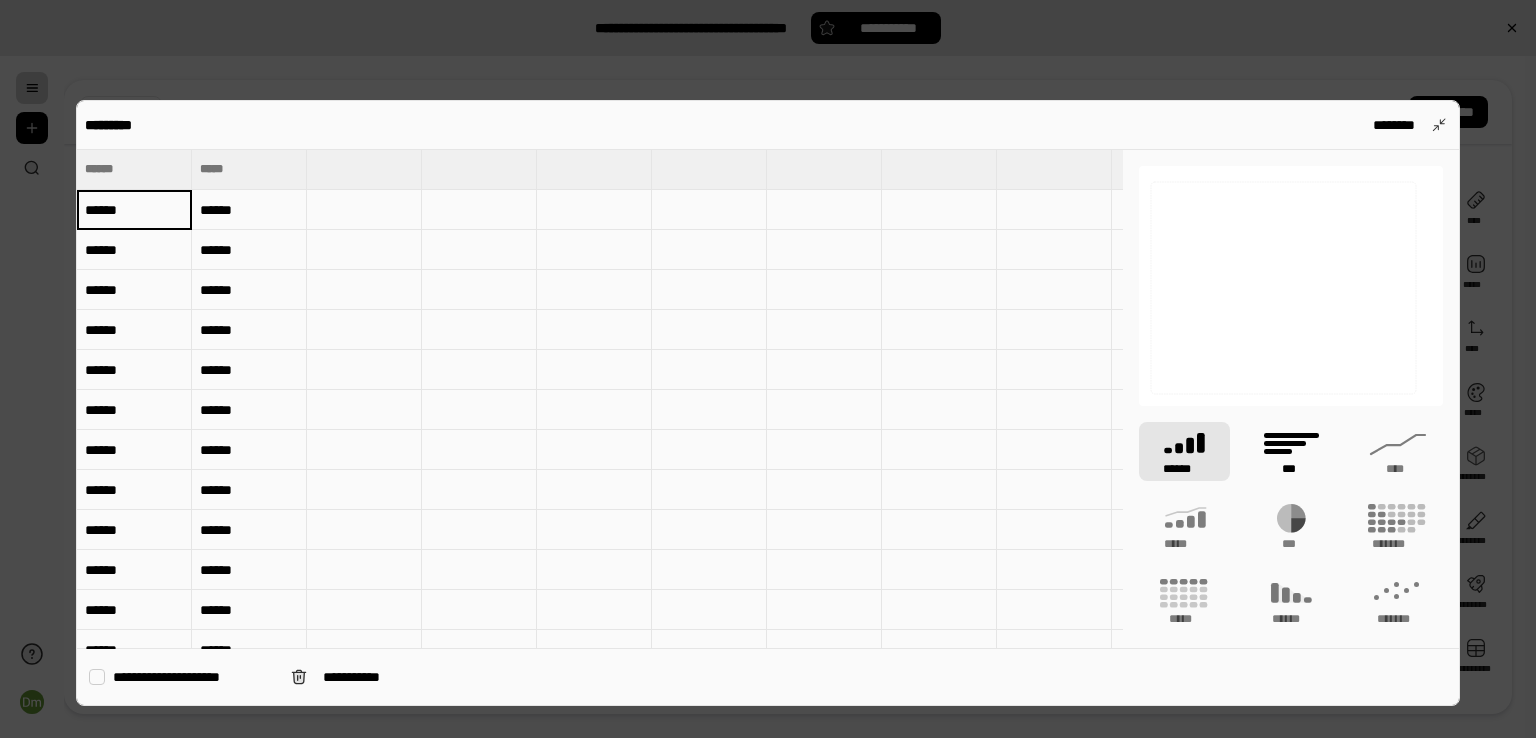 click on "***" at bounding box center (1291, 451) 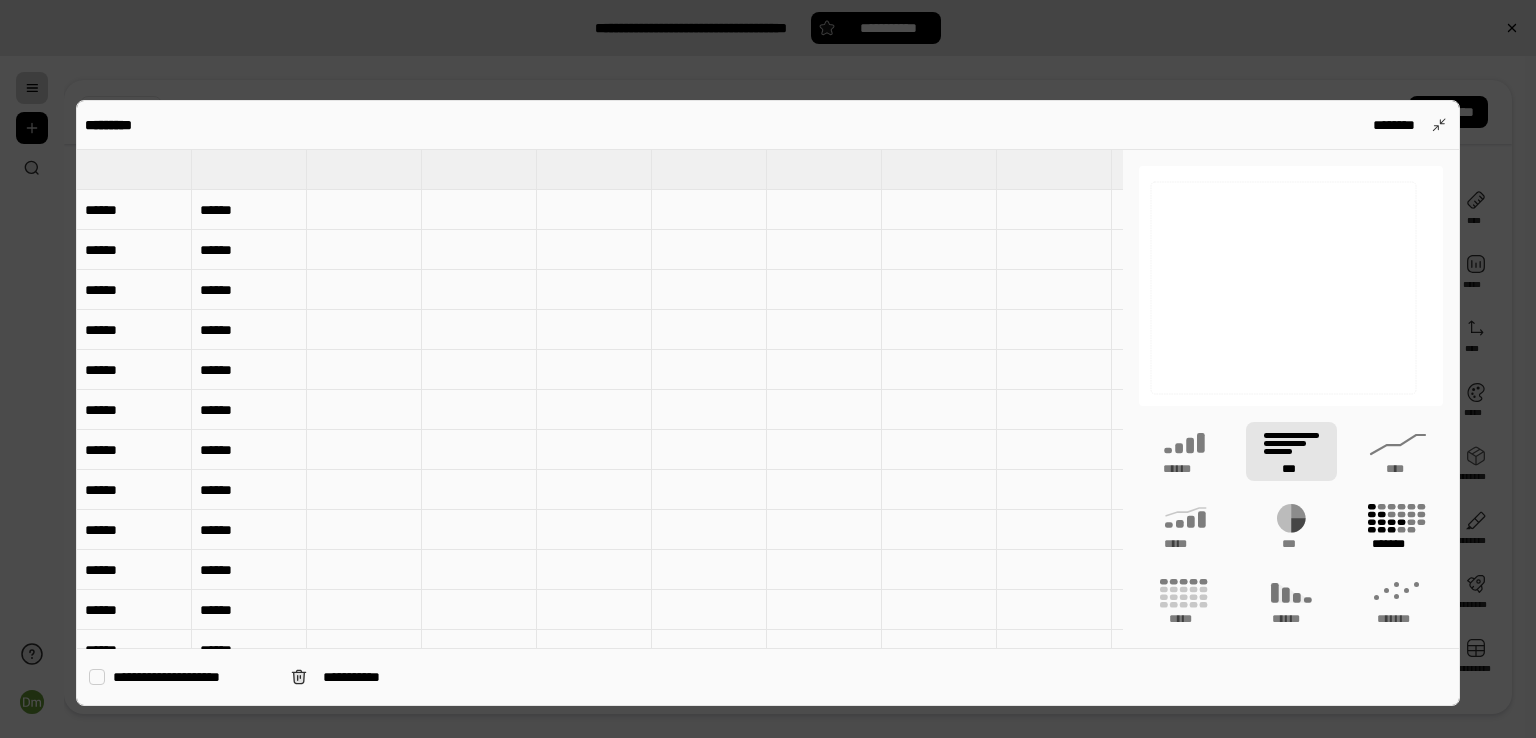 drag, startPoint x: 1375, startPoint y: 445, endPoint x: 1392, endPoint y: 501, distance: 58.5235 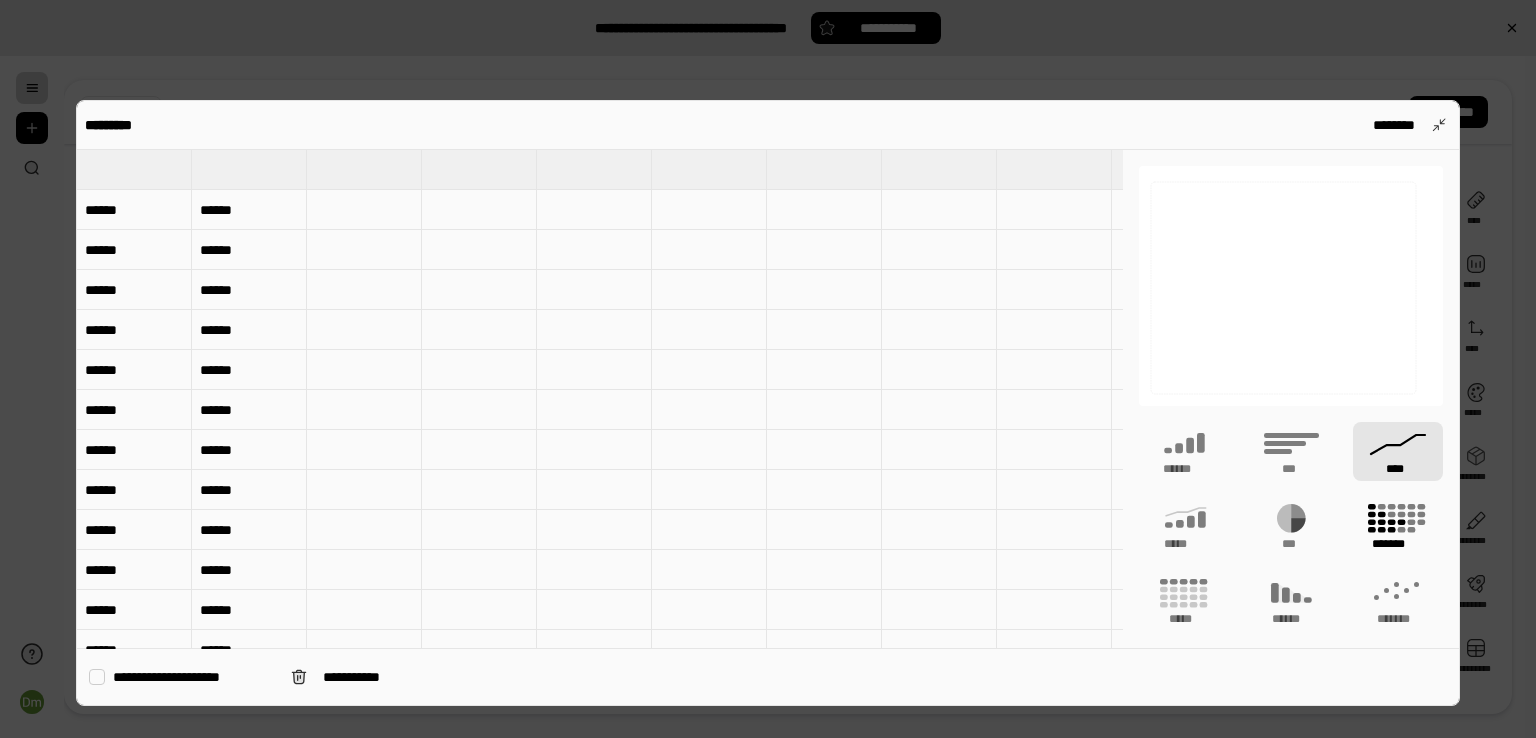 click 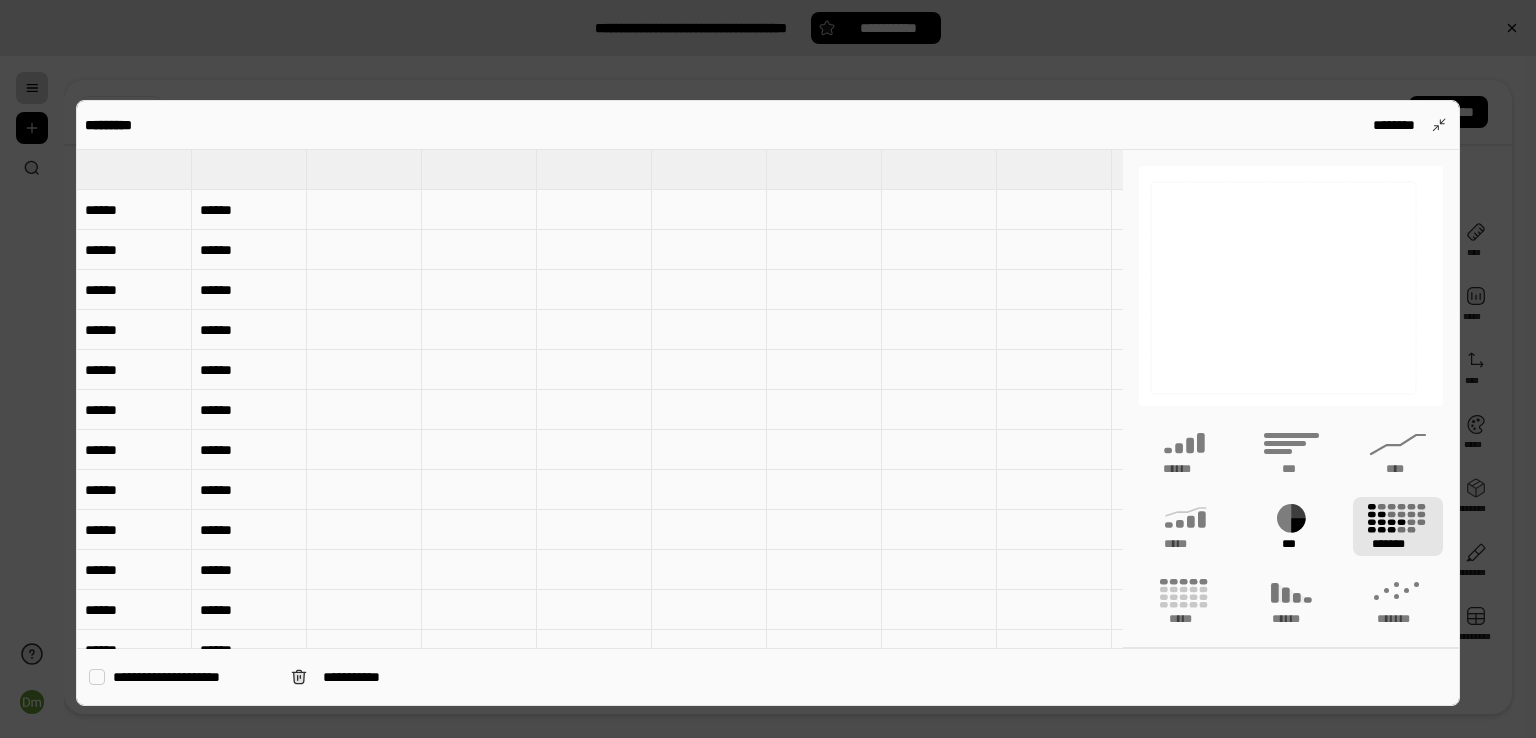 click 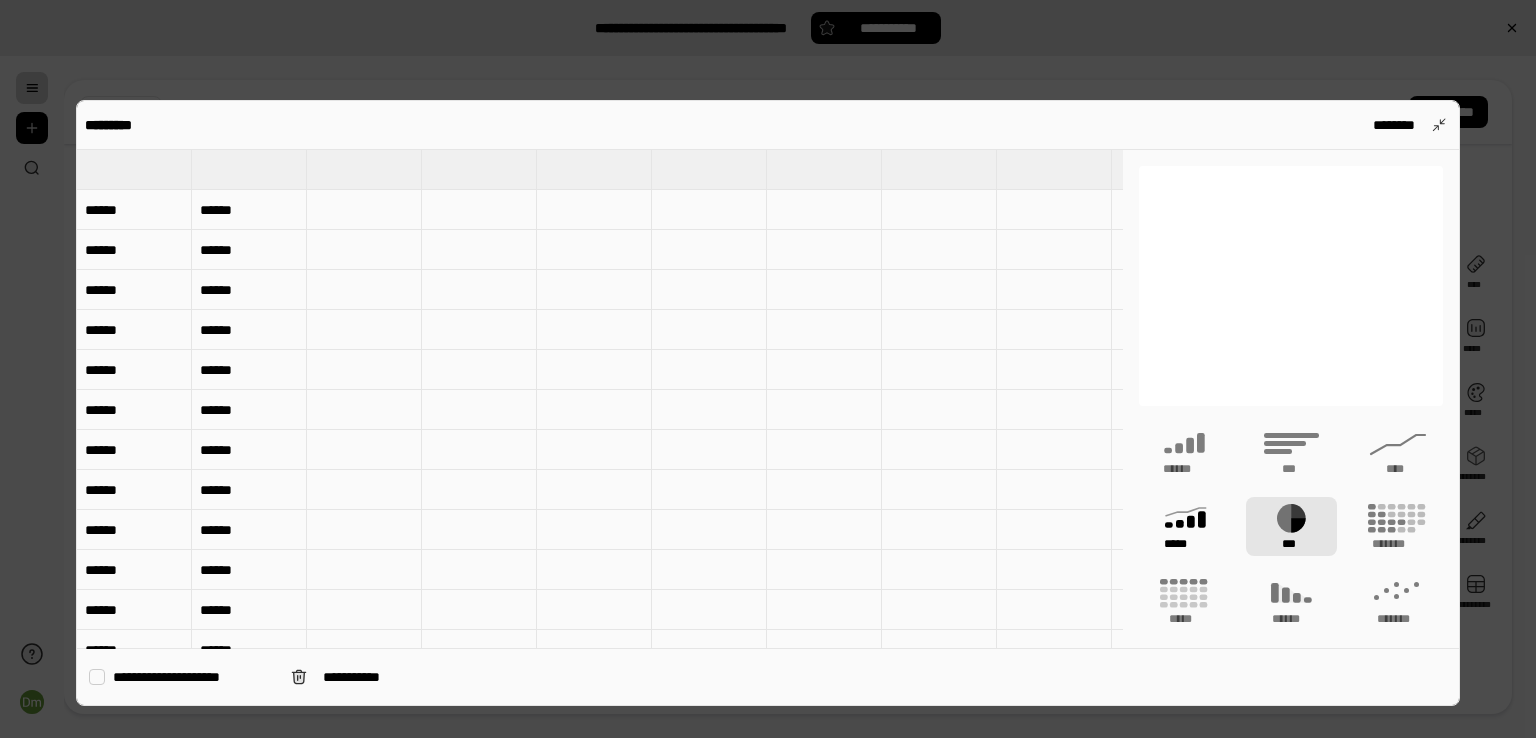 click 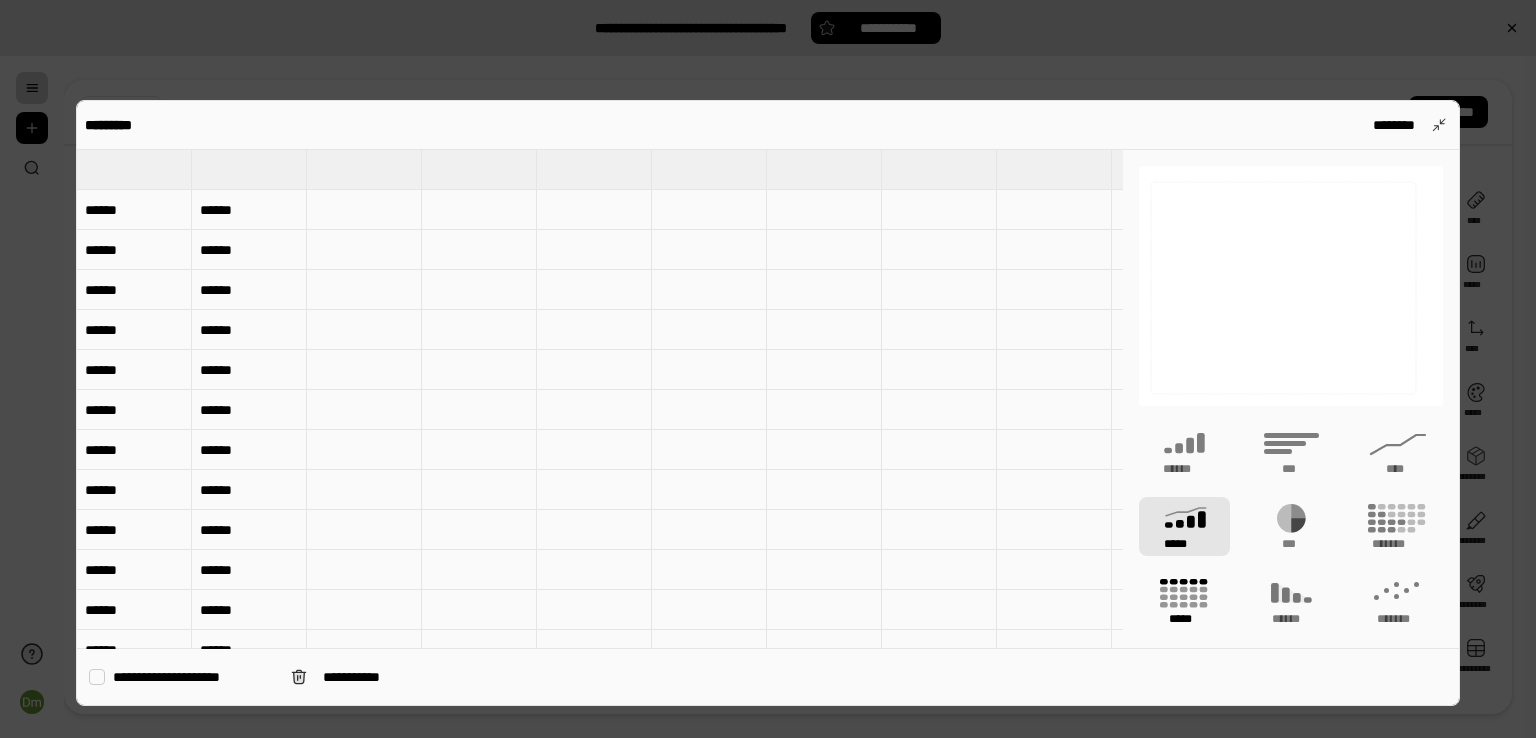 drag, startPoint x: 1188, startPoint y: 568, endPoint x: 1208, endPoint y: 583, distance: 25 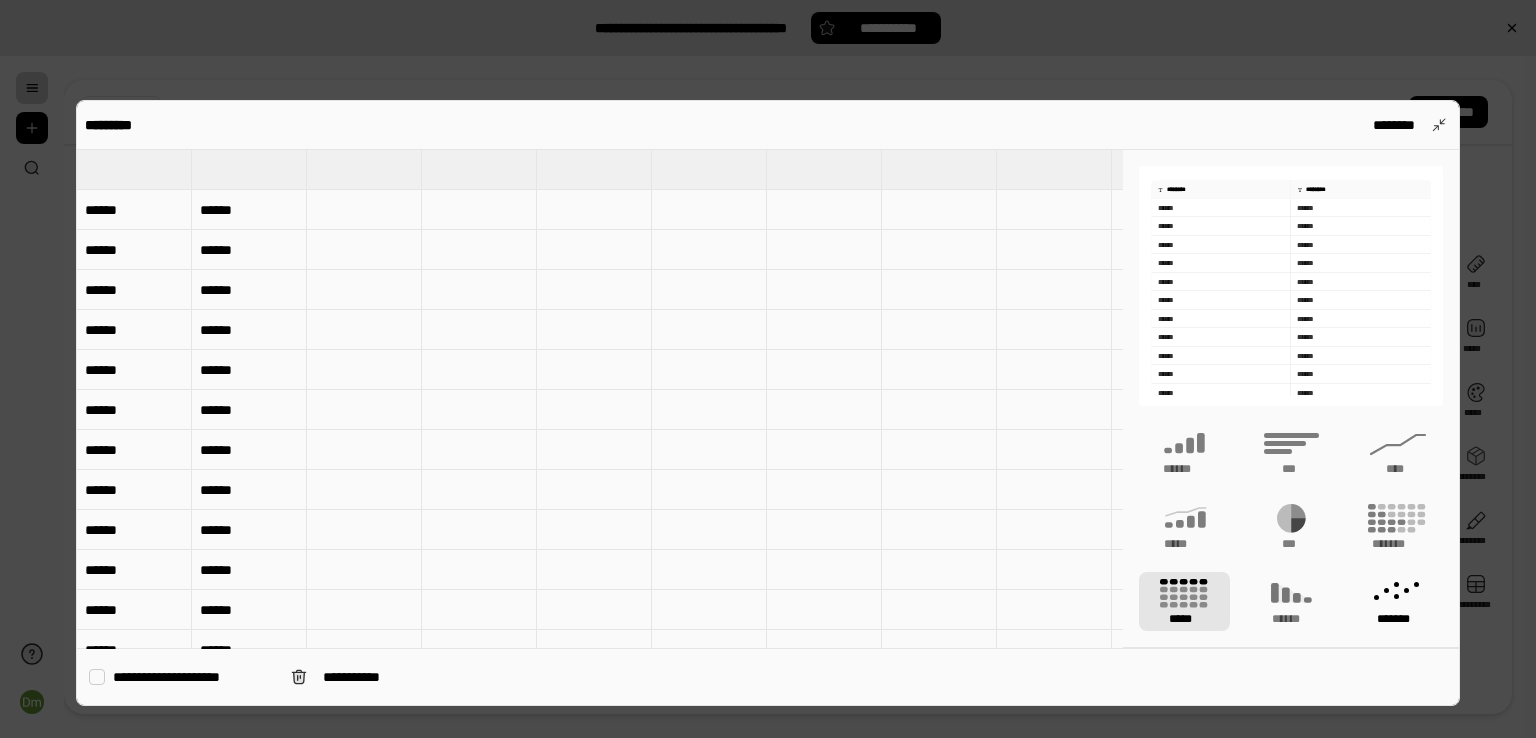 drag, startPoint x: 1273, startPoint y: 598, endPoint x: 1348, endPoint y: 588, distance: 75.66373 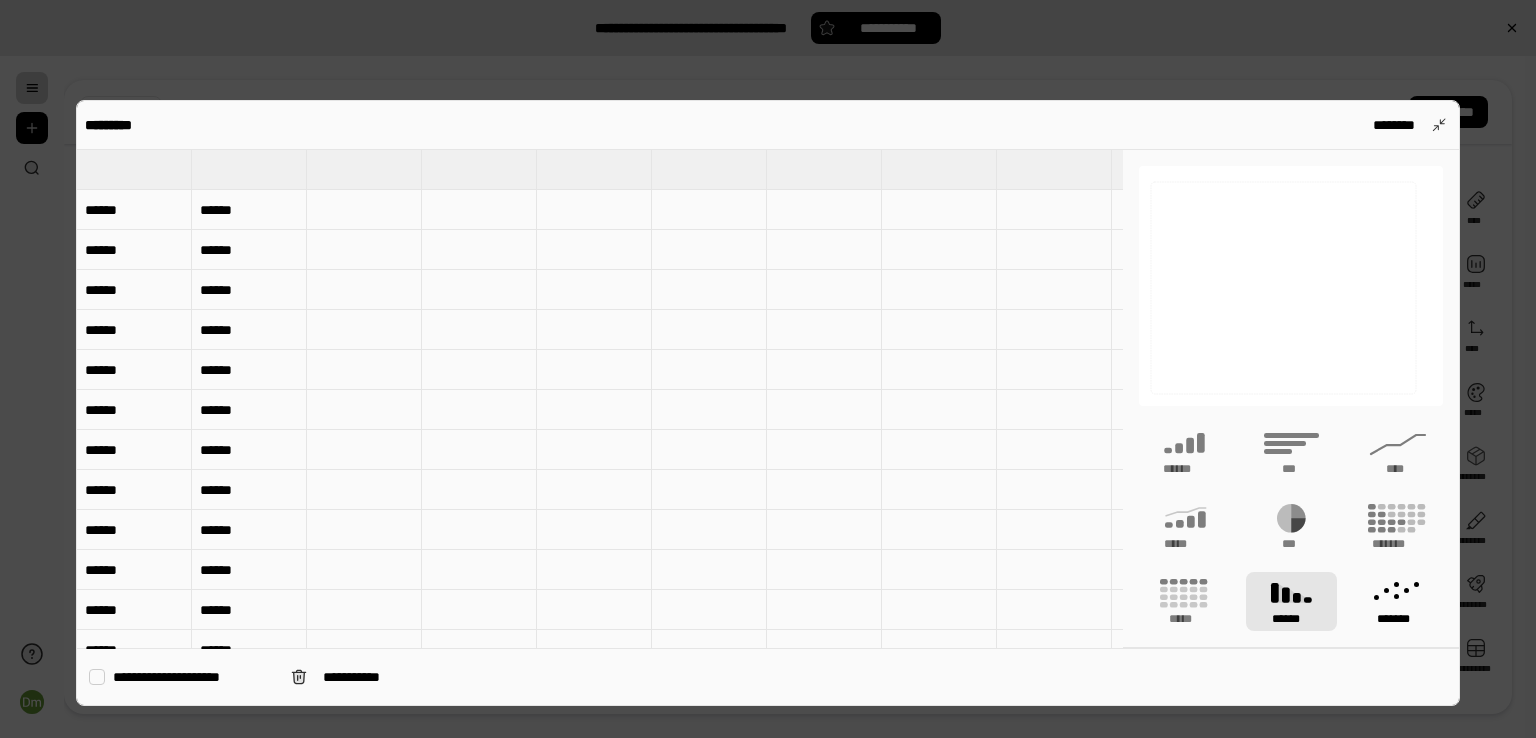 click 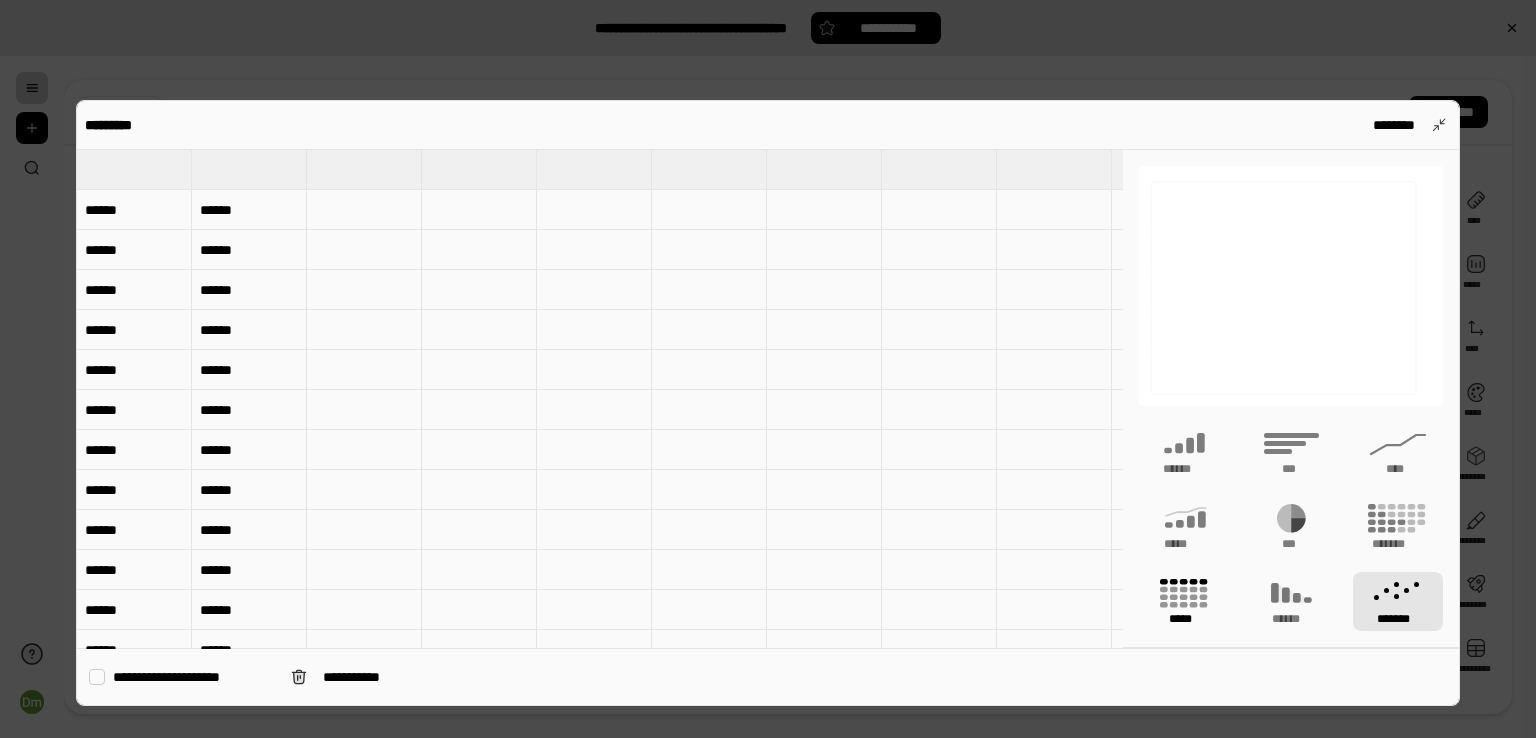 click 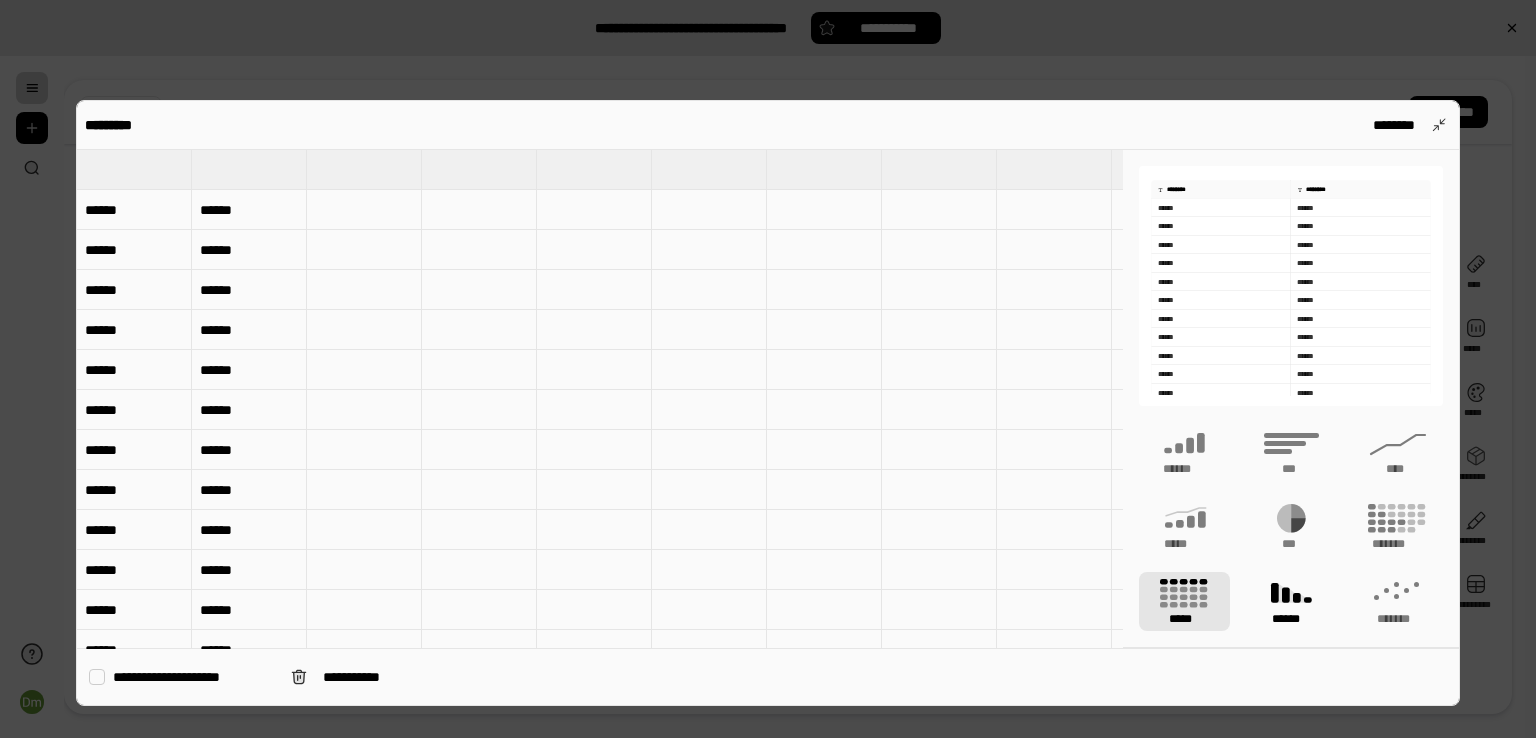 click 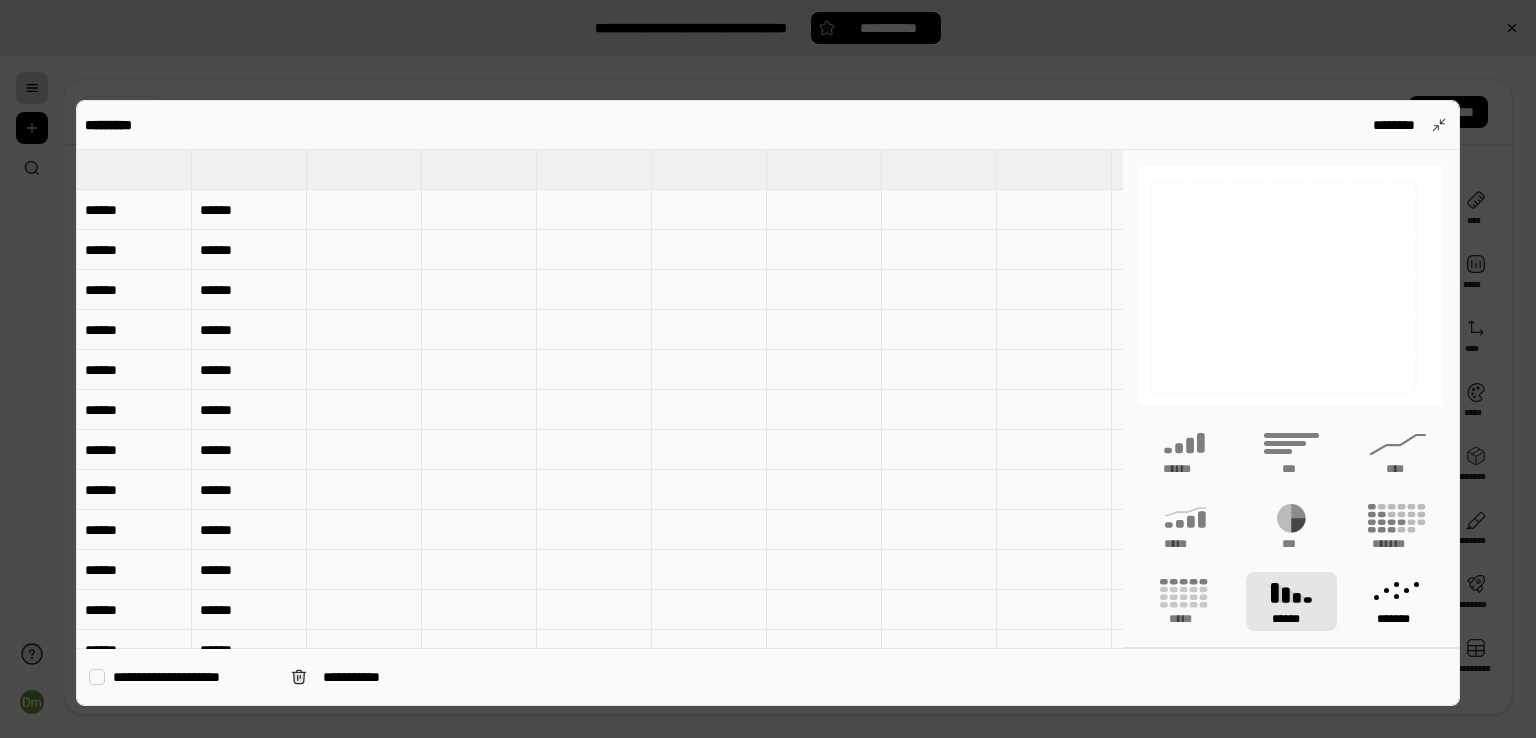 click 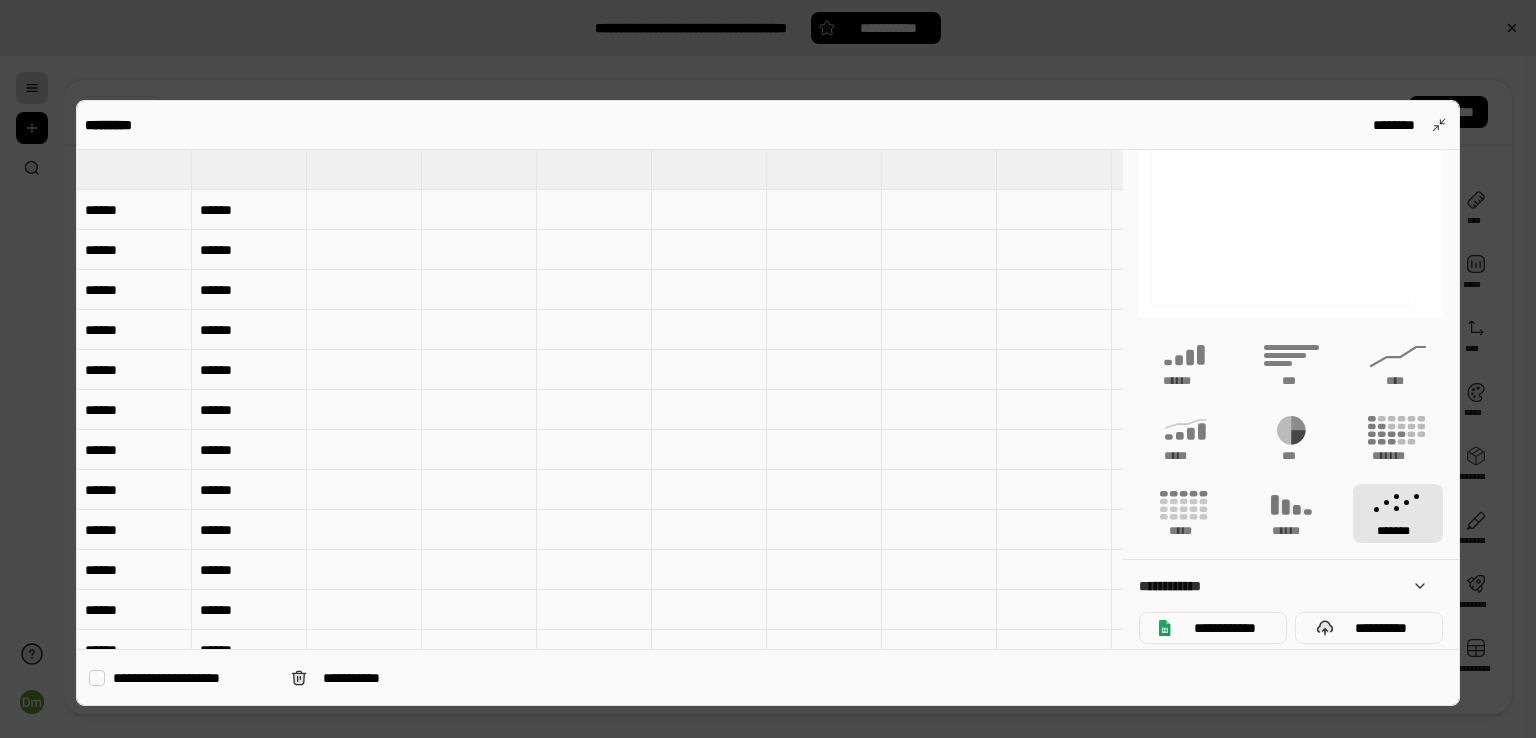 scroll, scrollTop: 191, scrollLeft: 0, axis: vertical 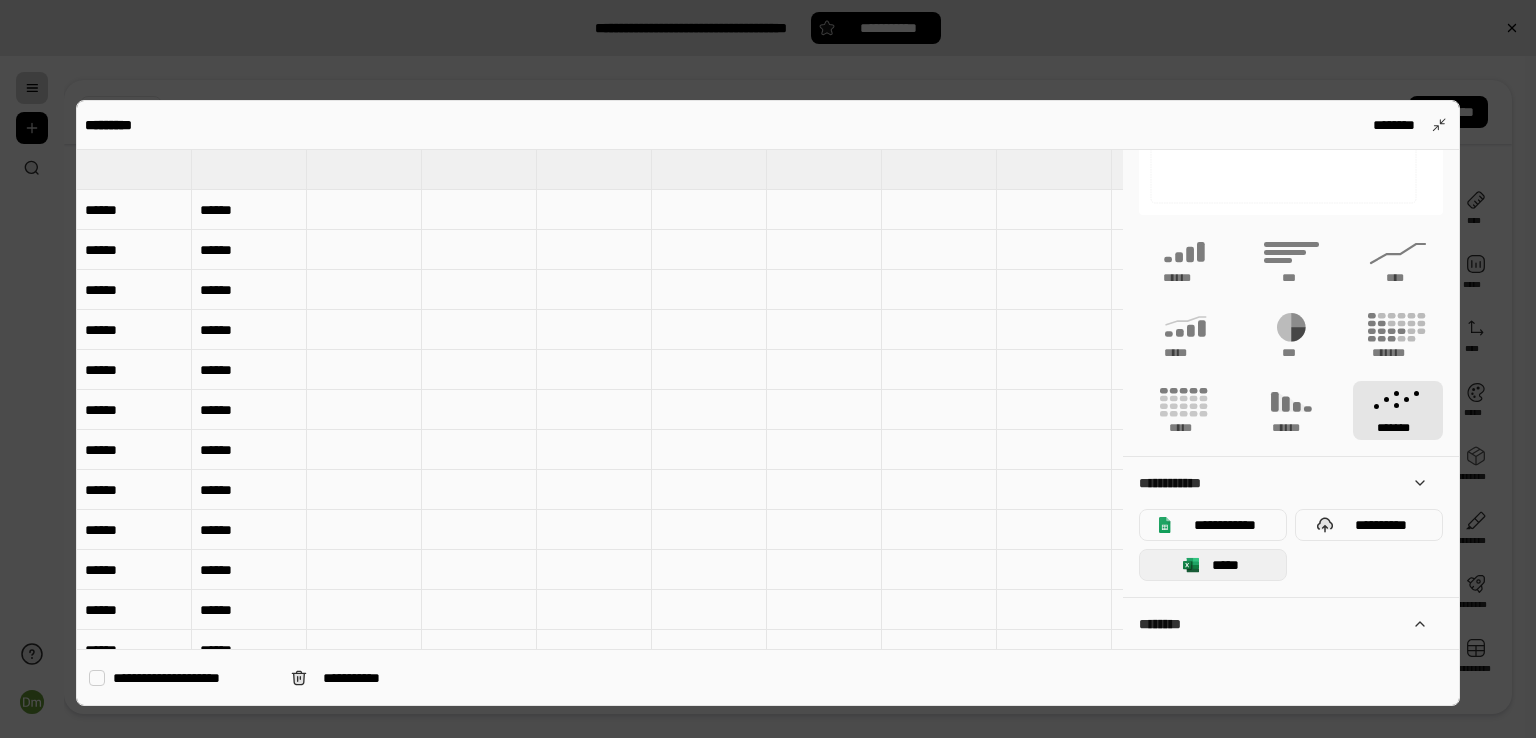 click on "*****" at bounding box center (1225, 565) 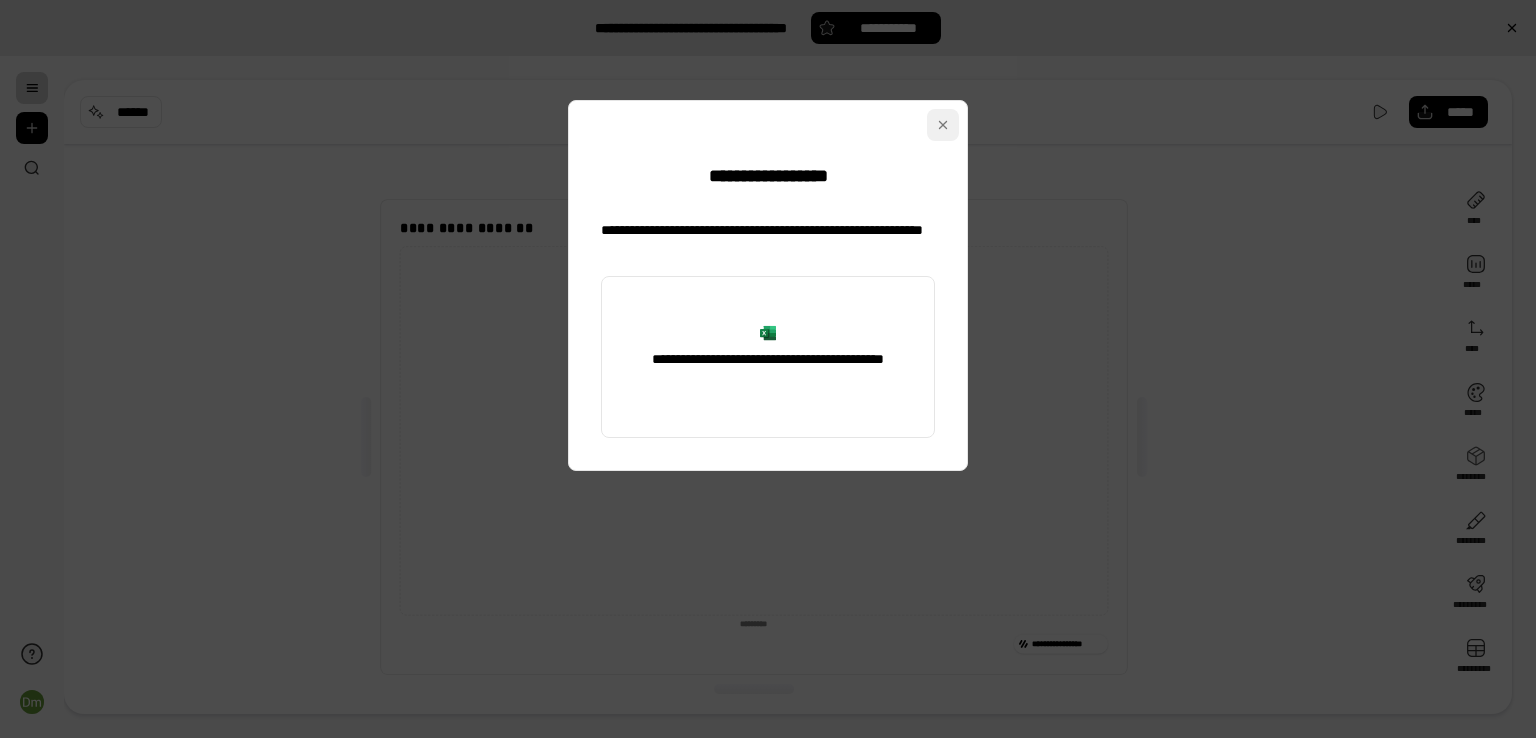 click at bounding box center [943, 125] 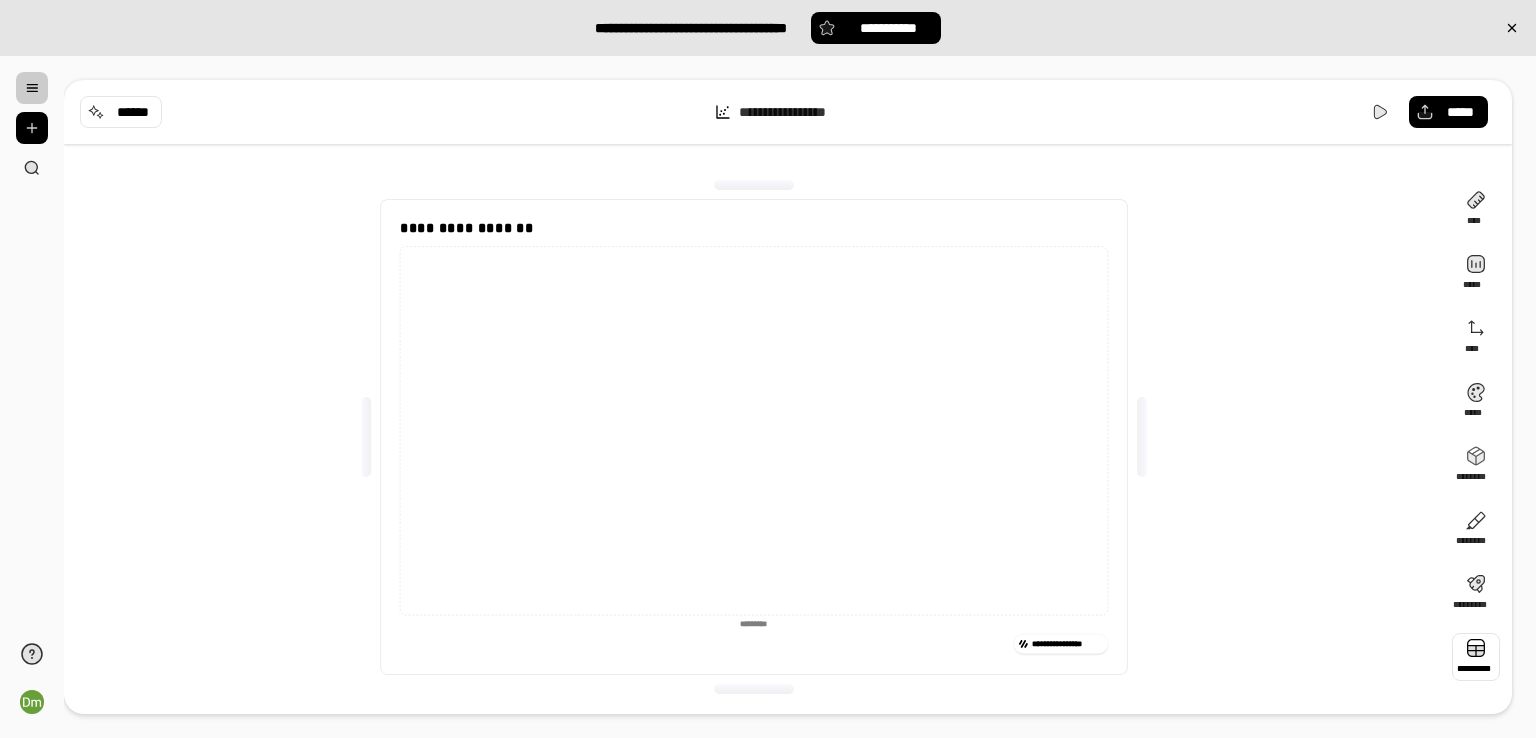 click at bounding box center [1476, 657] 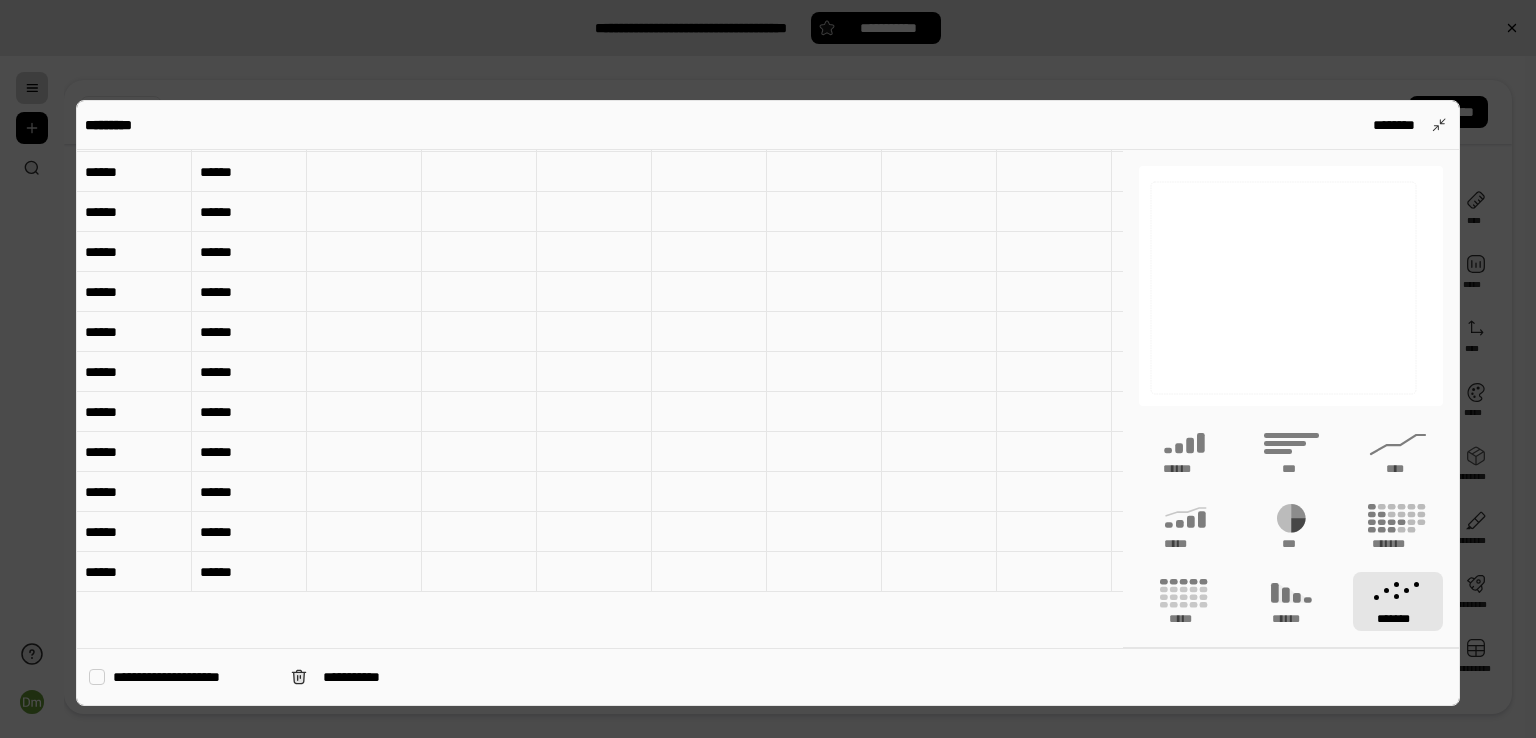 scroll, scrollTop: 100, scrollLeft: 0, axis: vertical 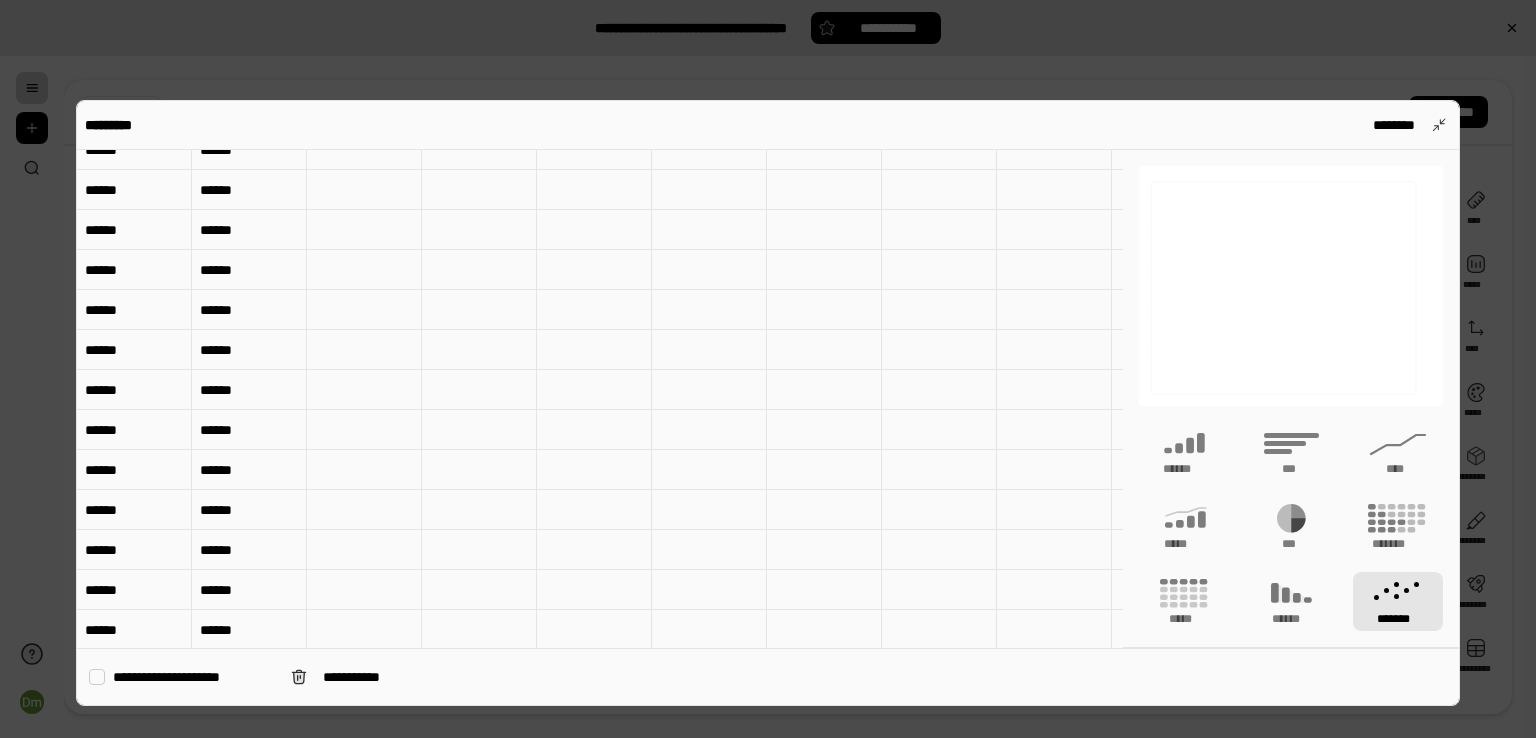 click on "**********" at bounding box center [194, 677] 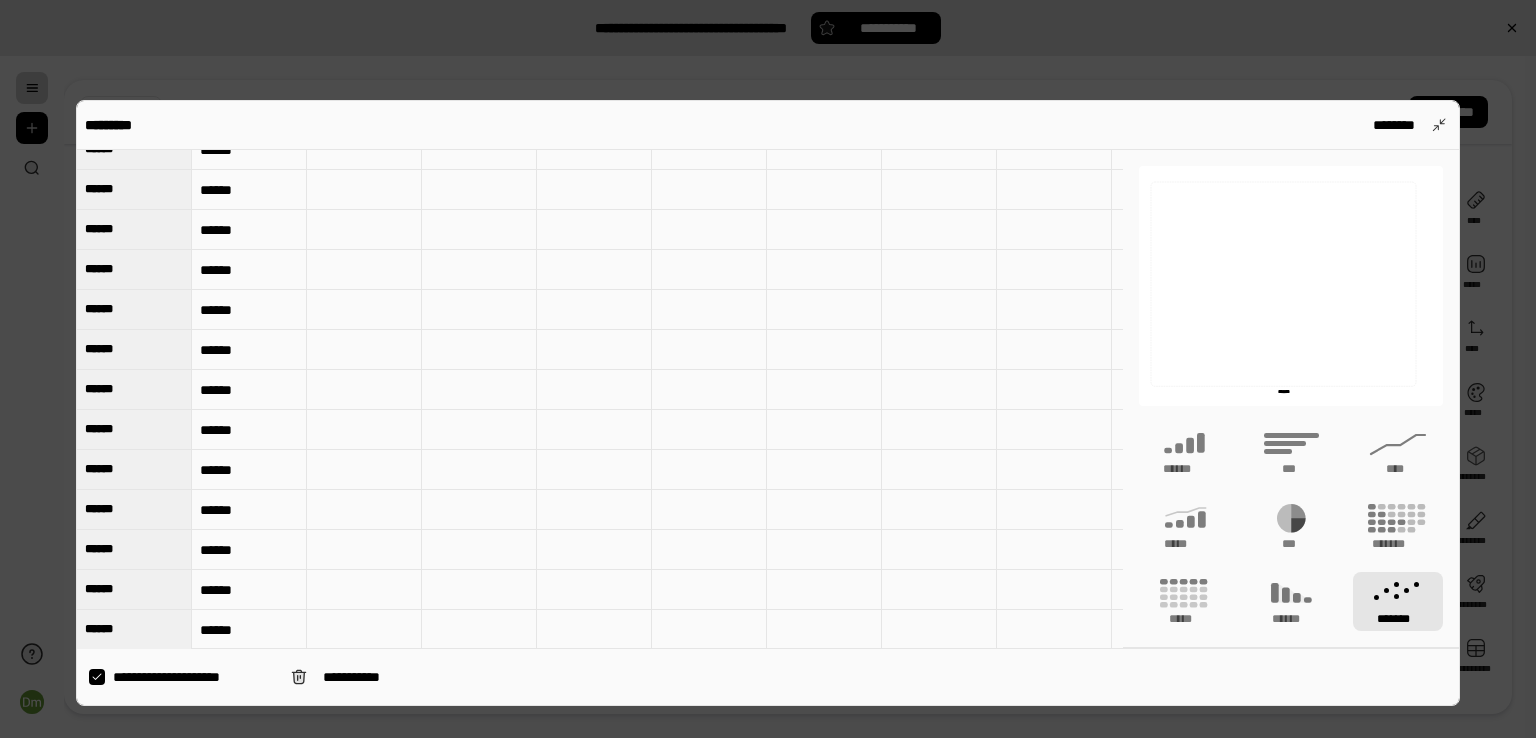 click on "**********" at bounding box center [194, 677] 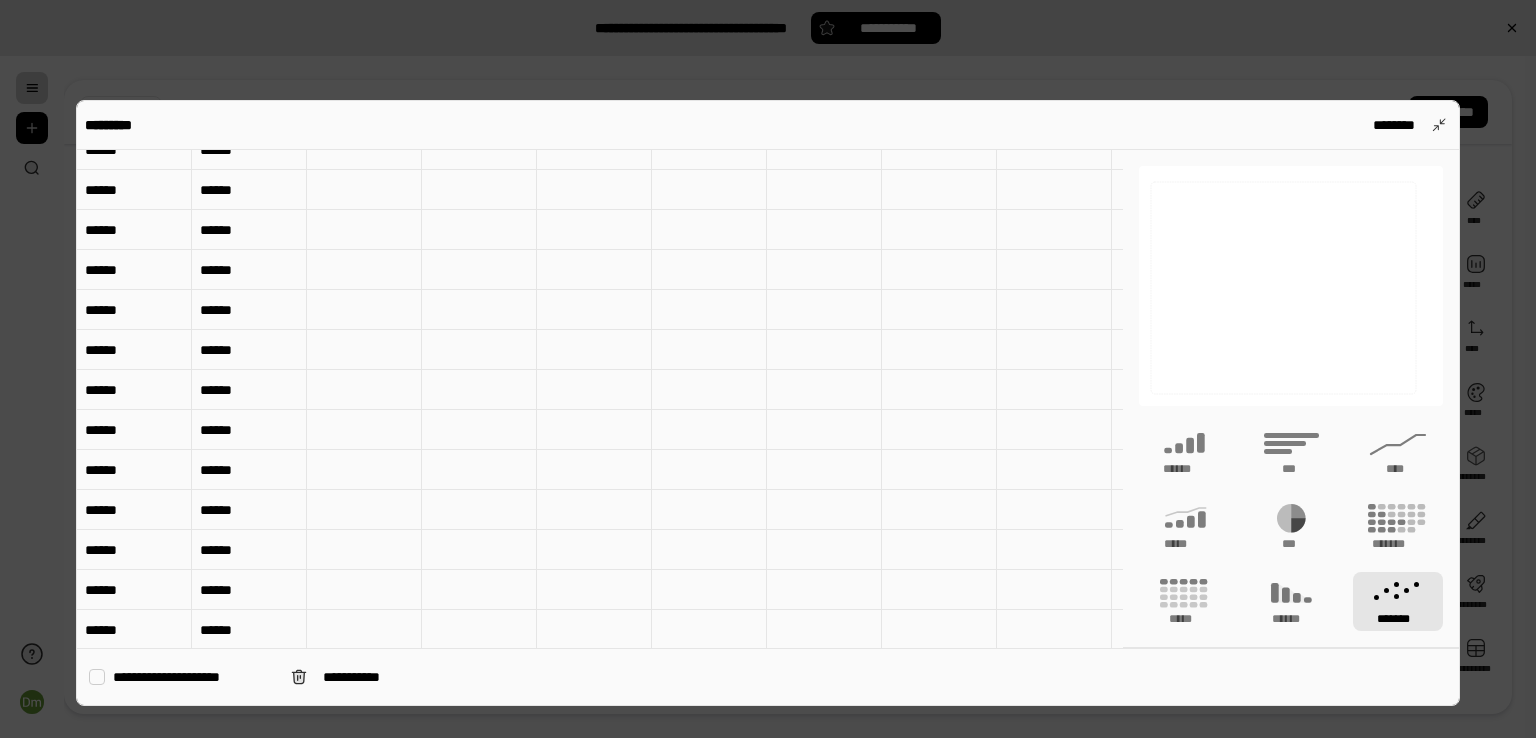 click on "**********" at bounding box center [194, 677] 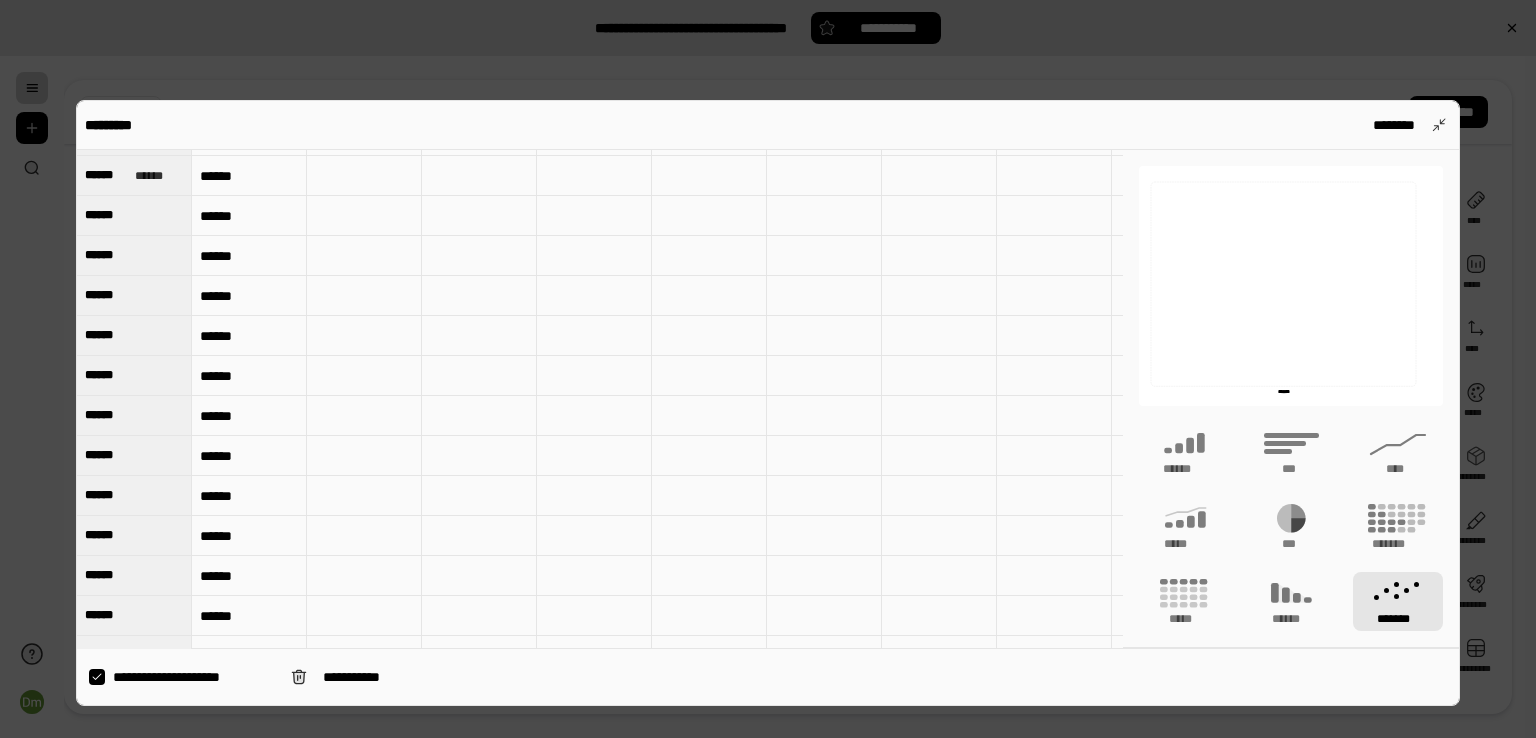 scroll, scrollTop: 0, scrollLeft: 0, axis: both 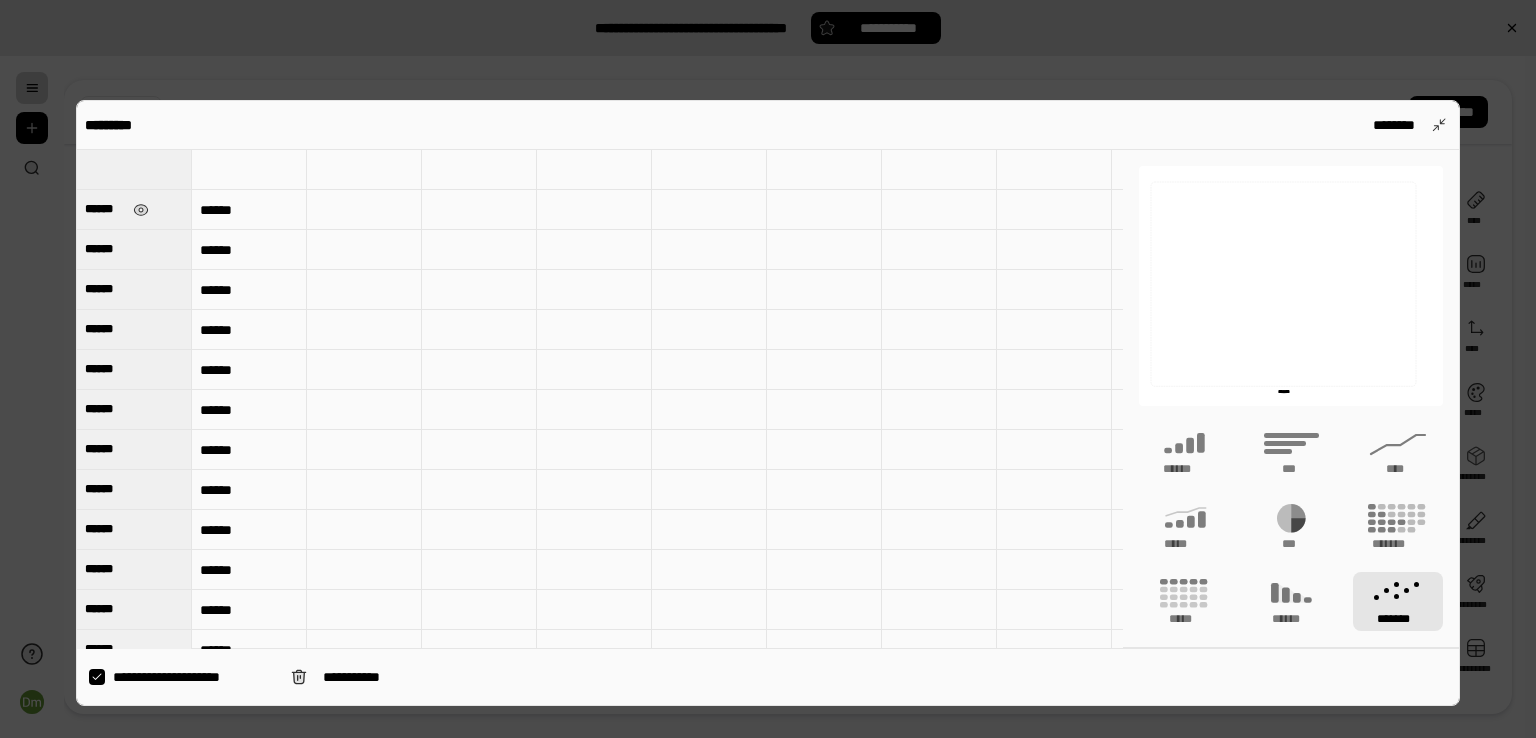 click on "******" at bounding box center [134, 209] 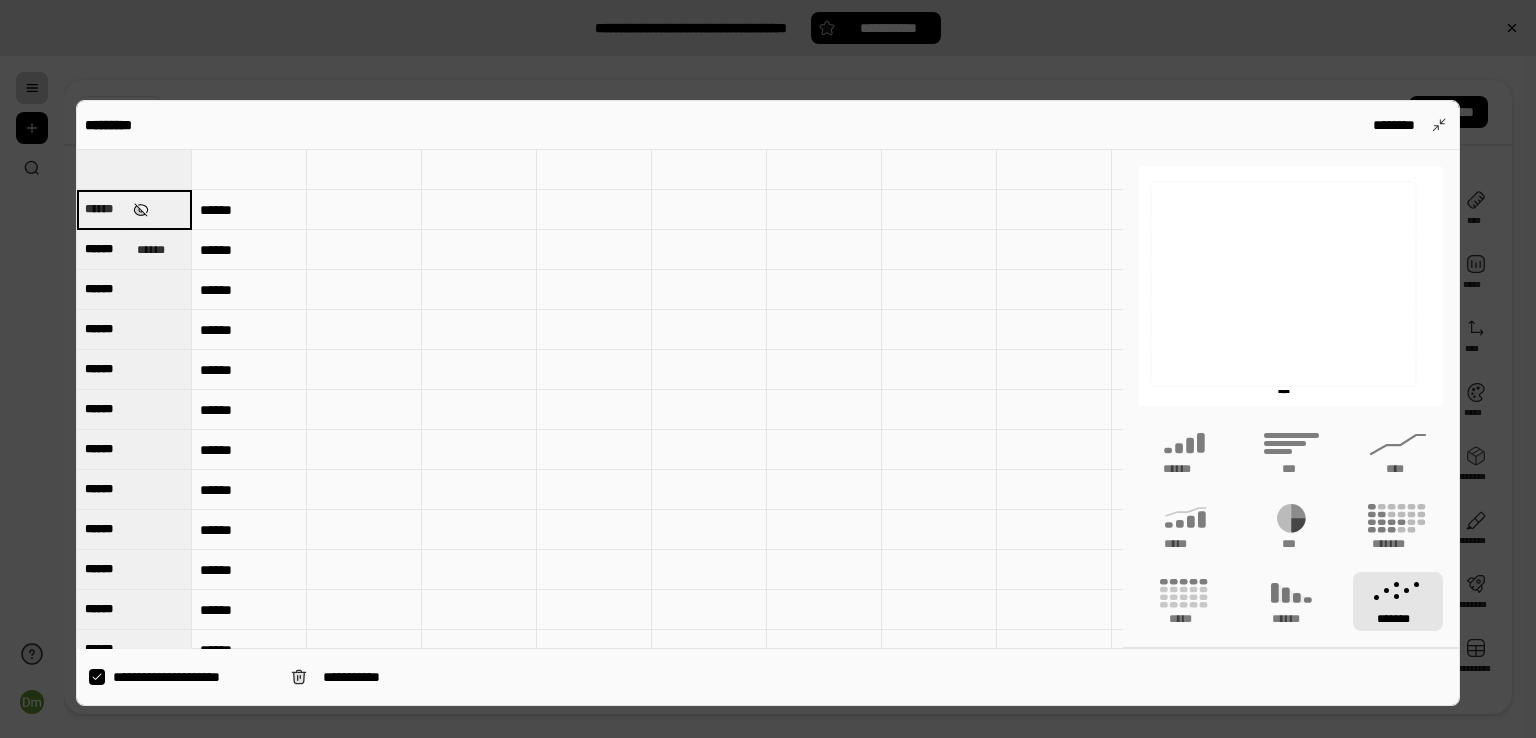 click at bounding box center (140, 210) 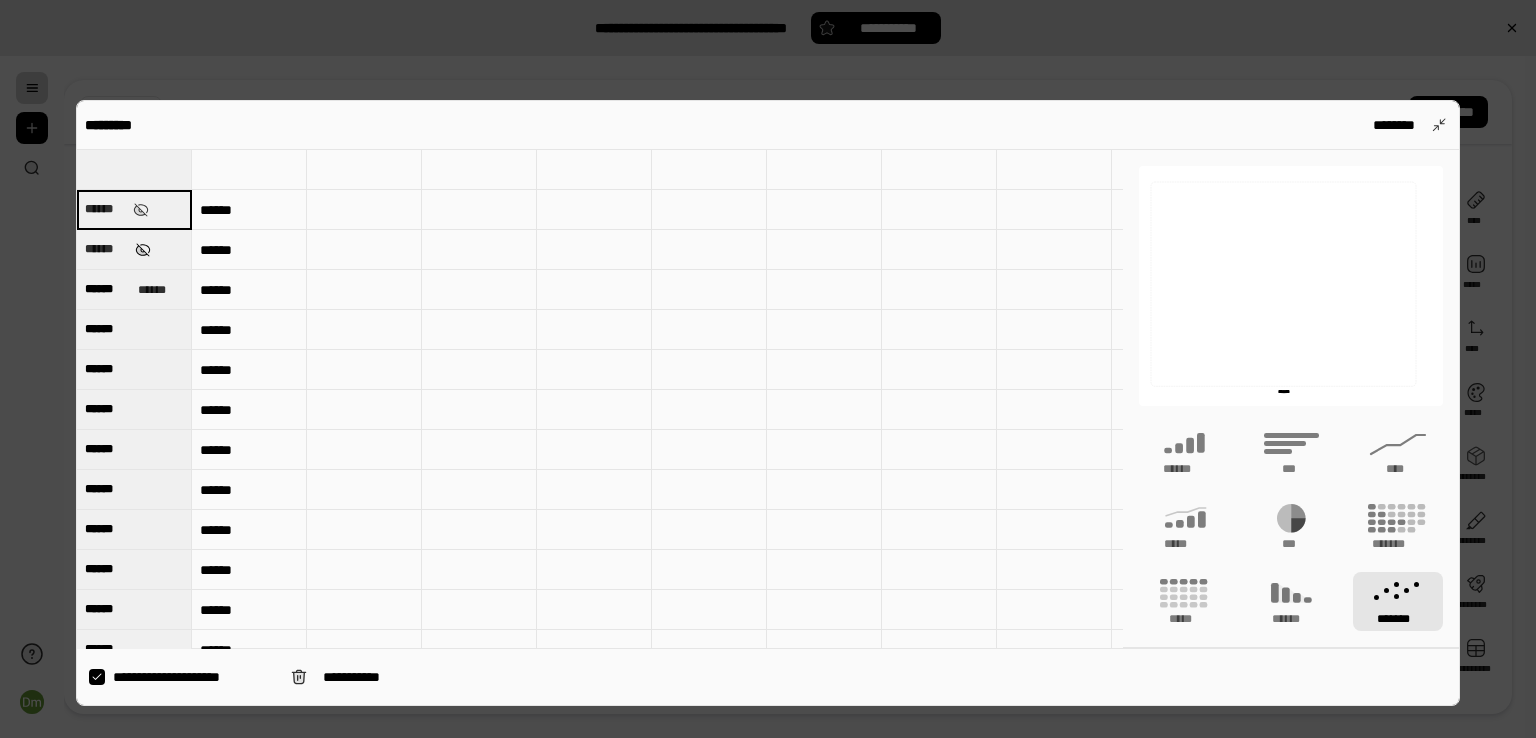 click at bounding box center (143, 250) 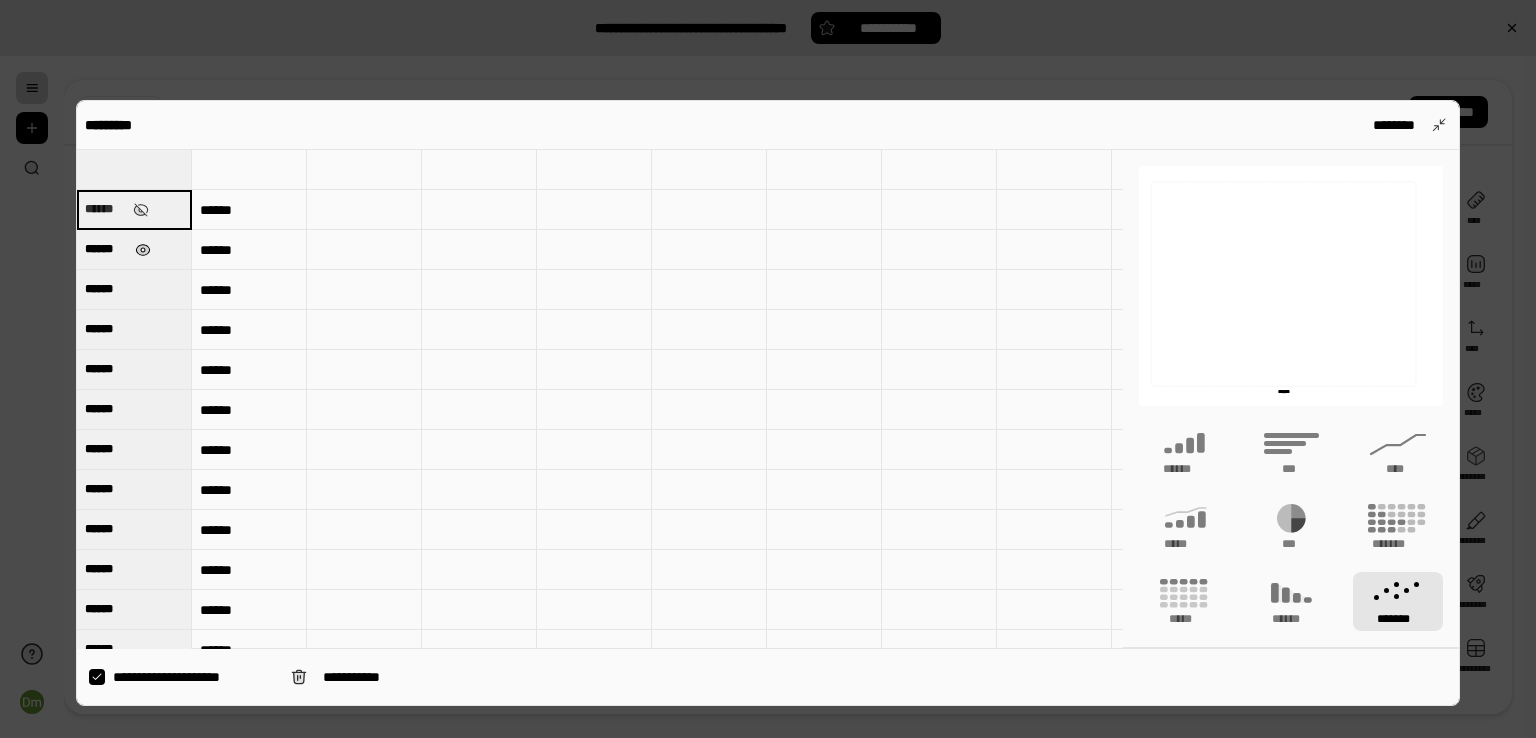 click at bounding box center [143, 250] 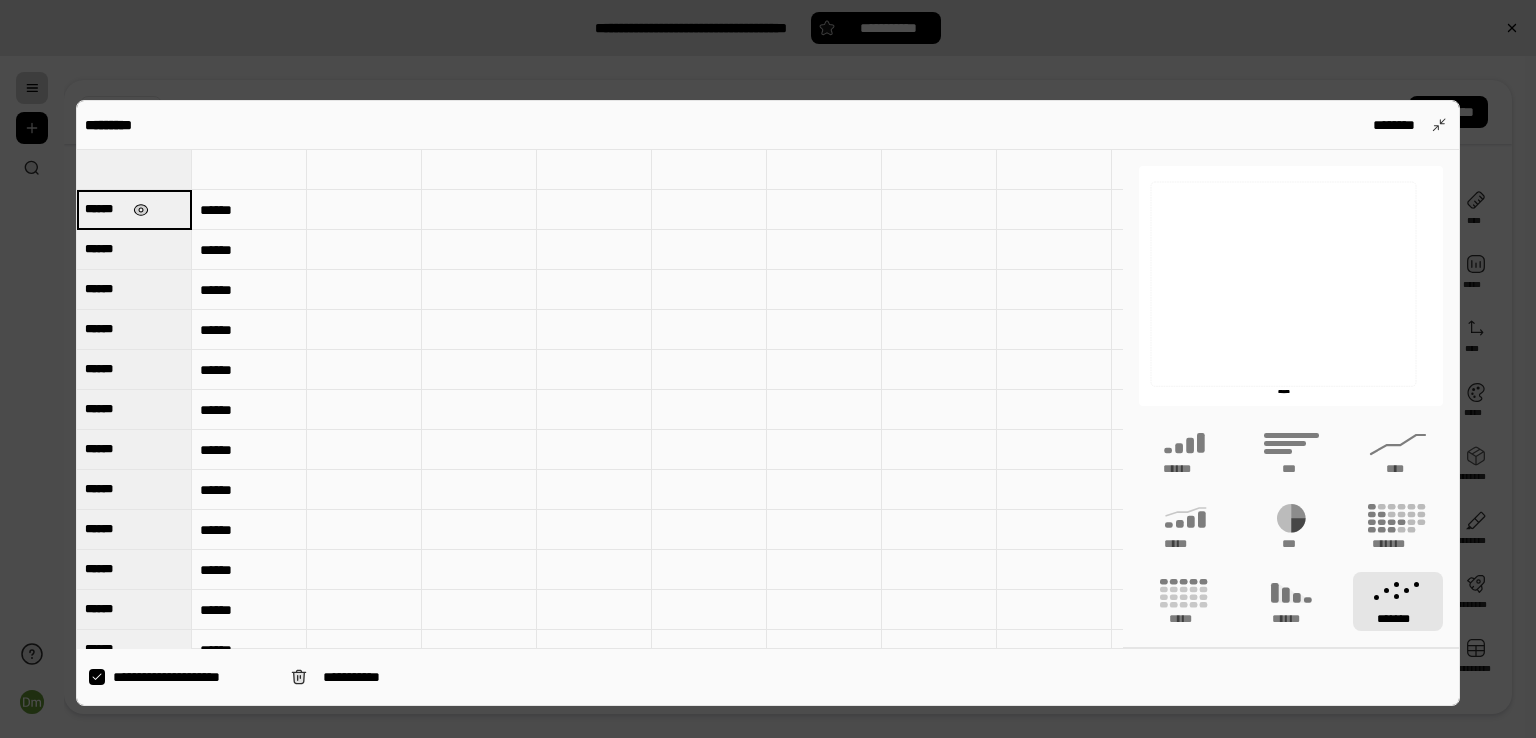 click at bounding box center [140, 210] 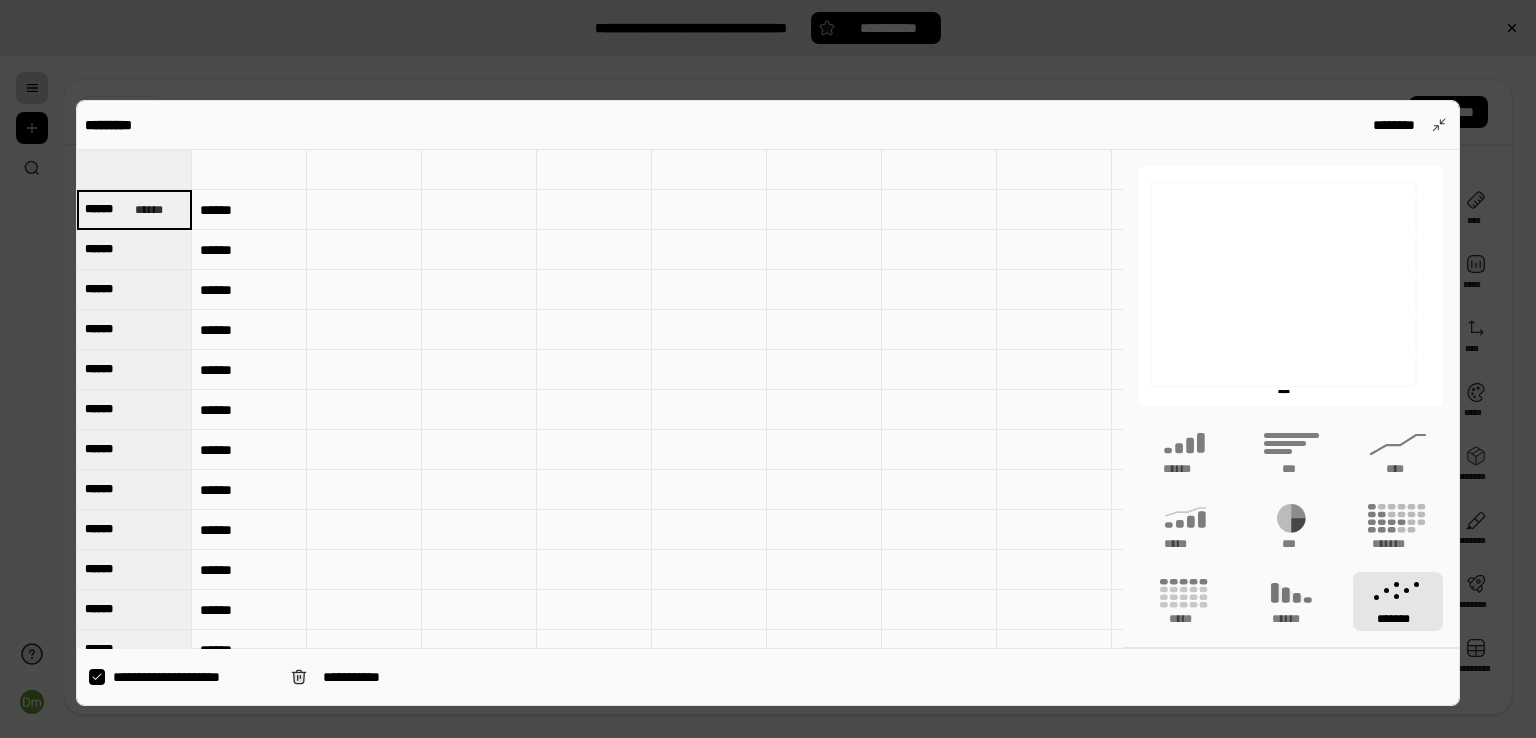 click at bounding box center (134, 169) 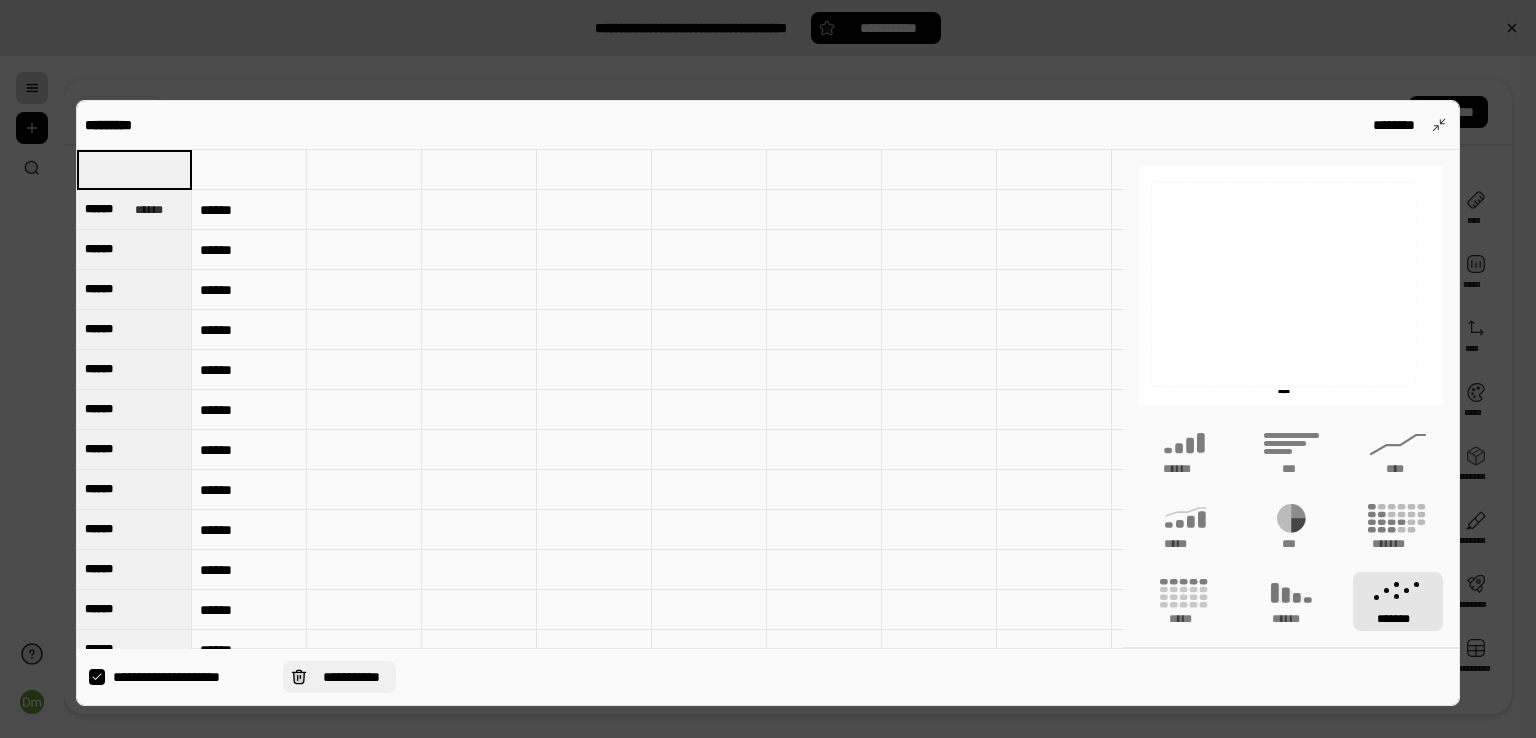 click on "**********" at bounding box center [351, 677] 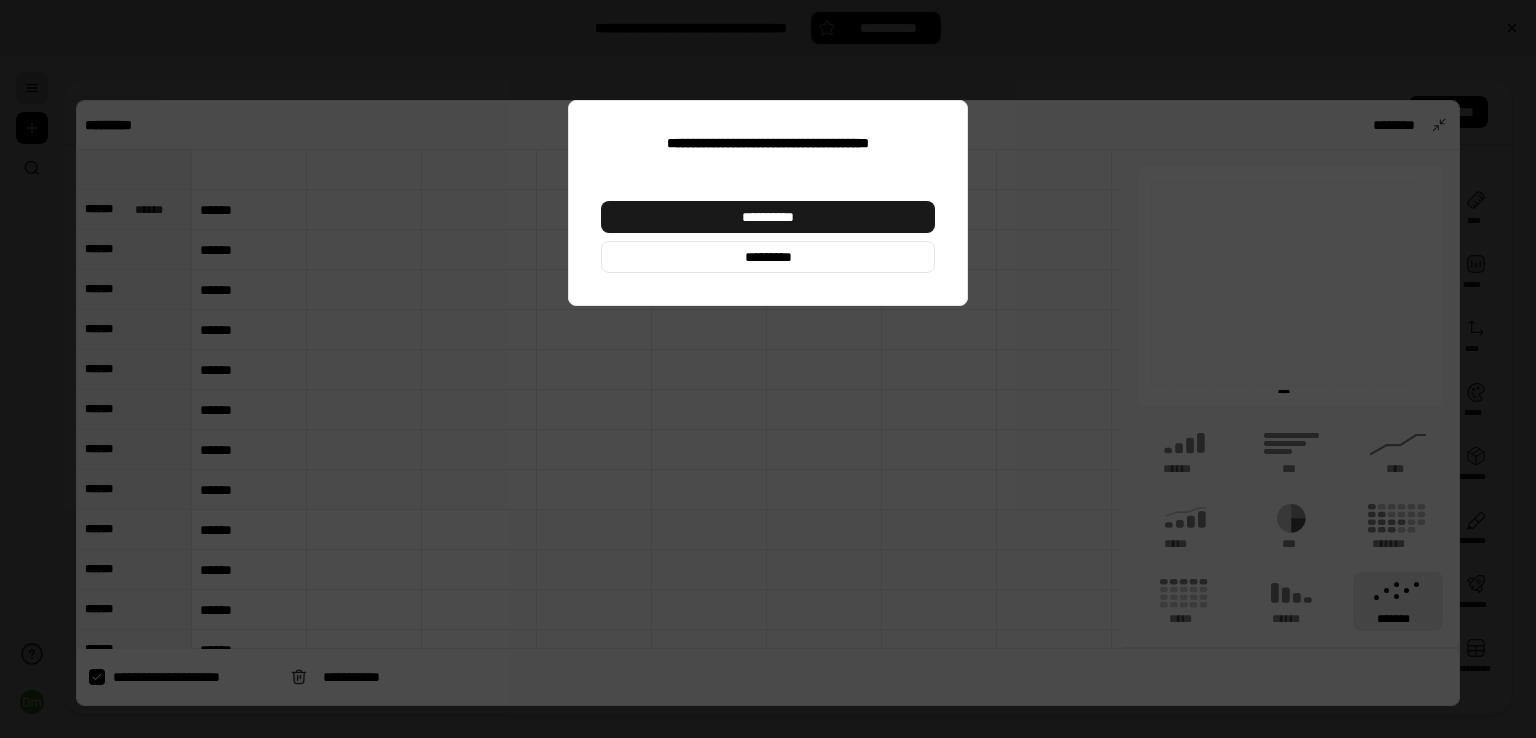 click on "**********" at bounding box center [768, 217] 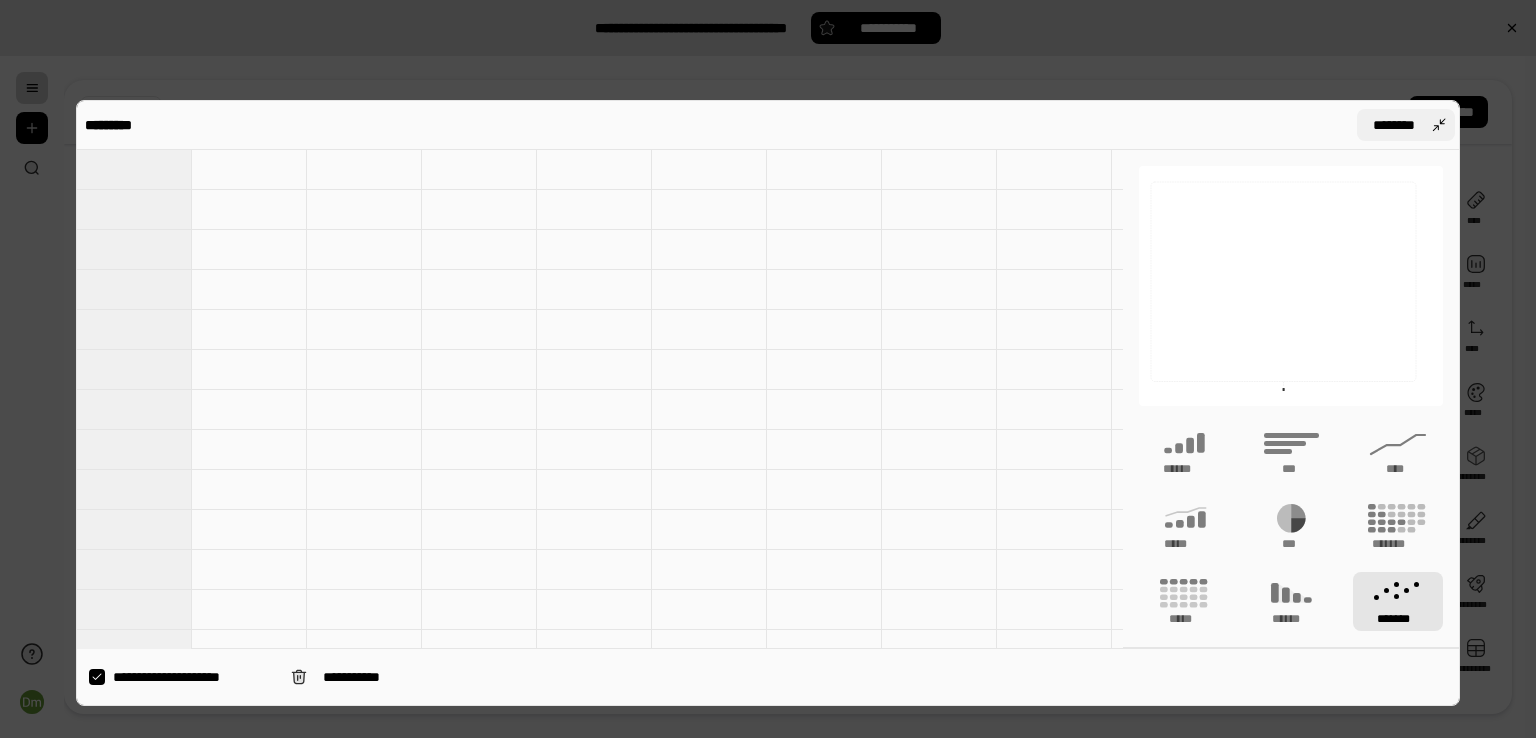 click on "********" at bounding box center [1406, 125] 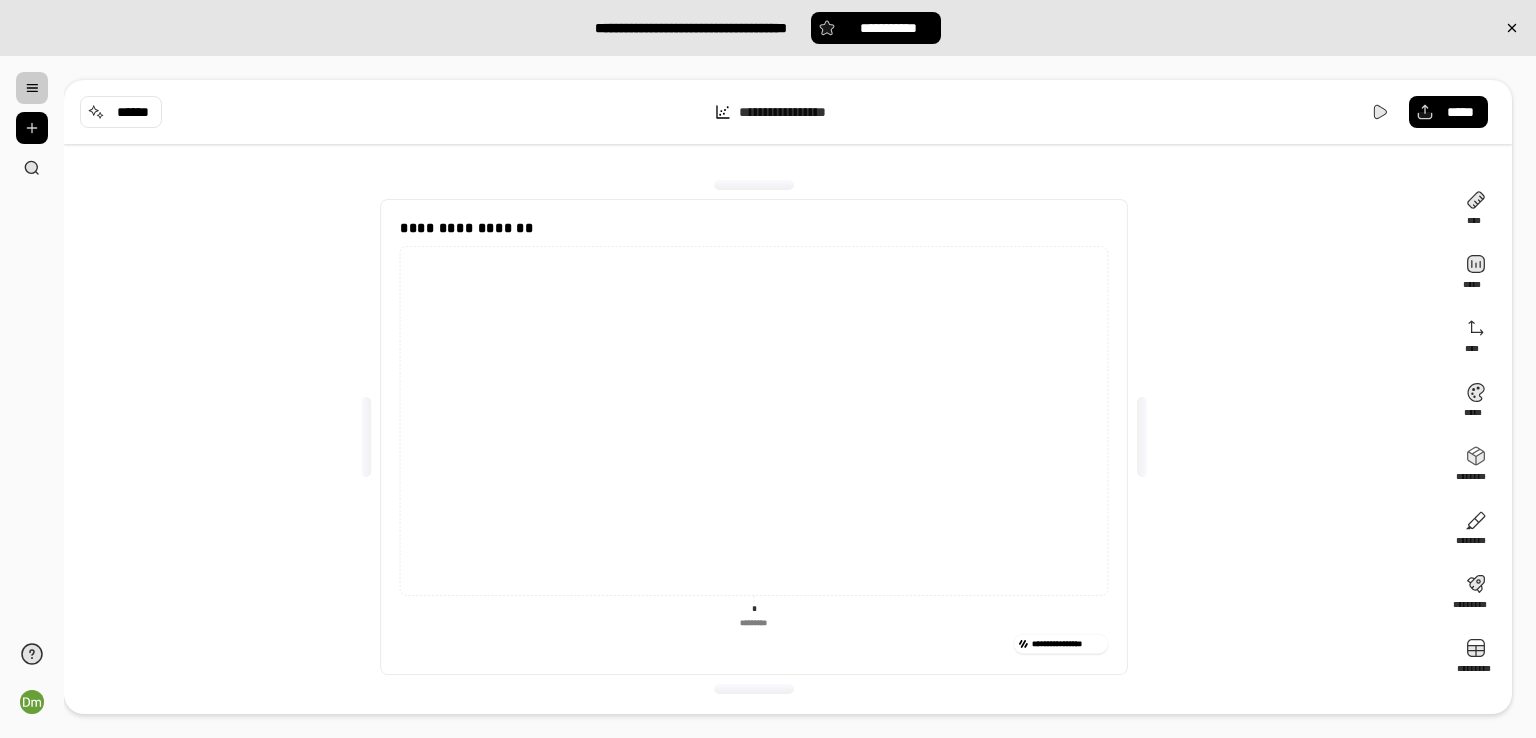 click on "**********" at bounding box center (754, 437) 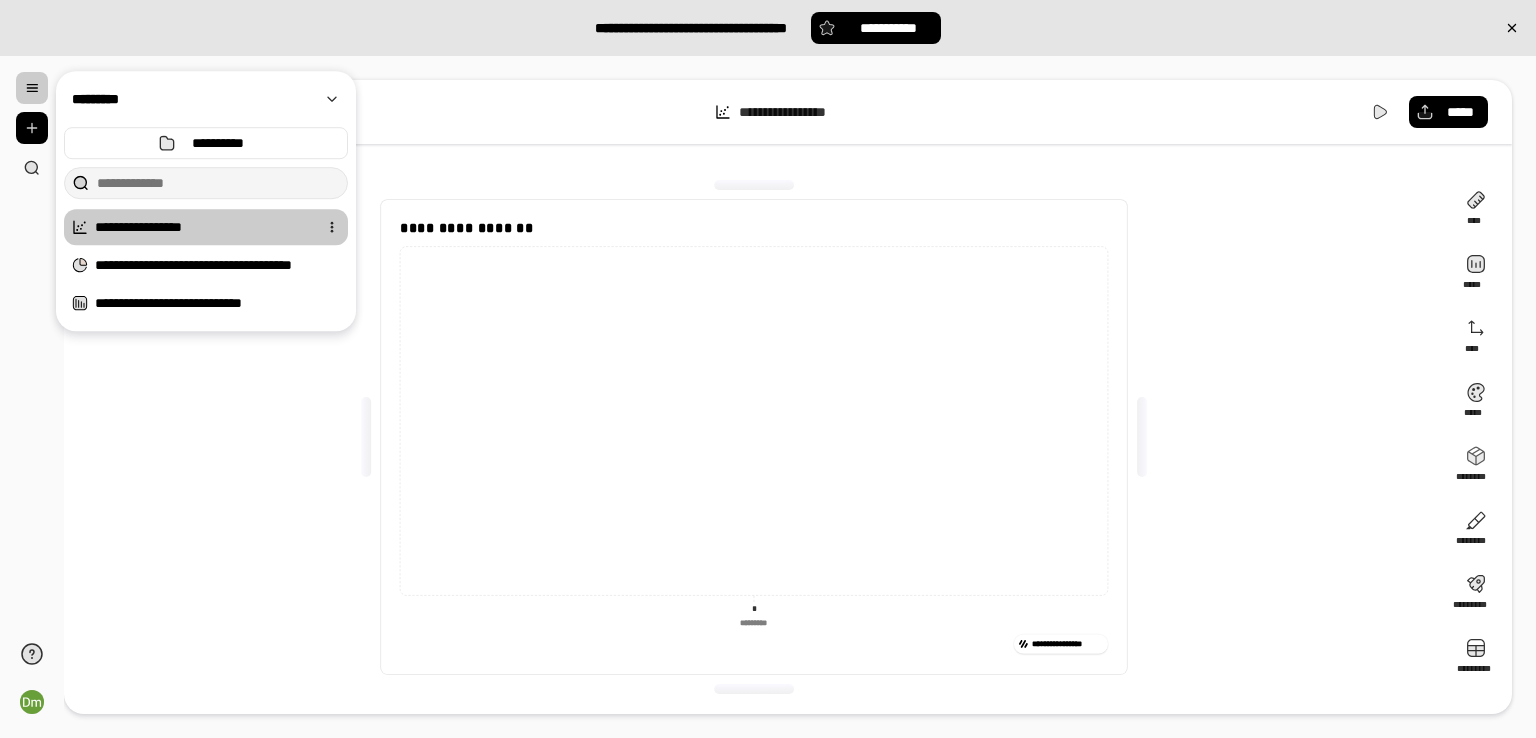 click at bounding box center [332, 227] 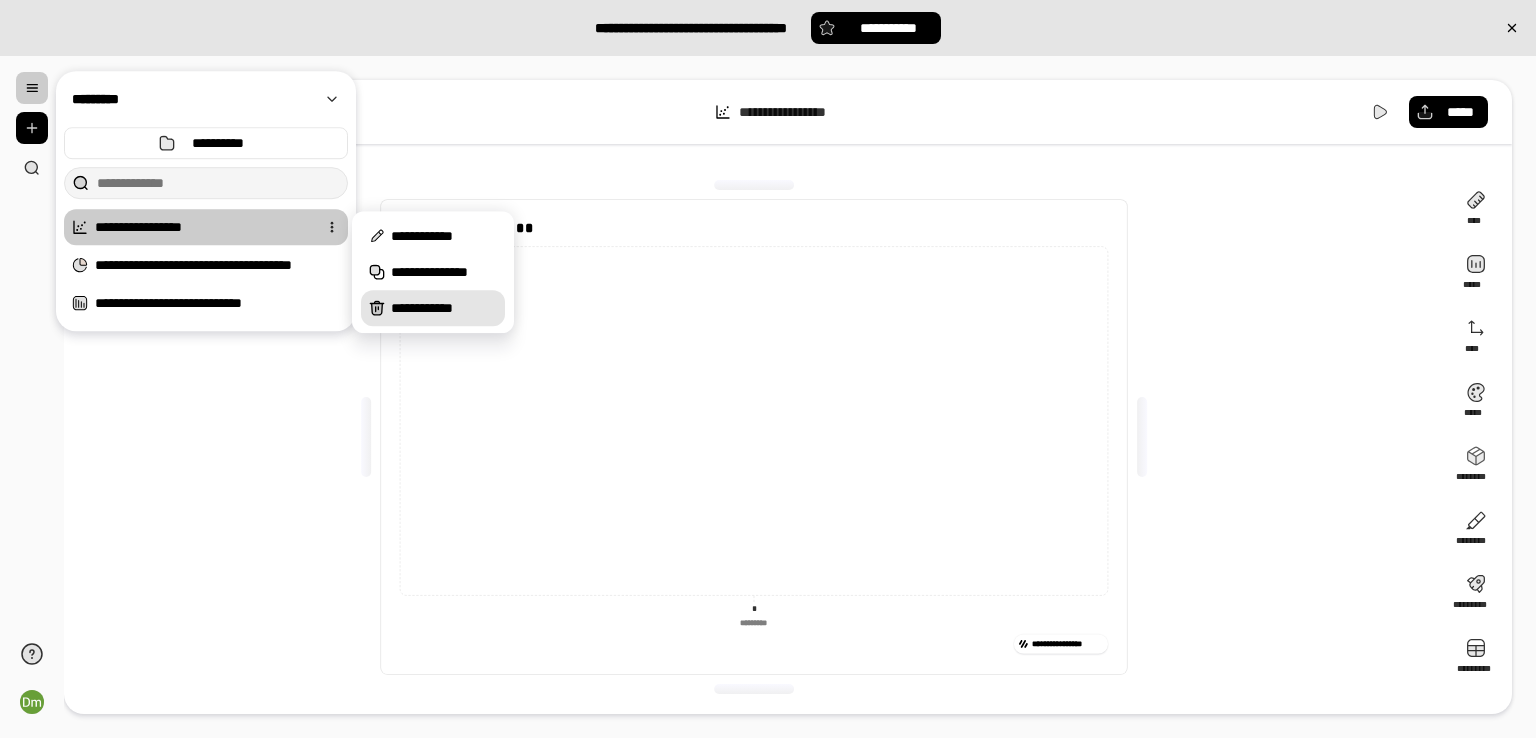 click on "**********" at bounding box center (444, 308) 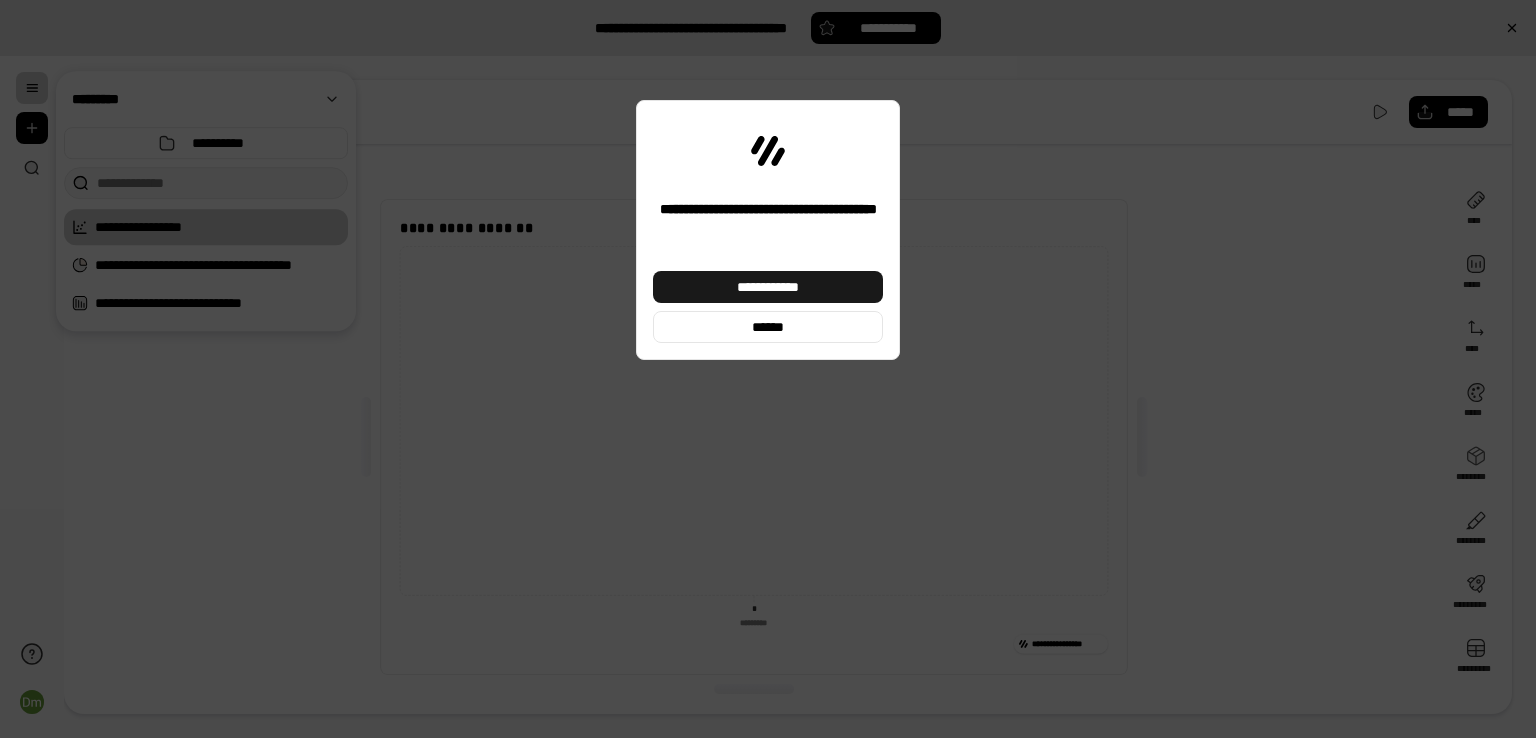 click on "**********" at bounding box center [768, 287] 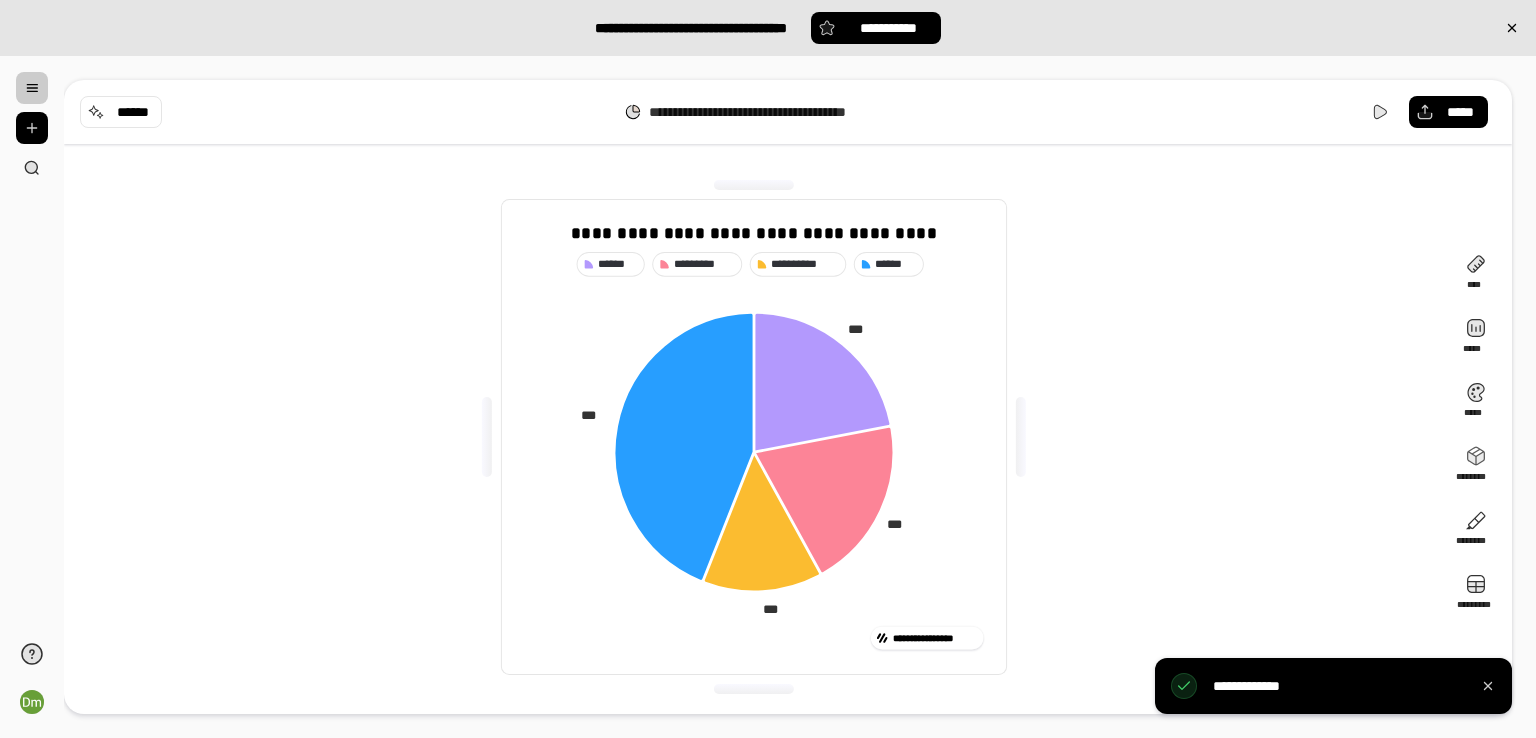 click at bounding box center [32, 88] 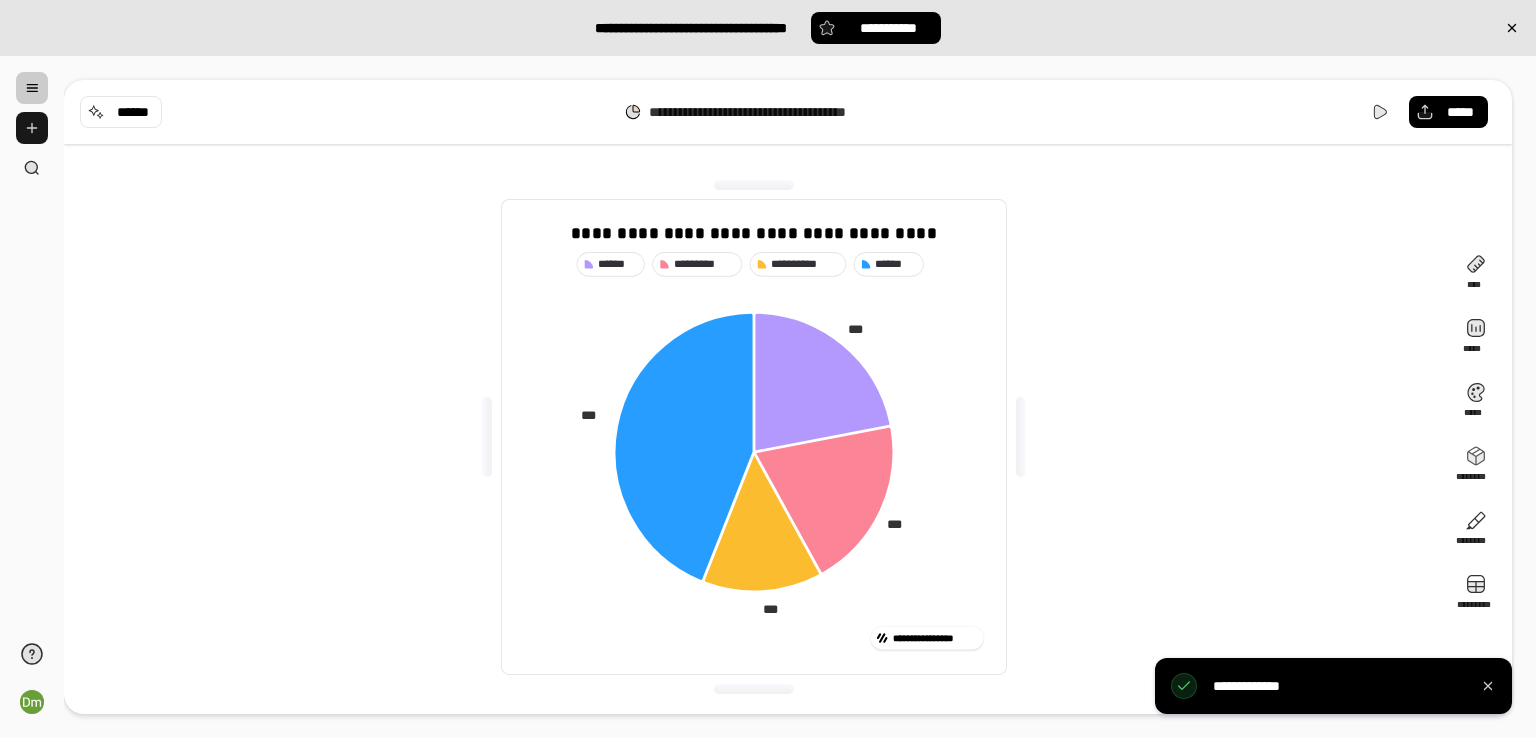 click at bounding box center [32, 128] 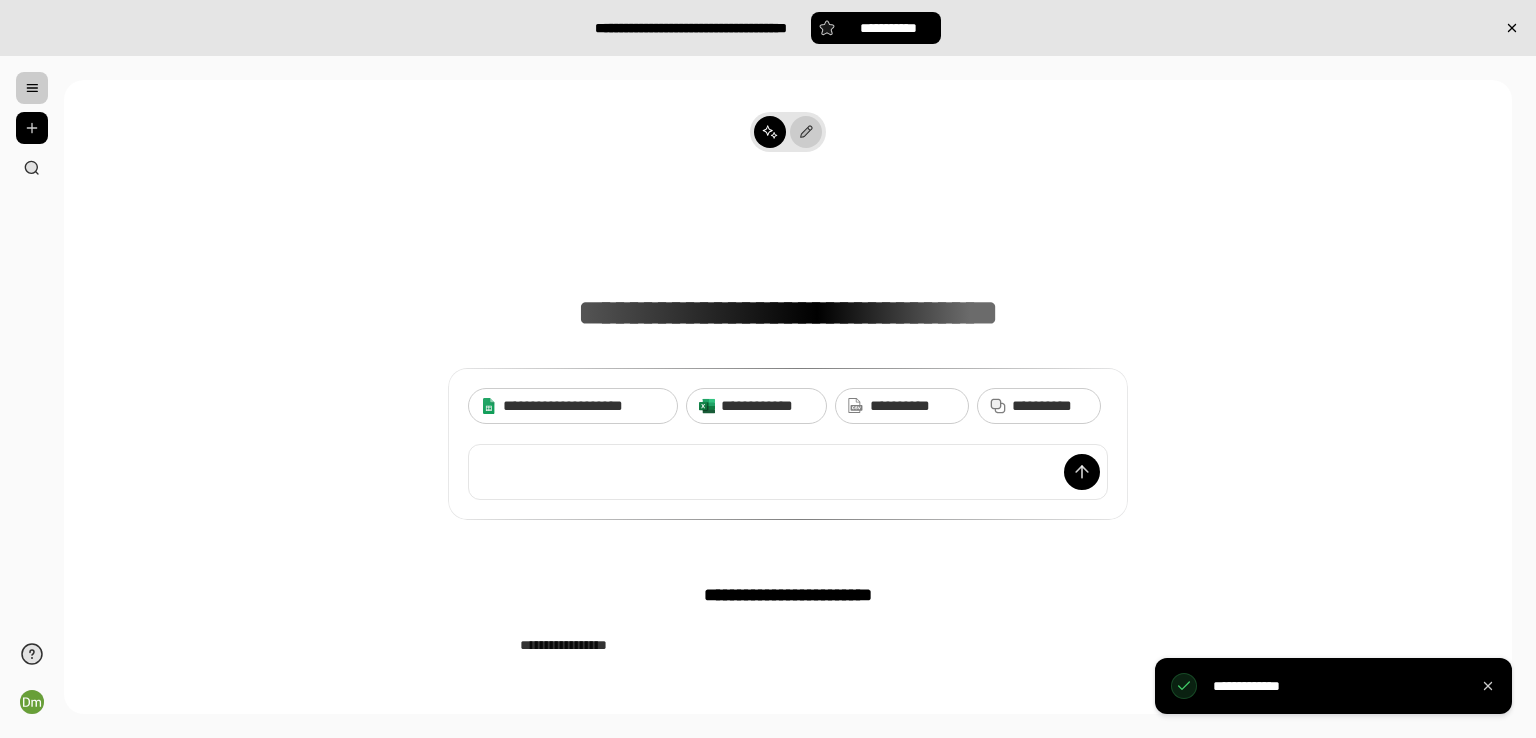 click 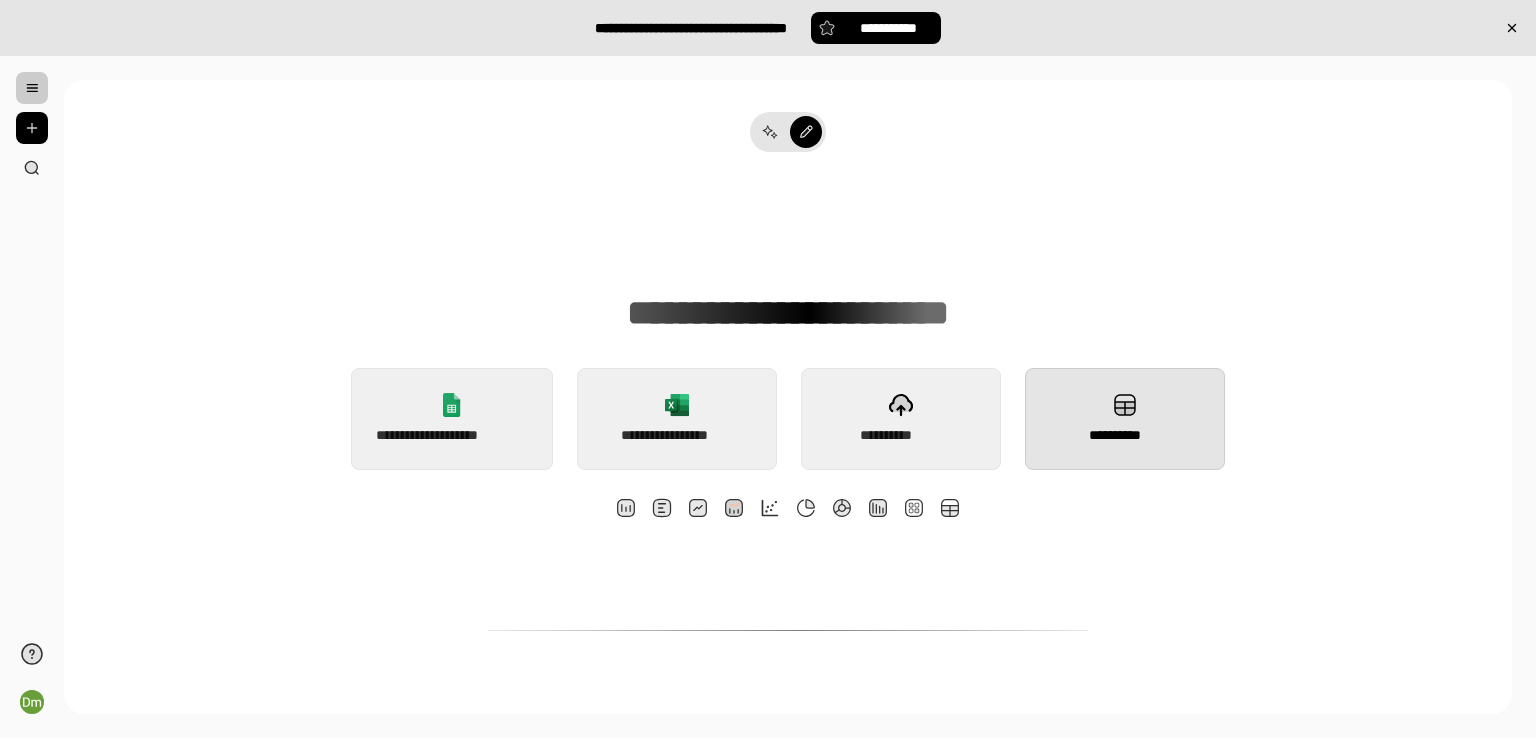 click on "**********" at bounding box center [1125, 419] 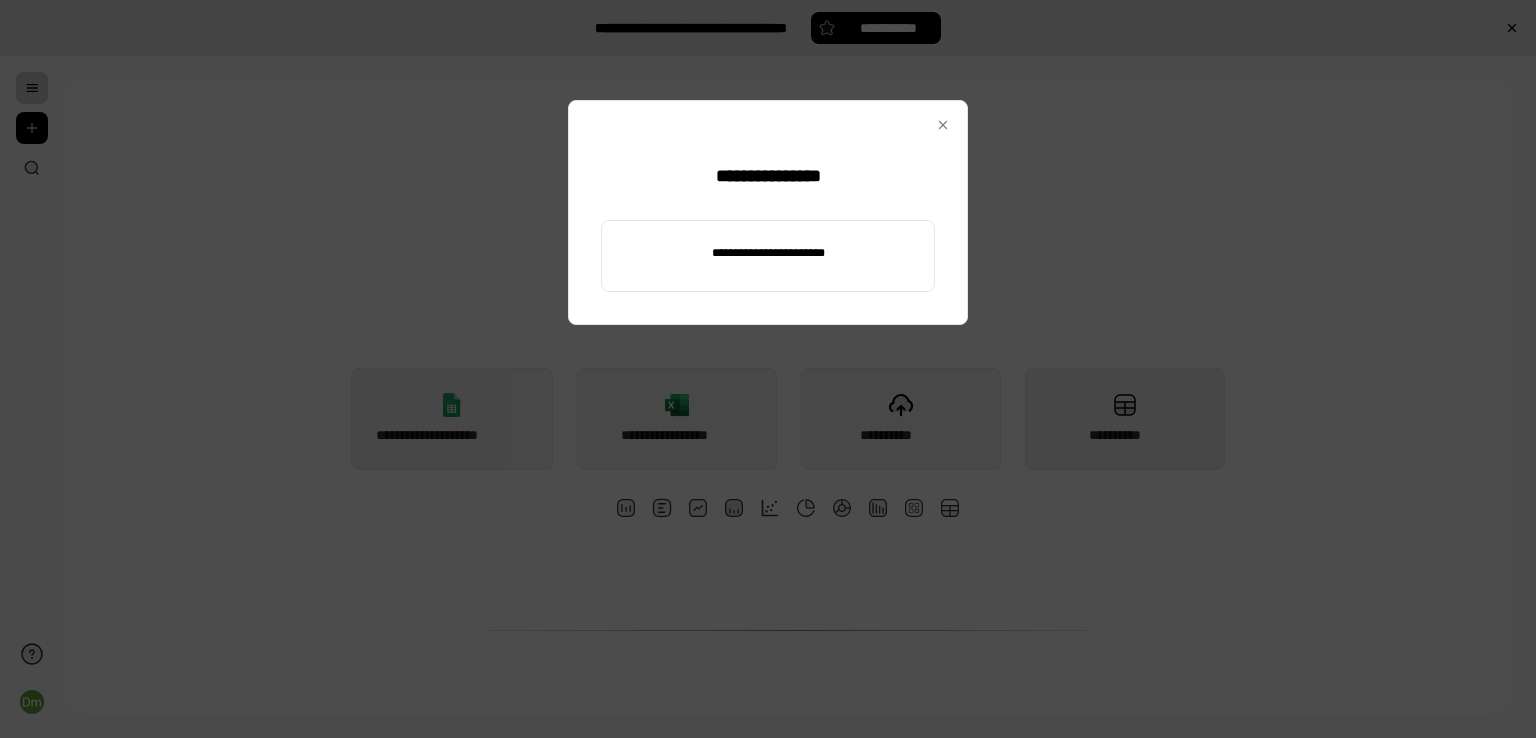click at bounding box center (768, 253) 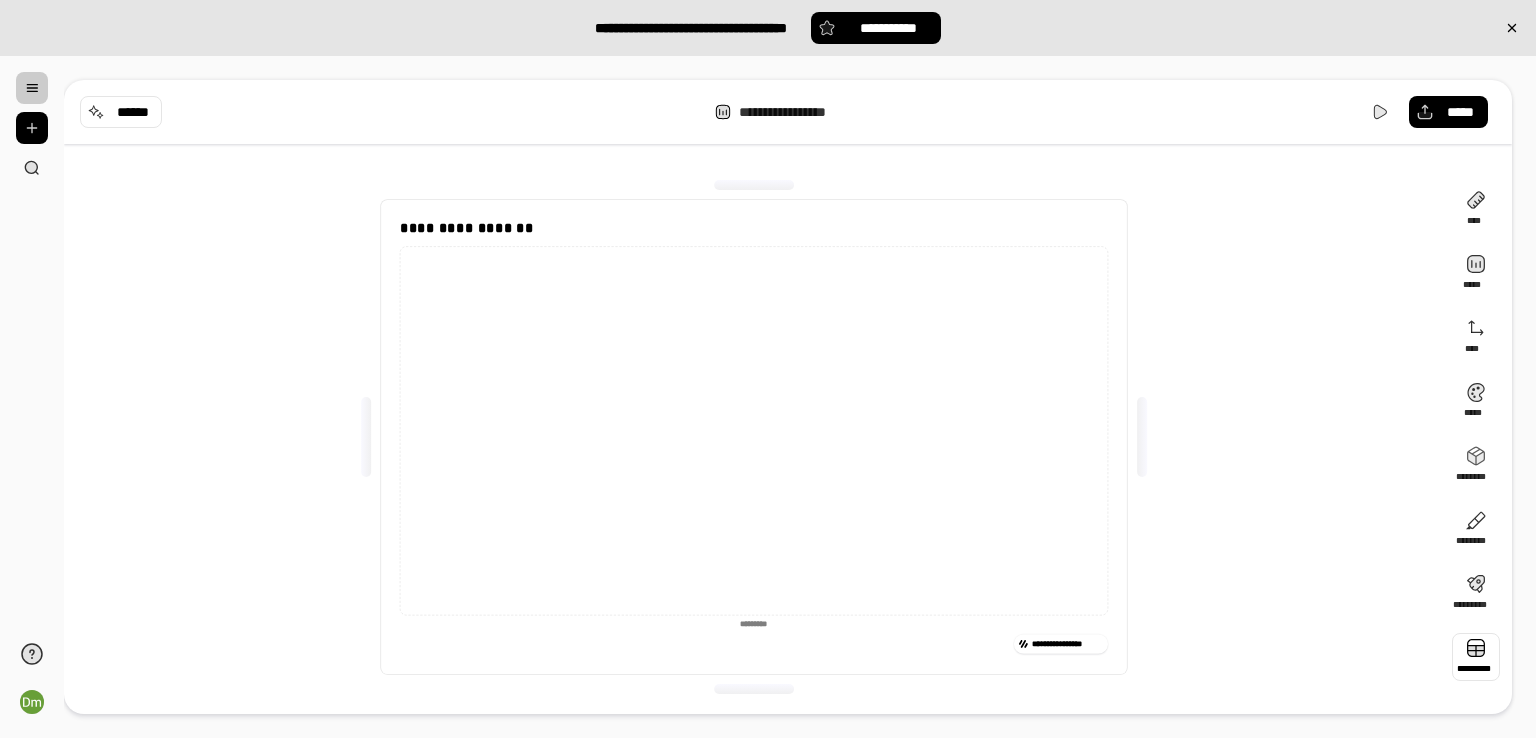click at bounding box center [1476, 657] 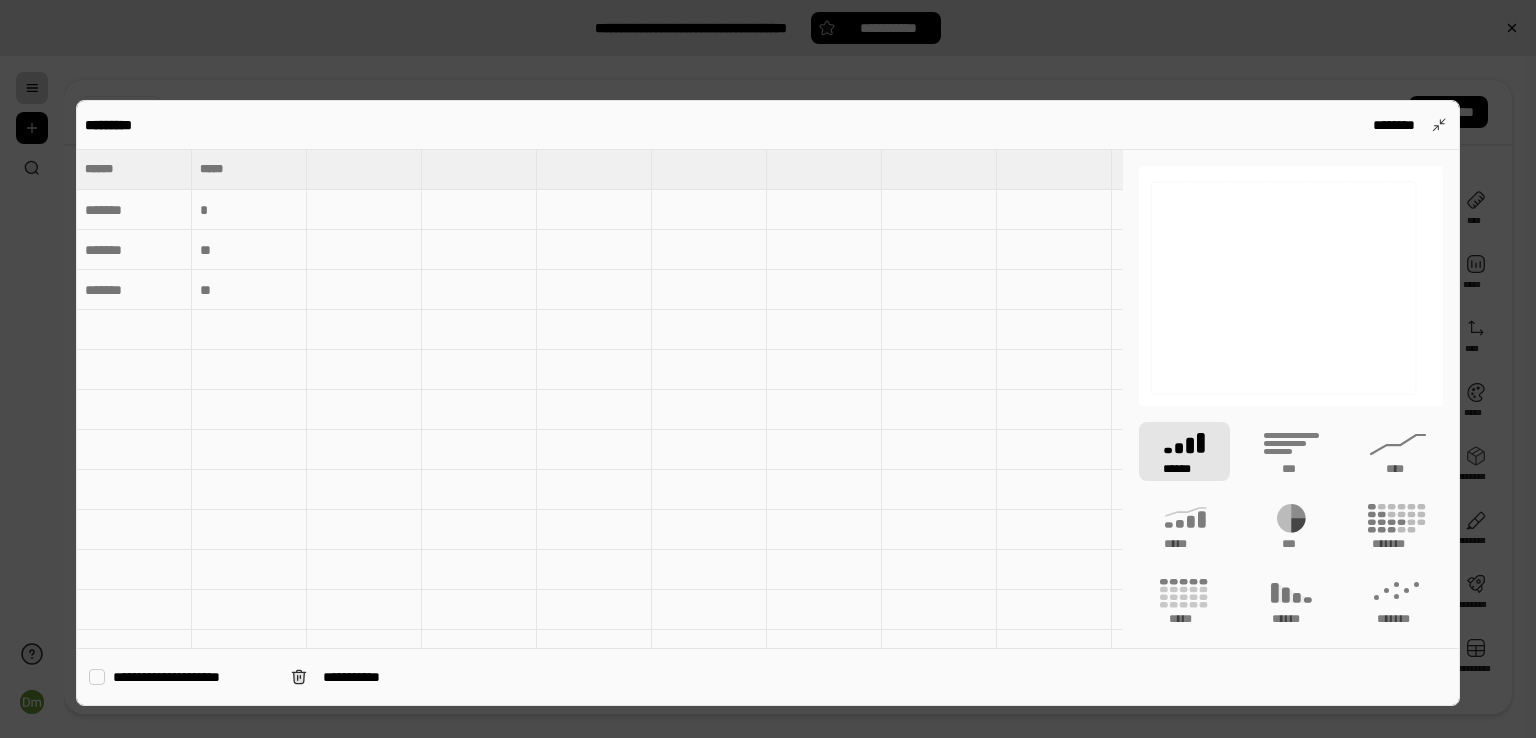click at bounding box center (134, 210) 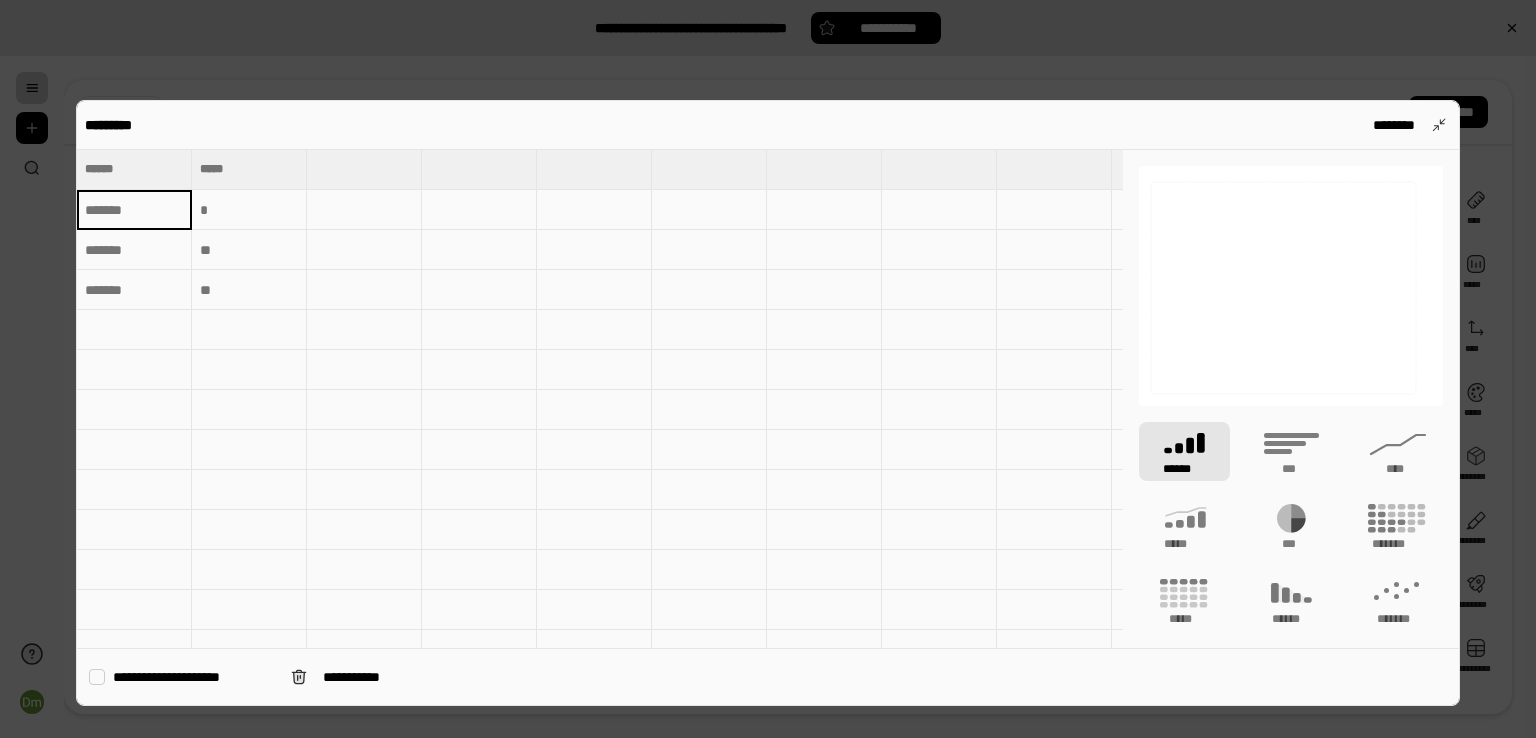 click at bounding box center [134, 250] 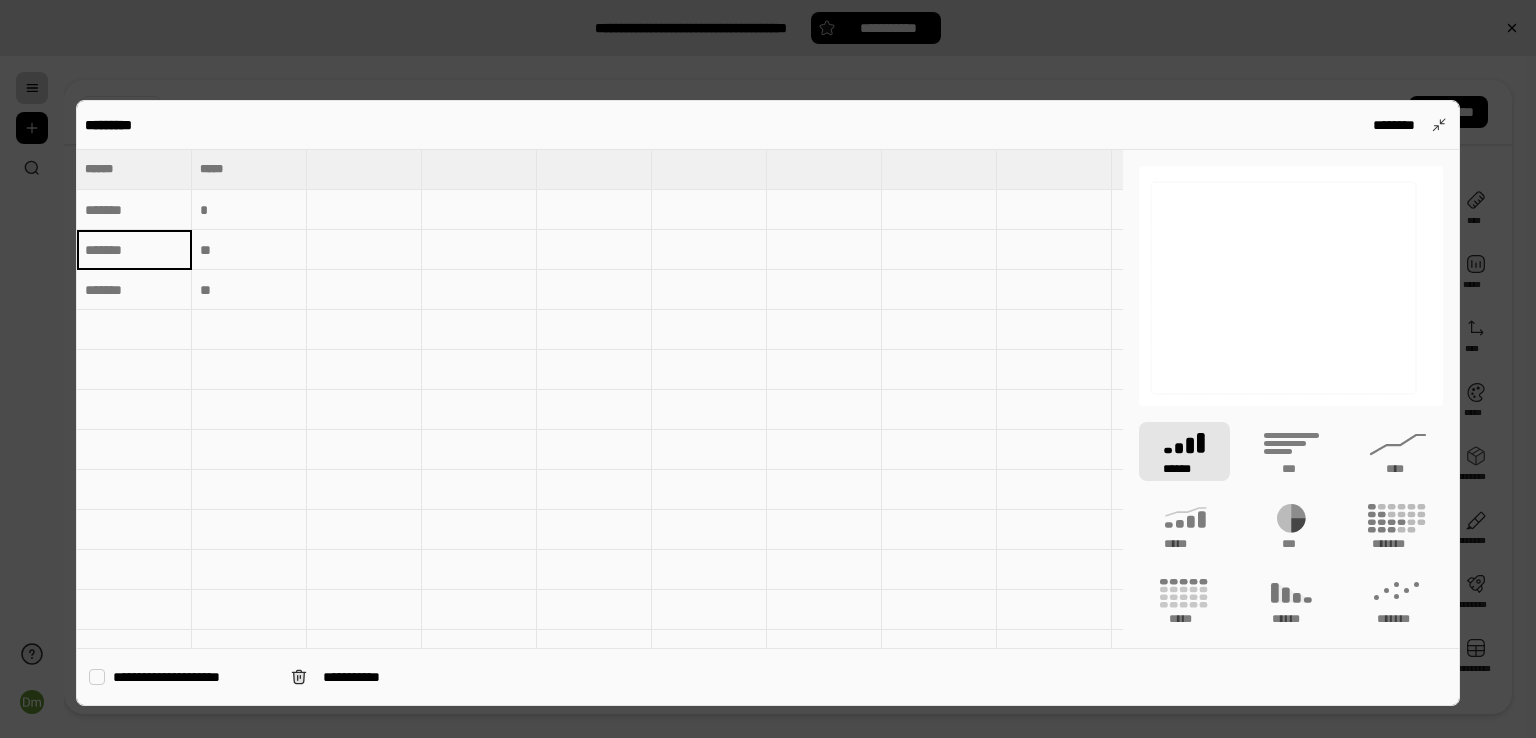 click at bounding box center [134, 210] 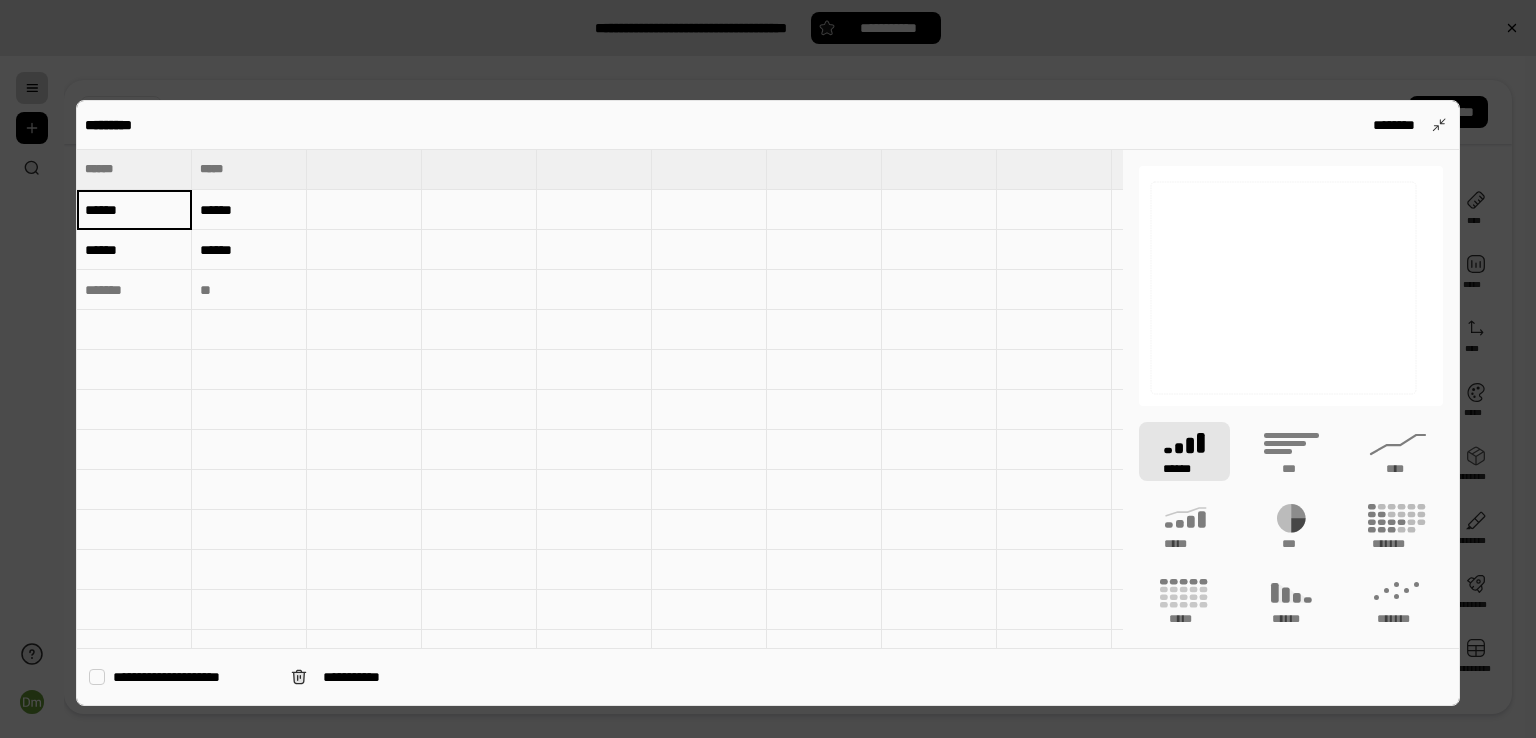 click at bounding box center (709, 410) 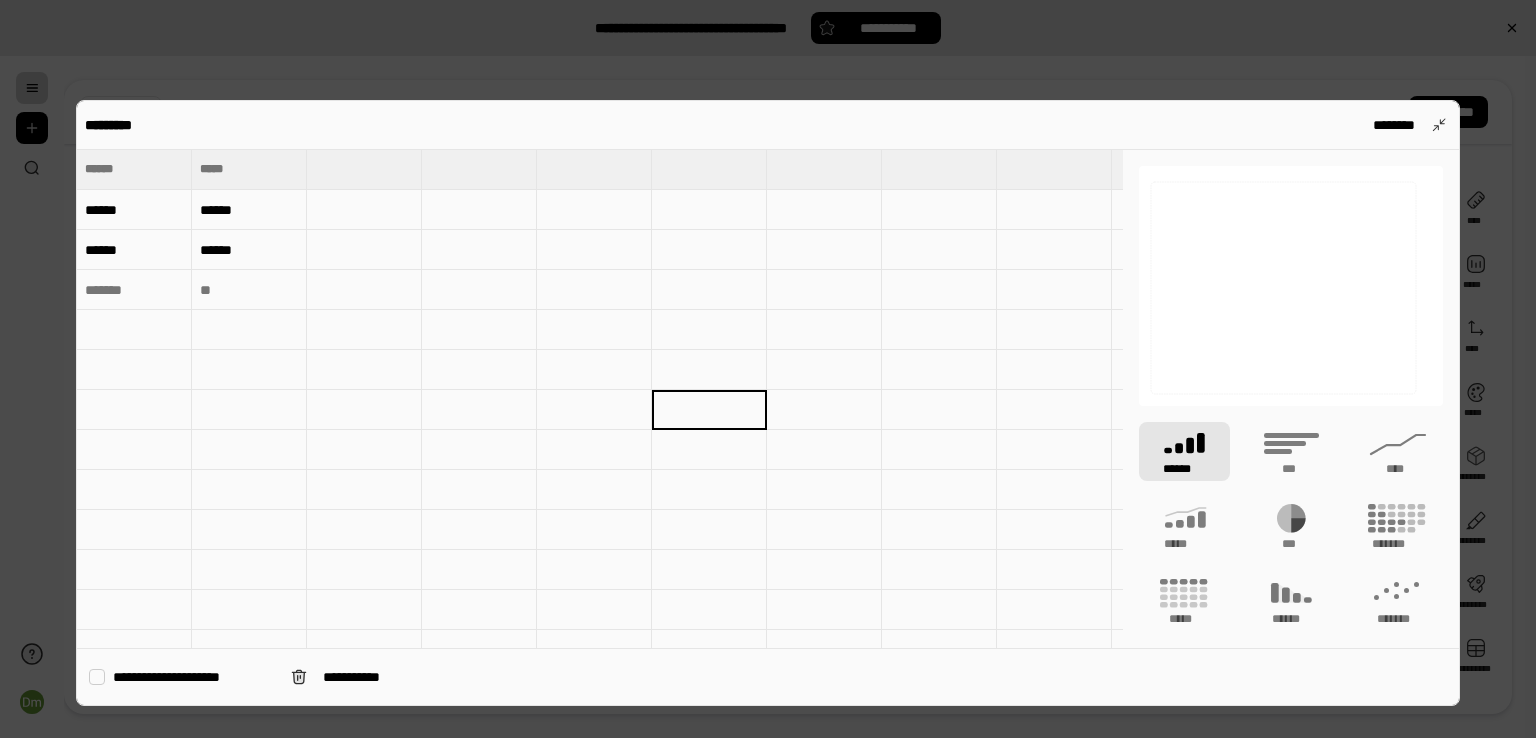 click on "******" at bounding box center [134, 250] 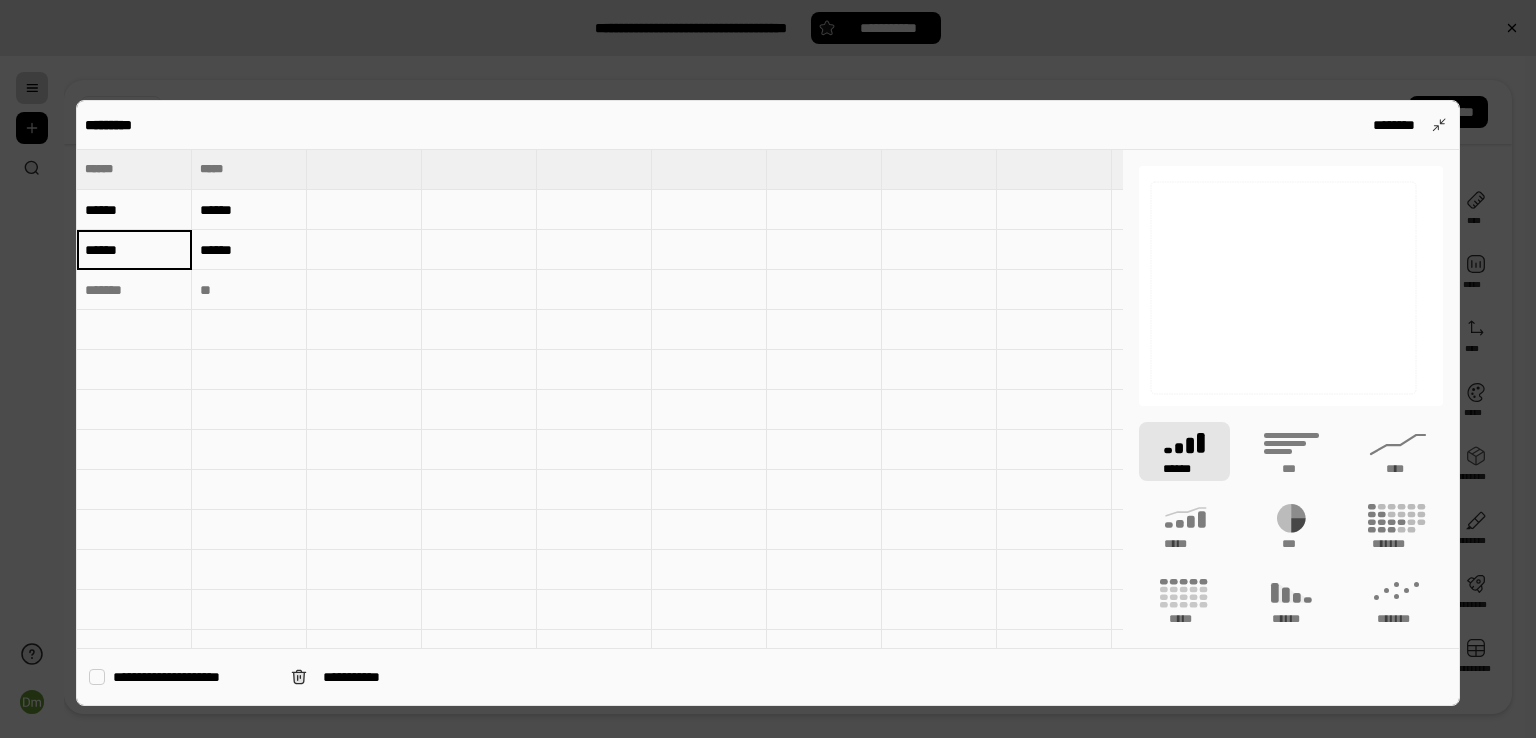 click at bounding box center (134, 290) 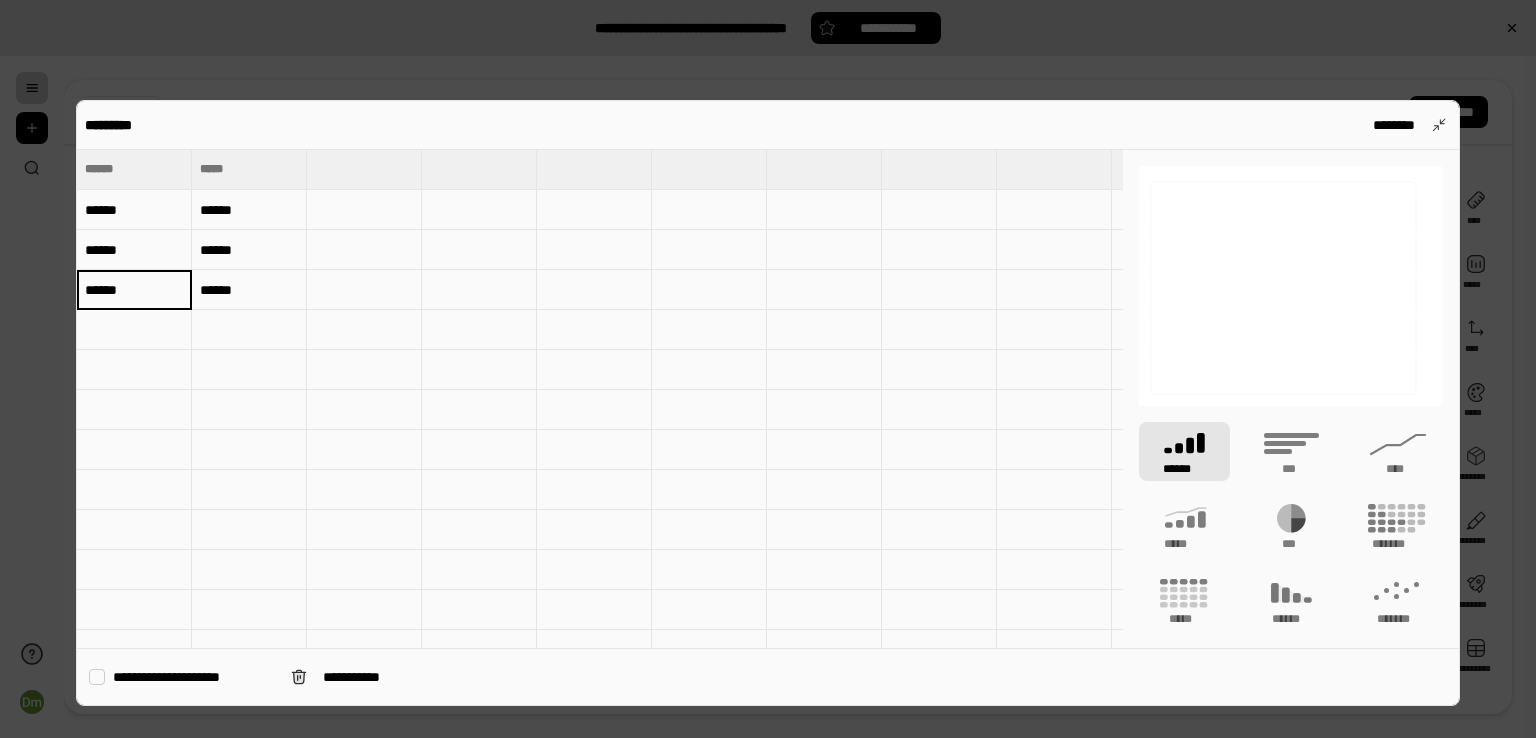 click at bounding box center (364, 330) 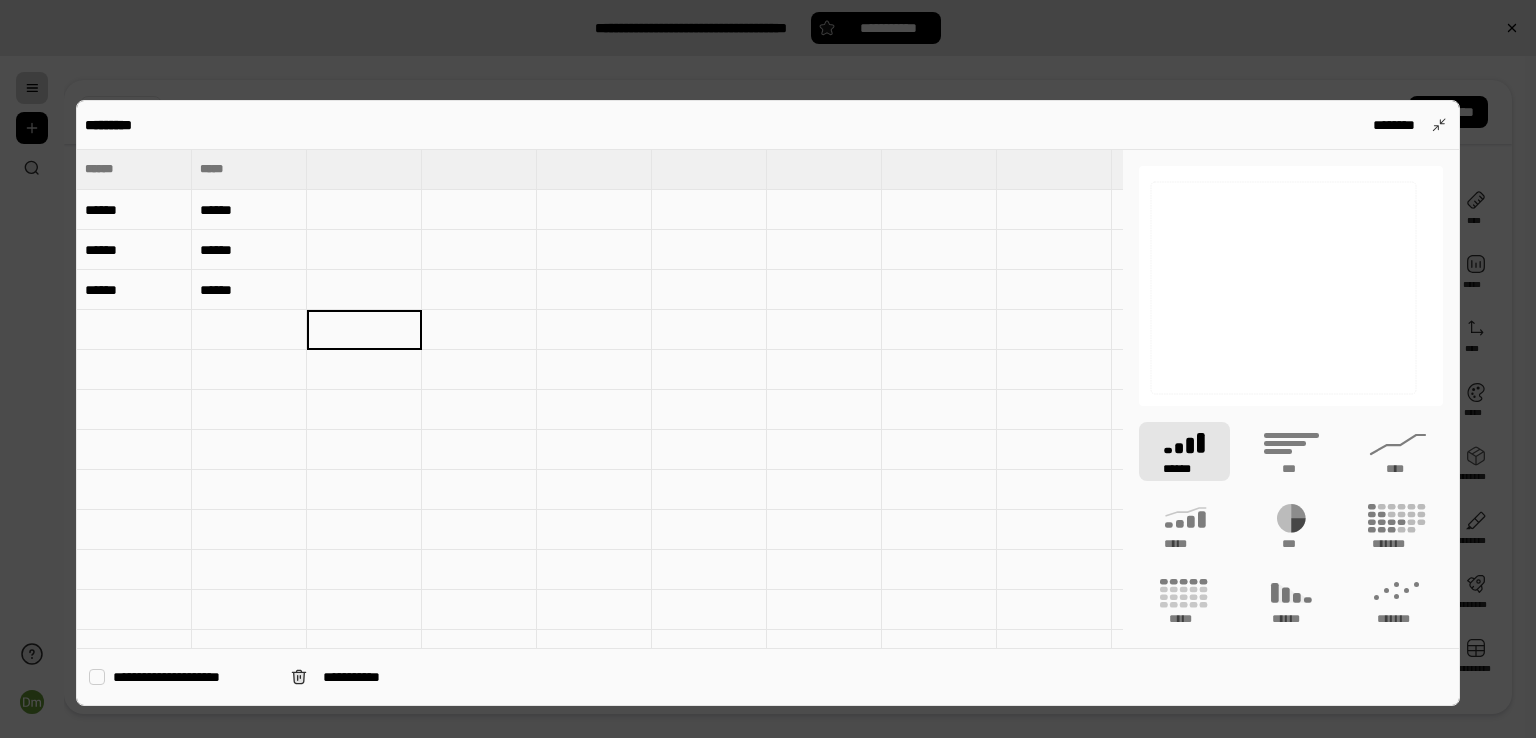 drag, startPoint x: 176, startPoint y: 295, endPoint x: 234, endPoint y: 293, distance: 58.034473 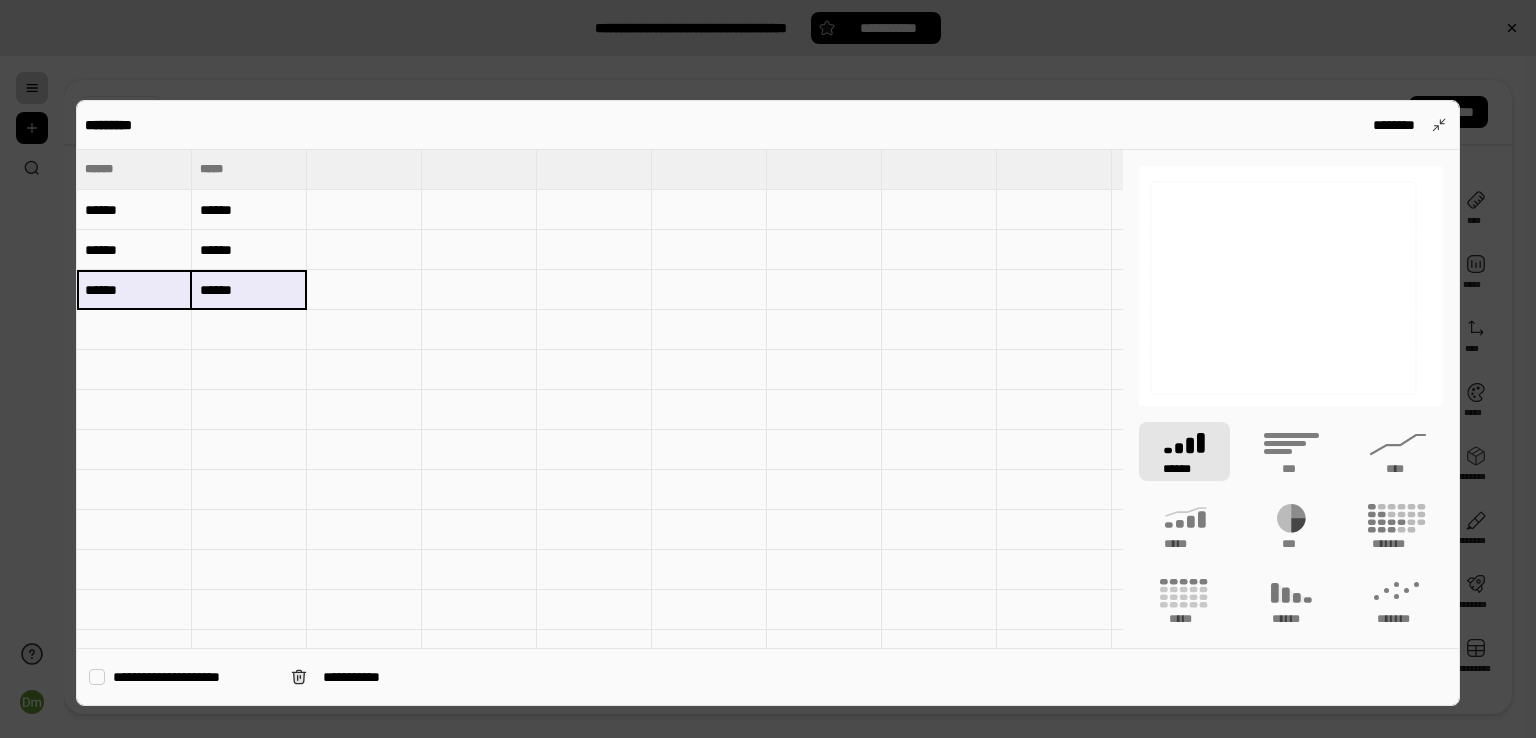drag, startPoint x: 167, startPoint y: 251, endPoint x: 219, endPoint y: 248, distance: 52.086468 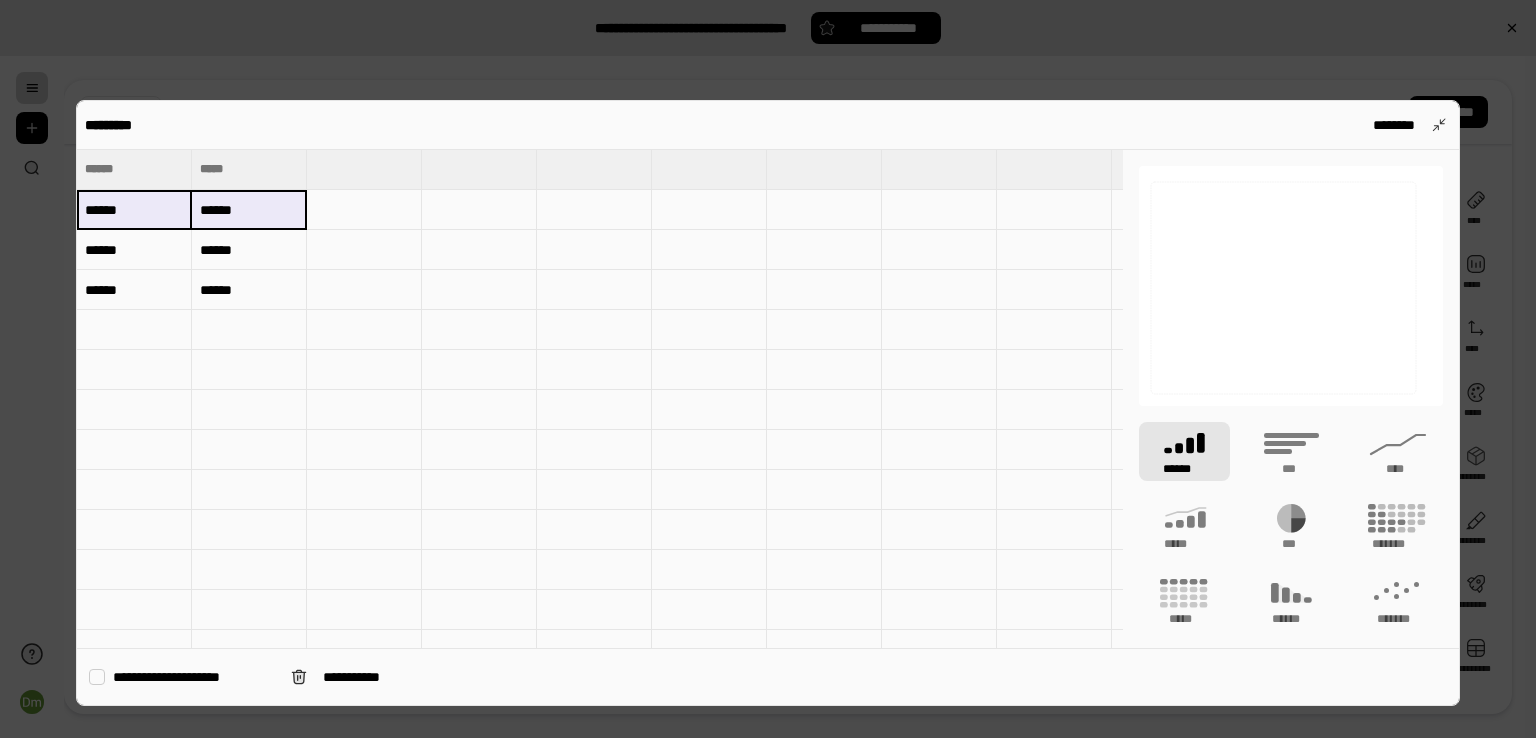 drag, startPoint x: 161, startPoint y: 205, endPoint x: 240, endPoint y: 206, distance: 79.00633 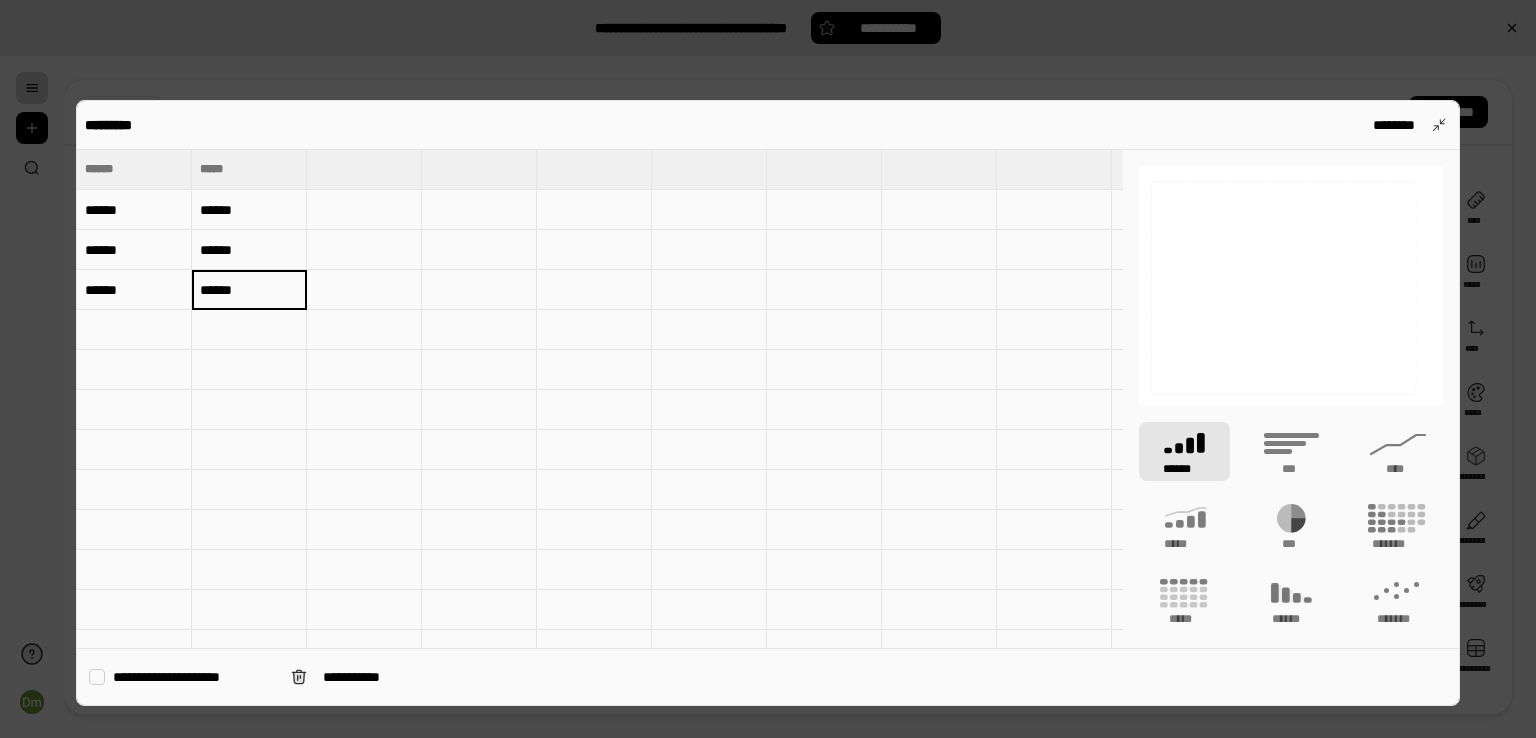 drag, startPoint x: 146, startPoint y: 293, endPoint x: 195, endPoint y: 289, distance: 49.162994 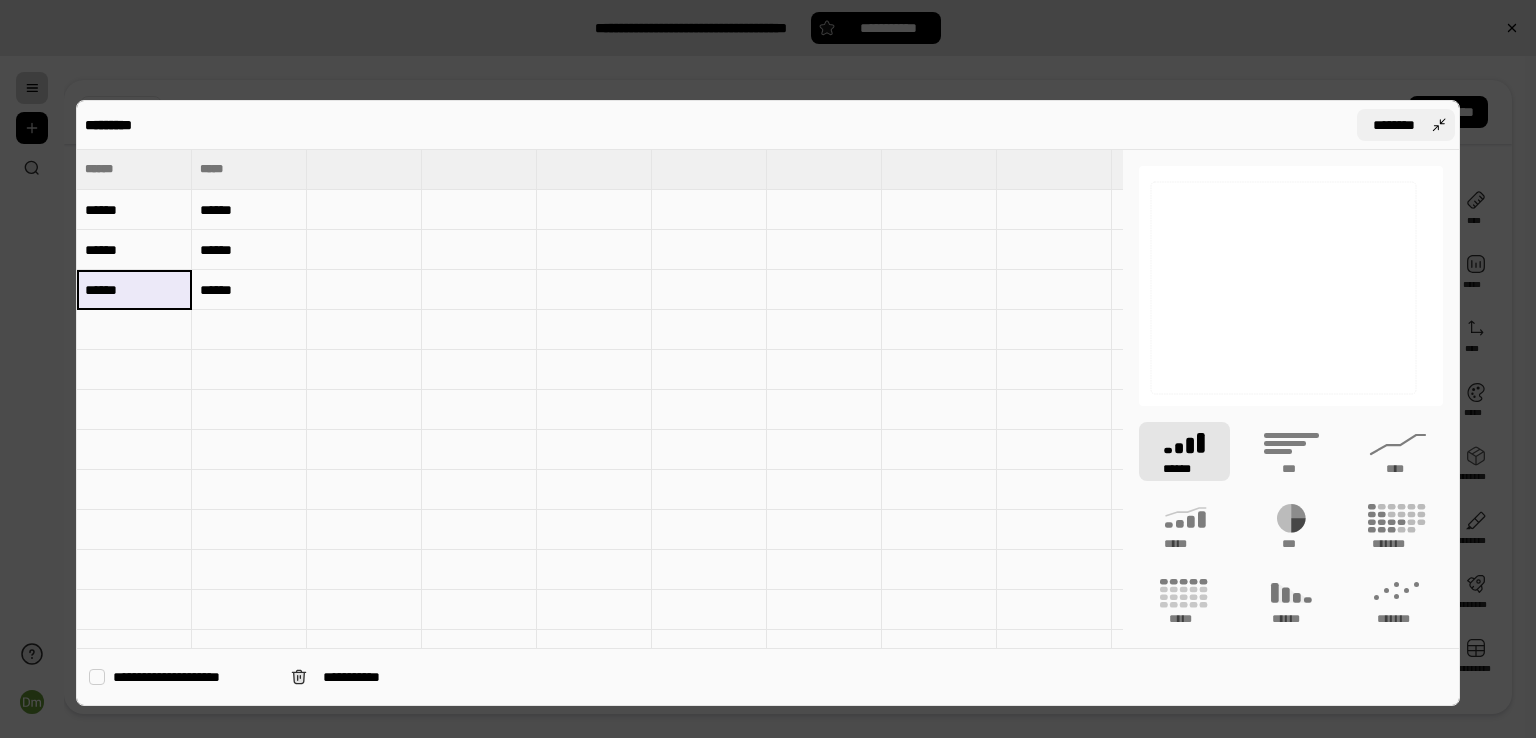 click on "********" at bounding box center [1406, 125] 